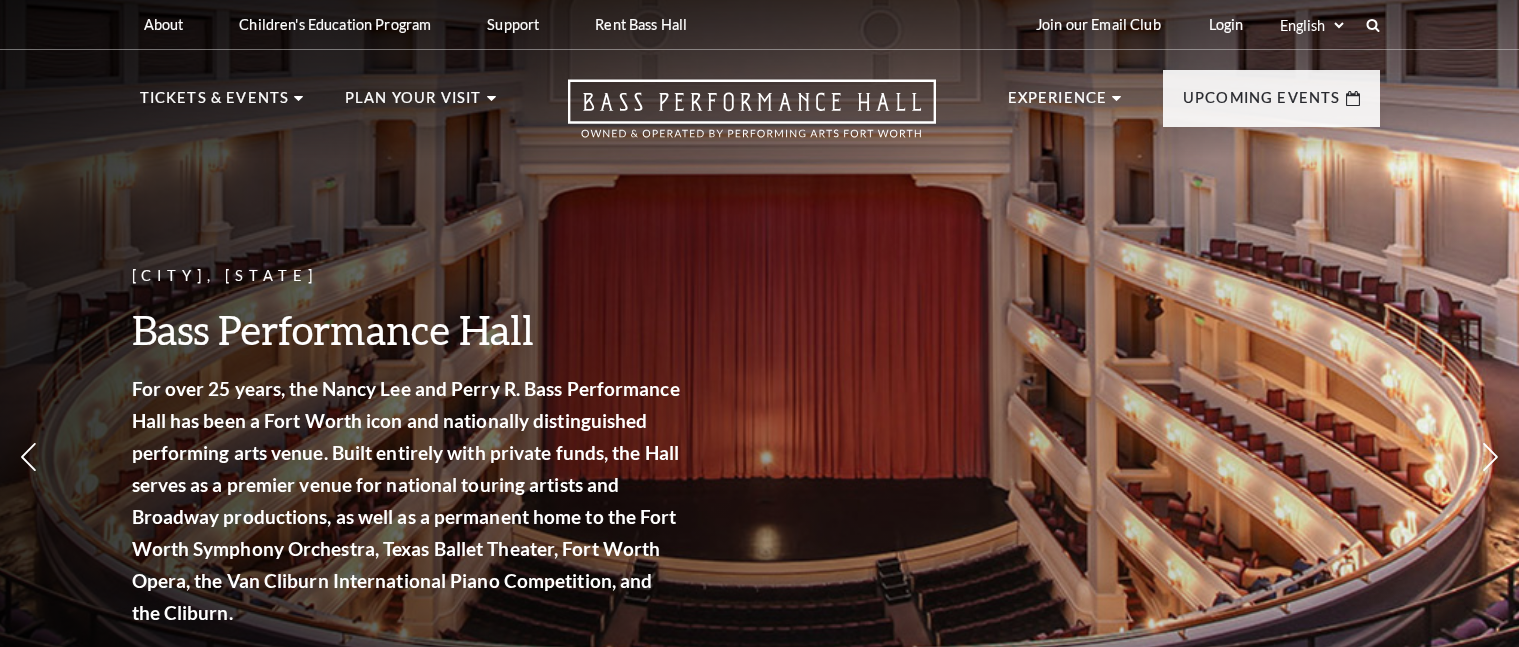 scroll, scrollTop: 0, scrollLeft: 0, axis: both 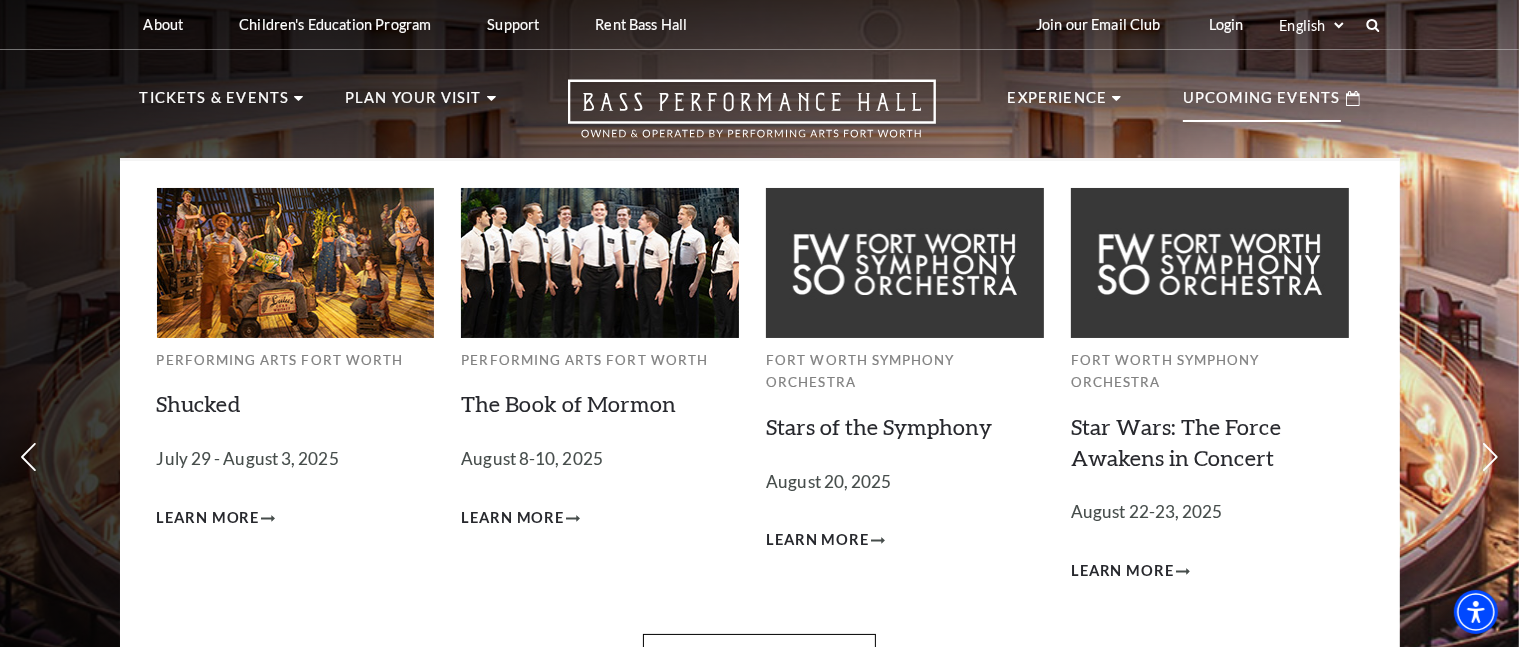 click on "Upcoming Events" at bounding box center (1262, 104) 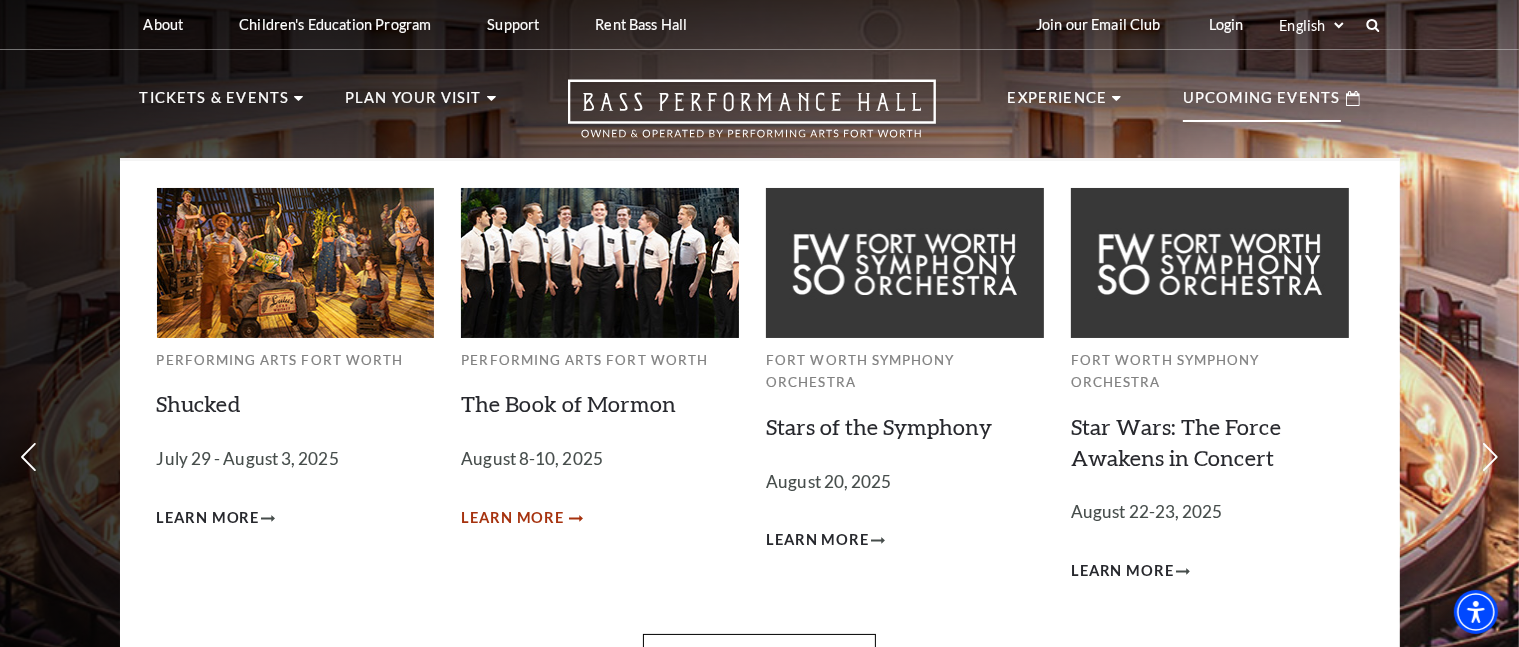 click on "Learn More" at bounding box center [512, 518] 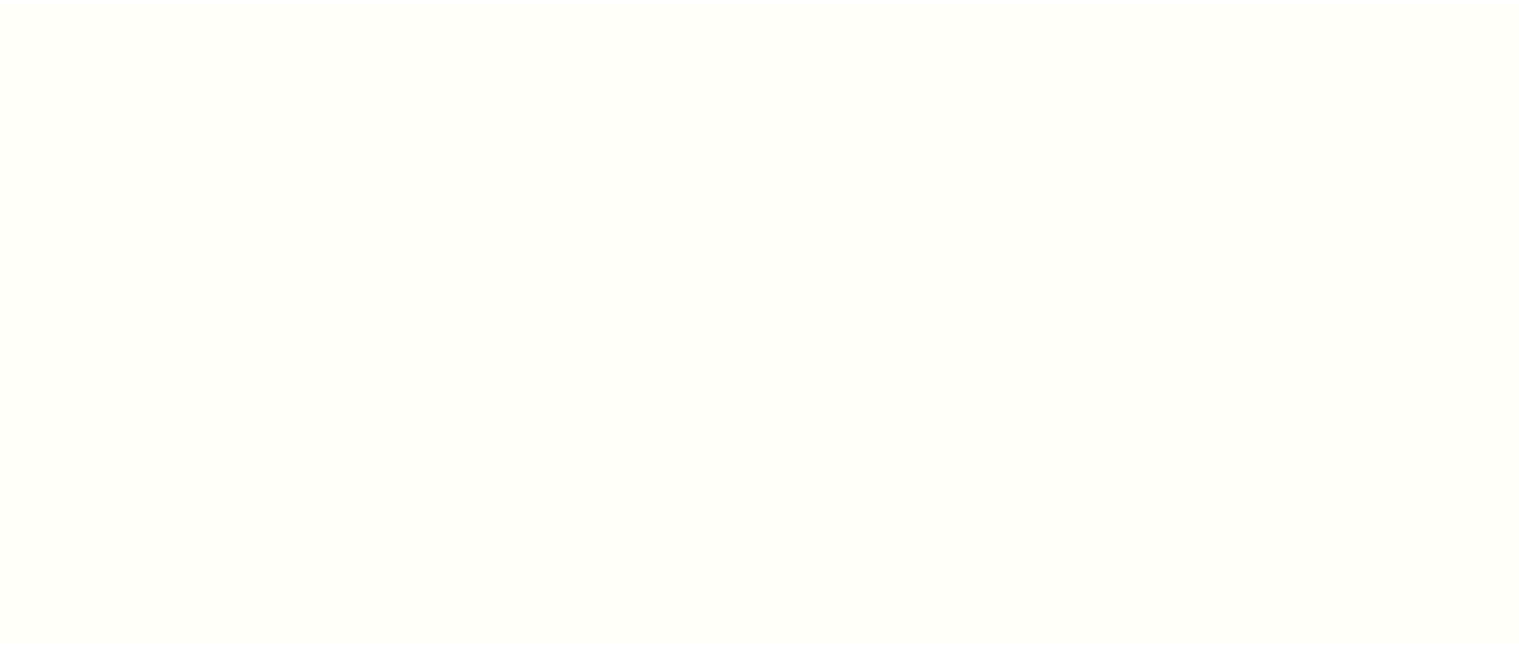 scroll, scrollTop: 0, scrollLeft: 0, axis: both 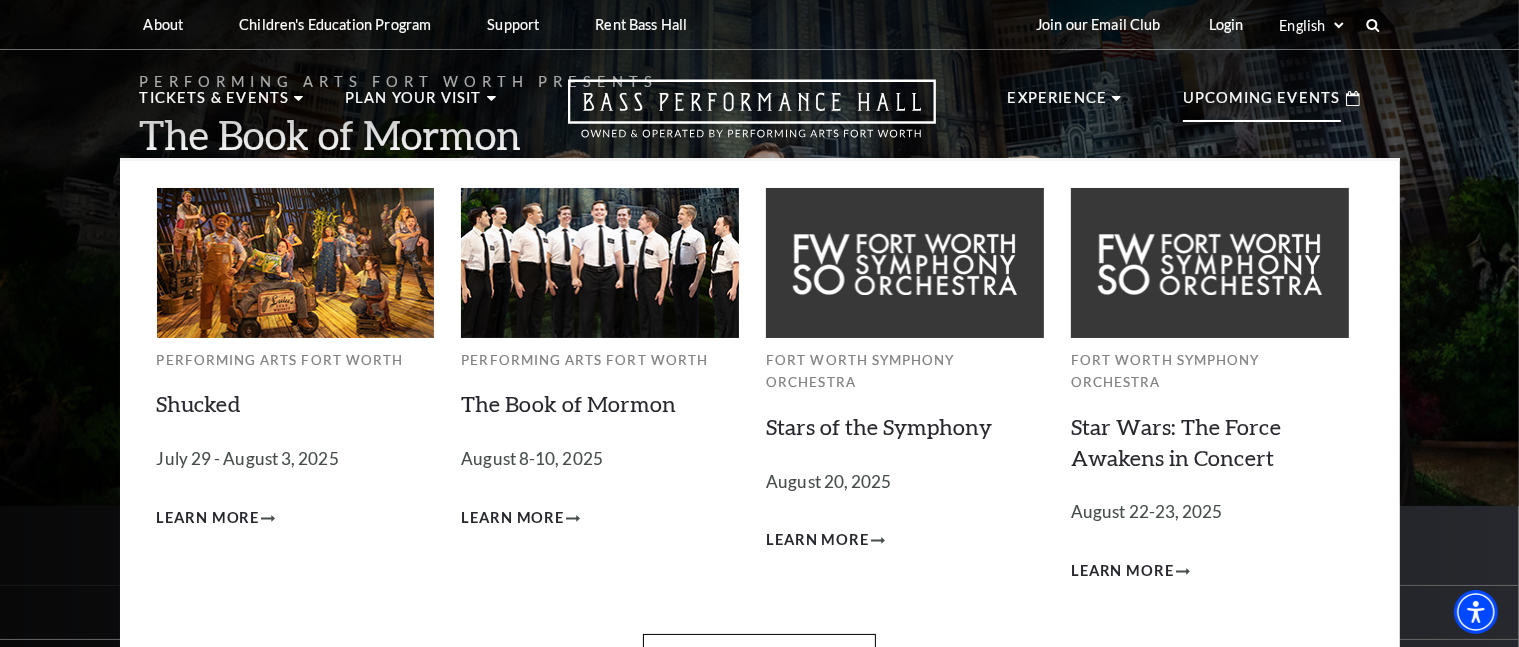 click on "Upcoming Events" at bounding box center [1262, 104] 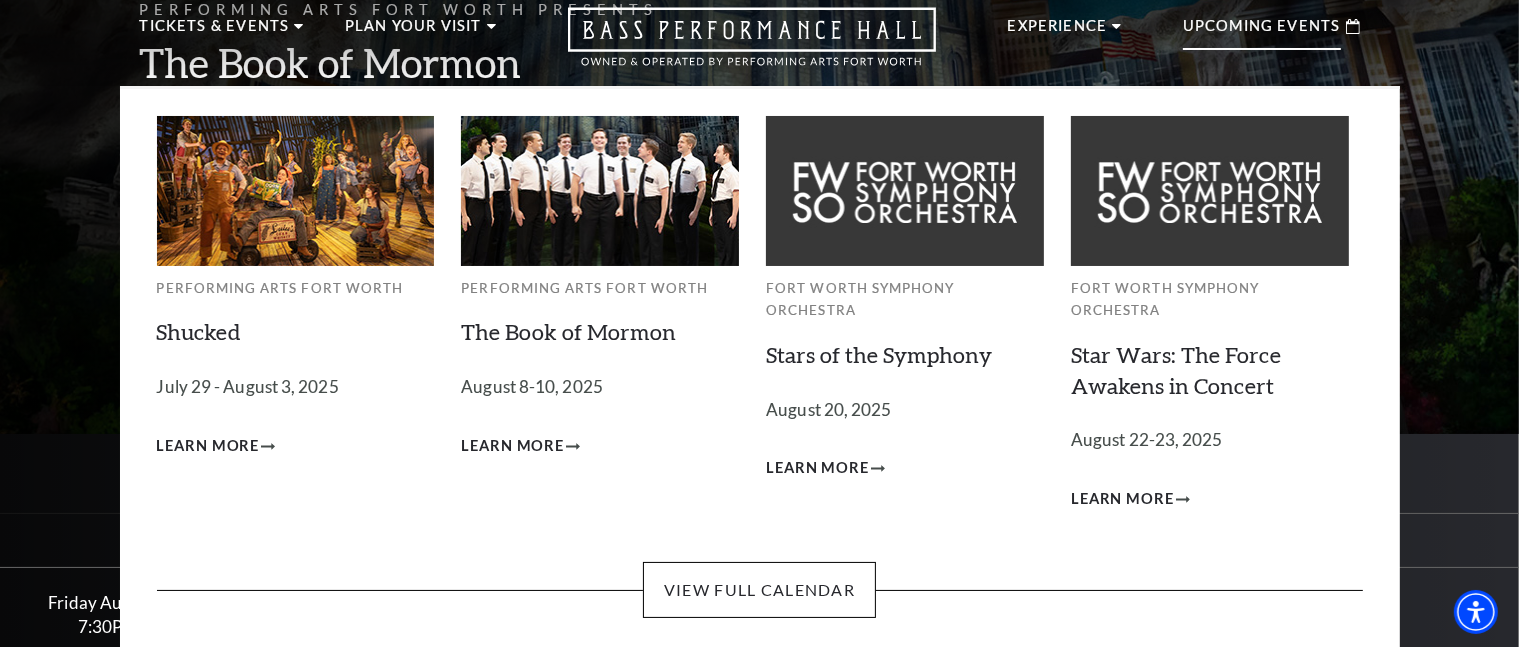 scroll, scrollTop: 73, scrollLeft: 0, axis: vertical 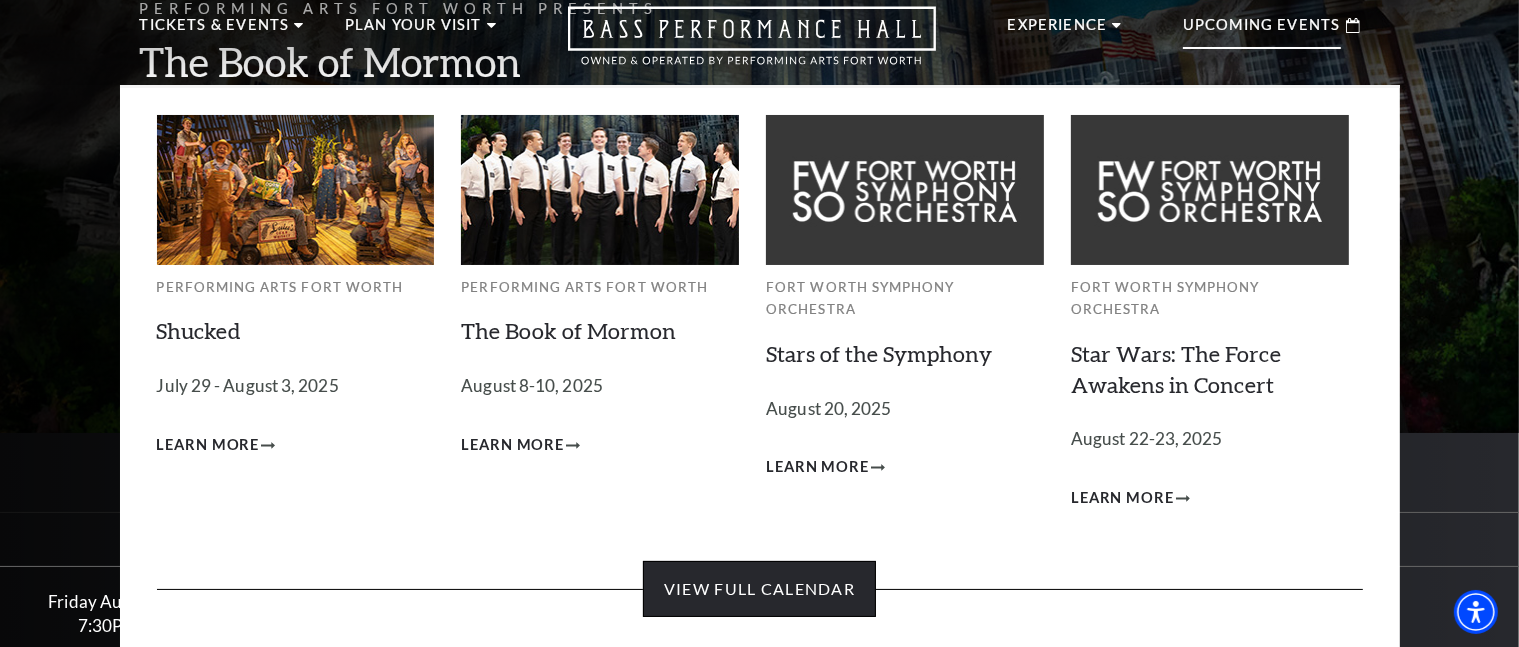 click on "View Full Calendar" at bounding box center (759, 589) 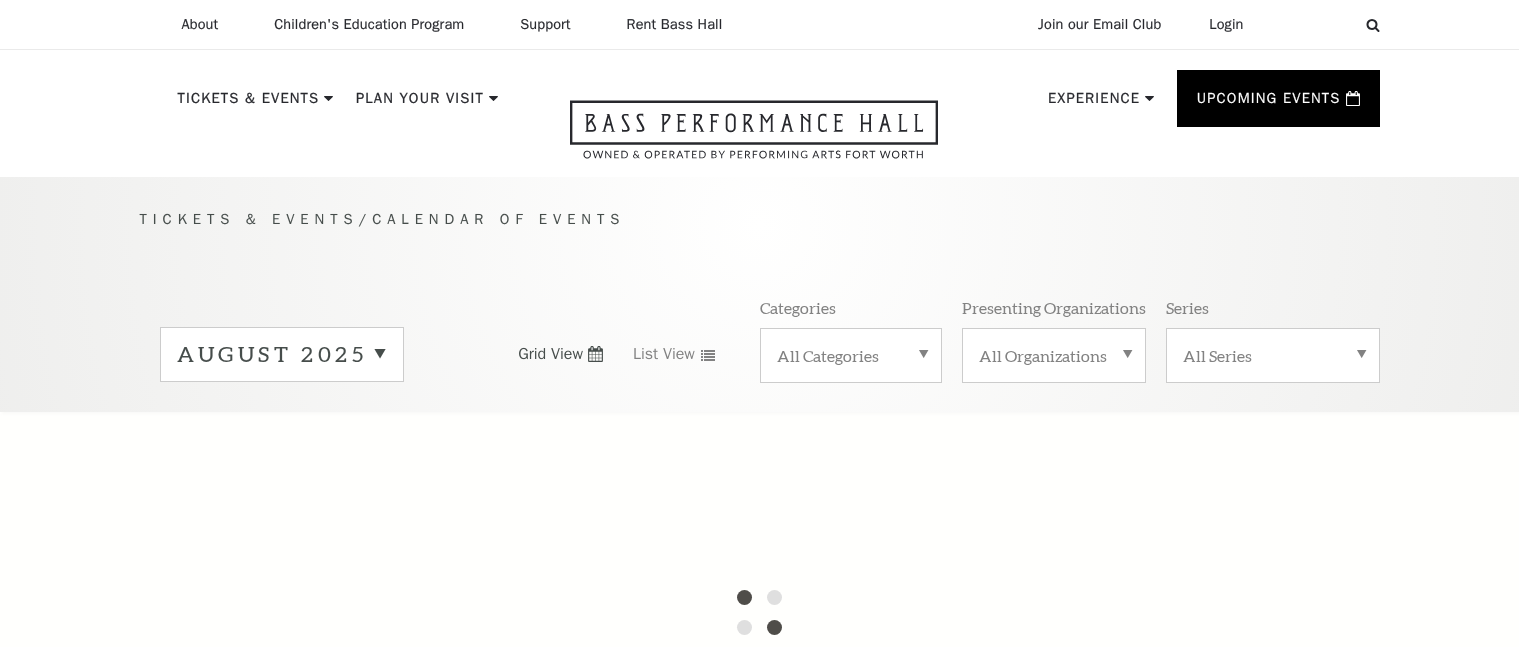 scroll, scrollTop: 0, scrollLeft: 0, axis: both 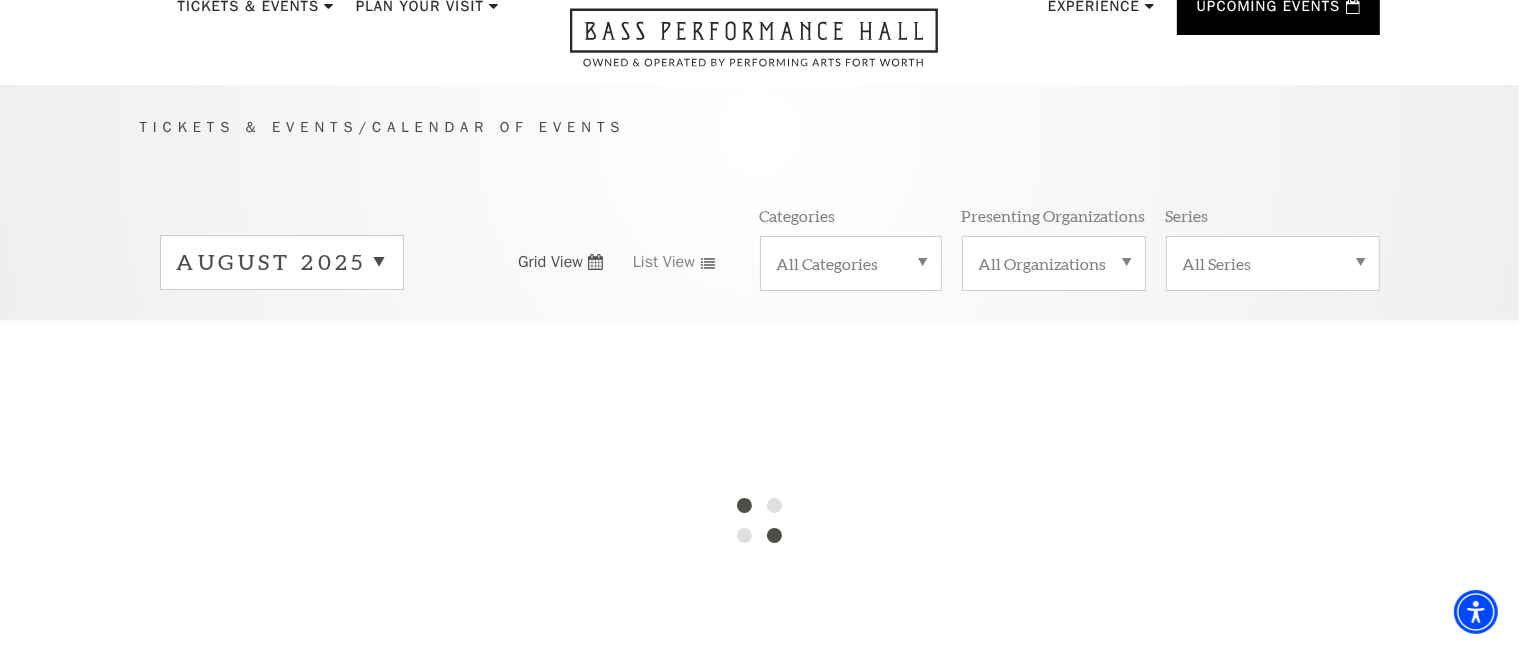 click on "August 2025" at bounding box center [282, 262] 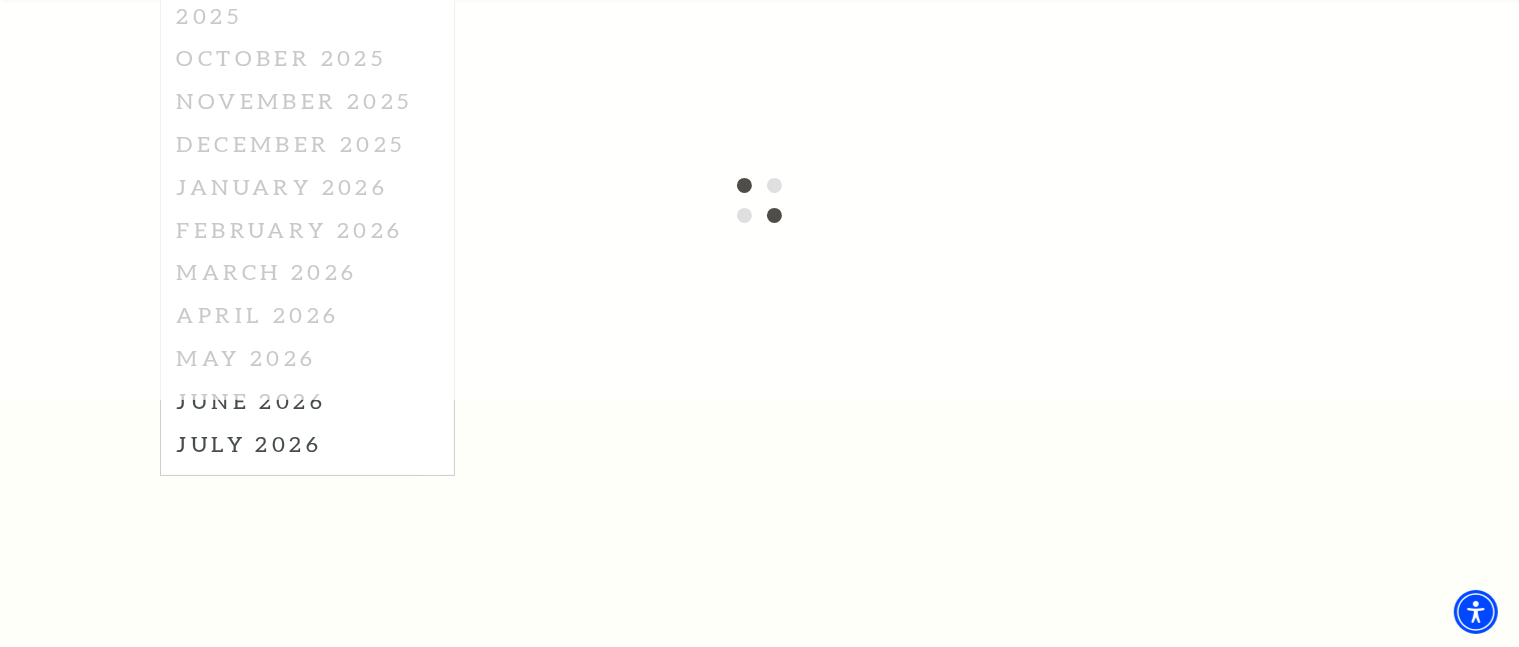 scroll, scrollTop: 416, scrollLeft: 0, axis: vertical 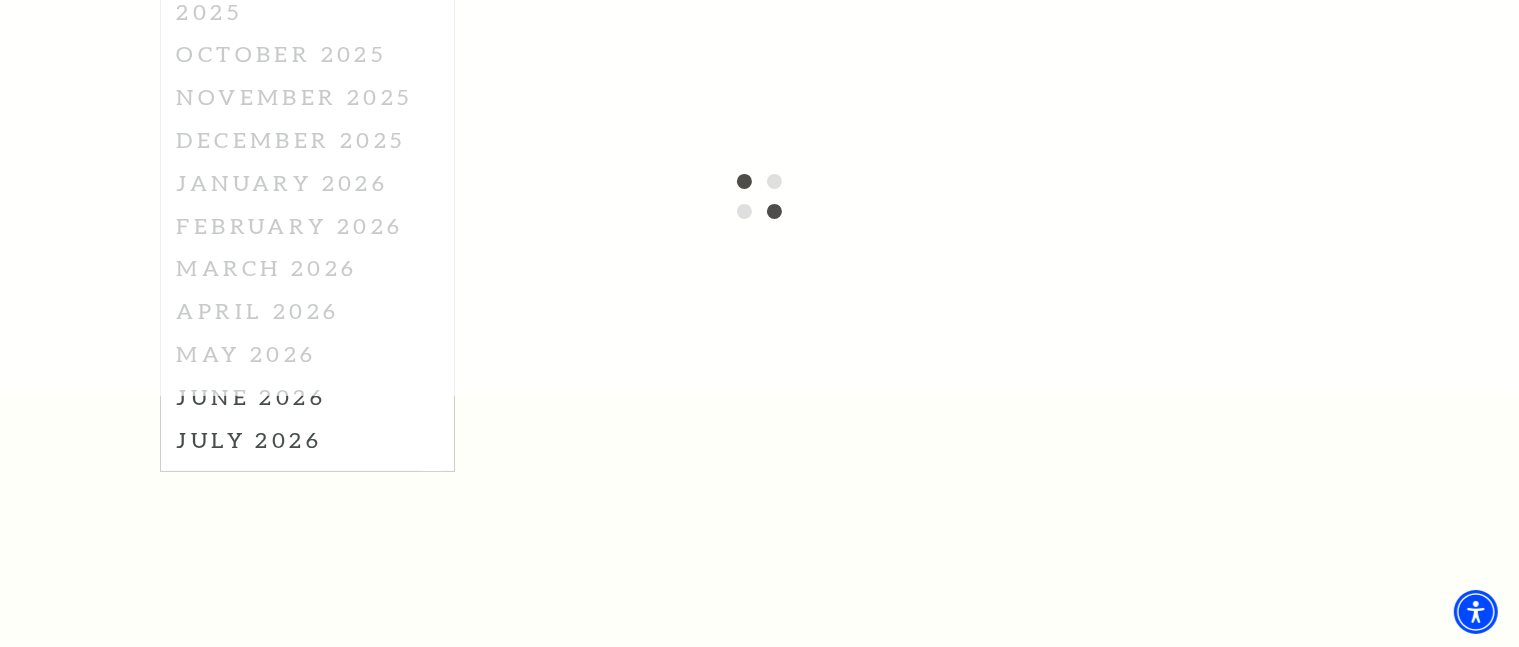 click at bounding box center (759, 196) 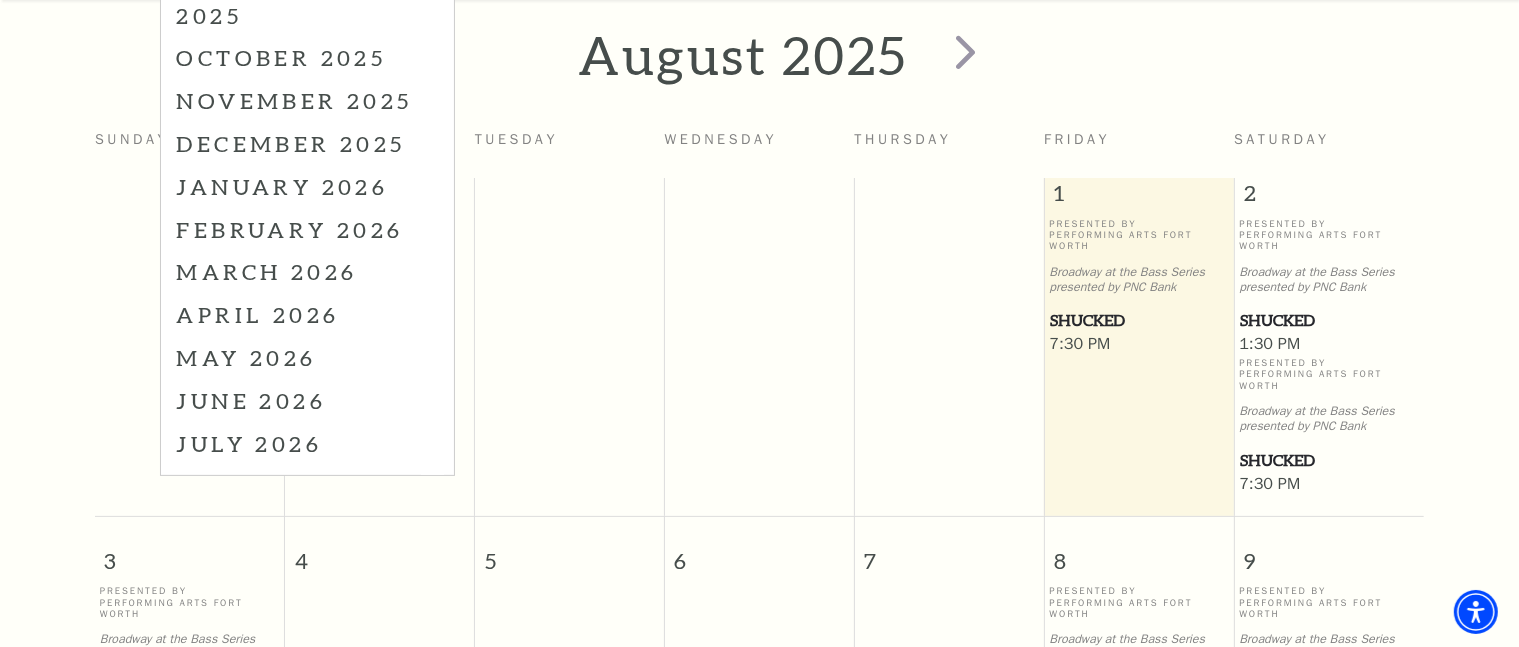 scroll, scrollTop: 411, scrollLeft: 0, axis: vertical 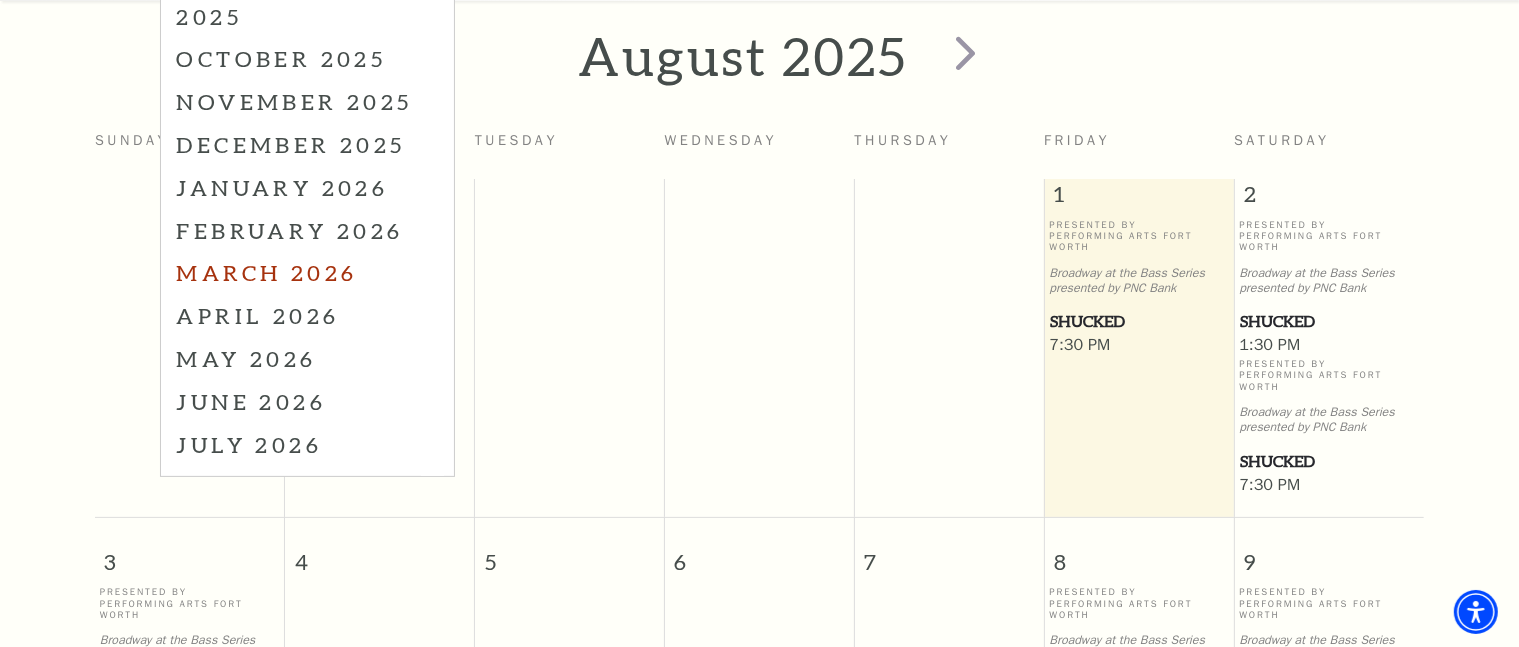 click on "March 2026" at bounding box center (307, 272) 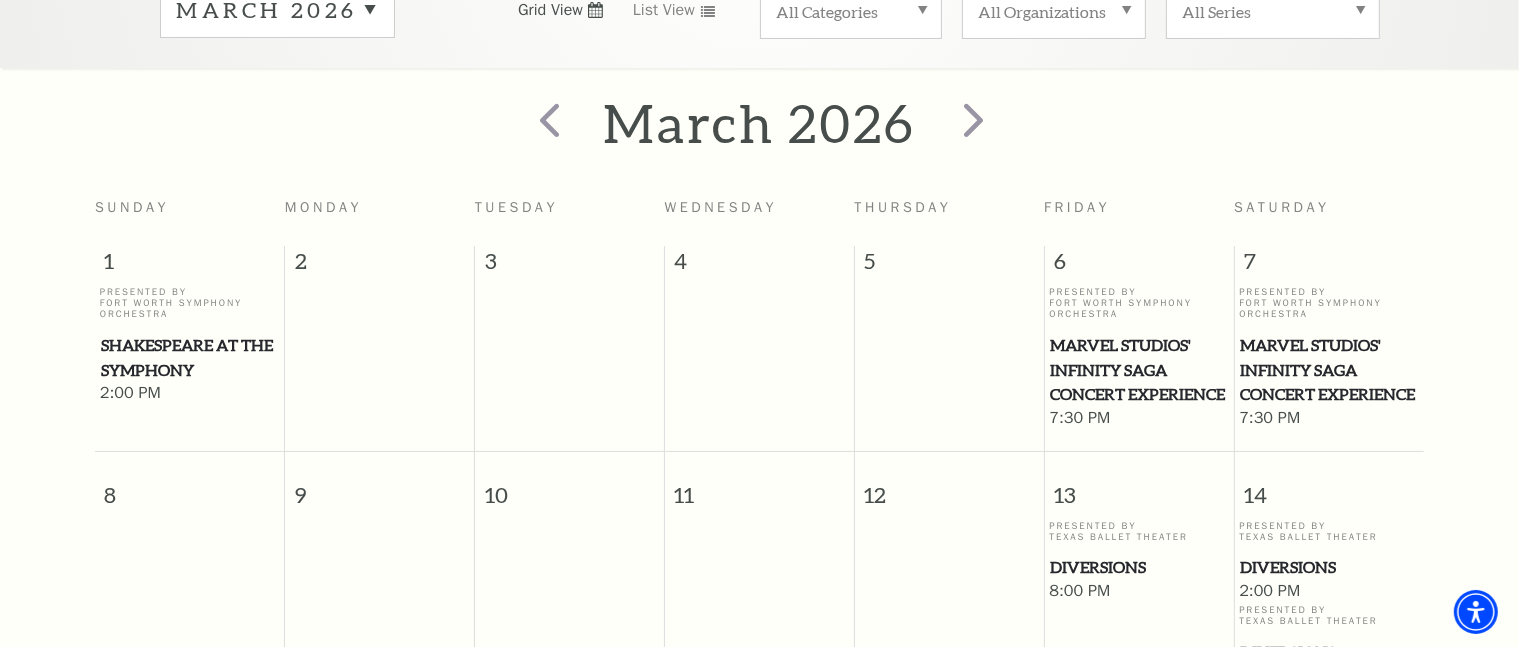 scroll, scrollTop: 0, scrollLeft: 0, axis: both 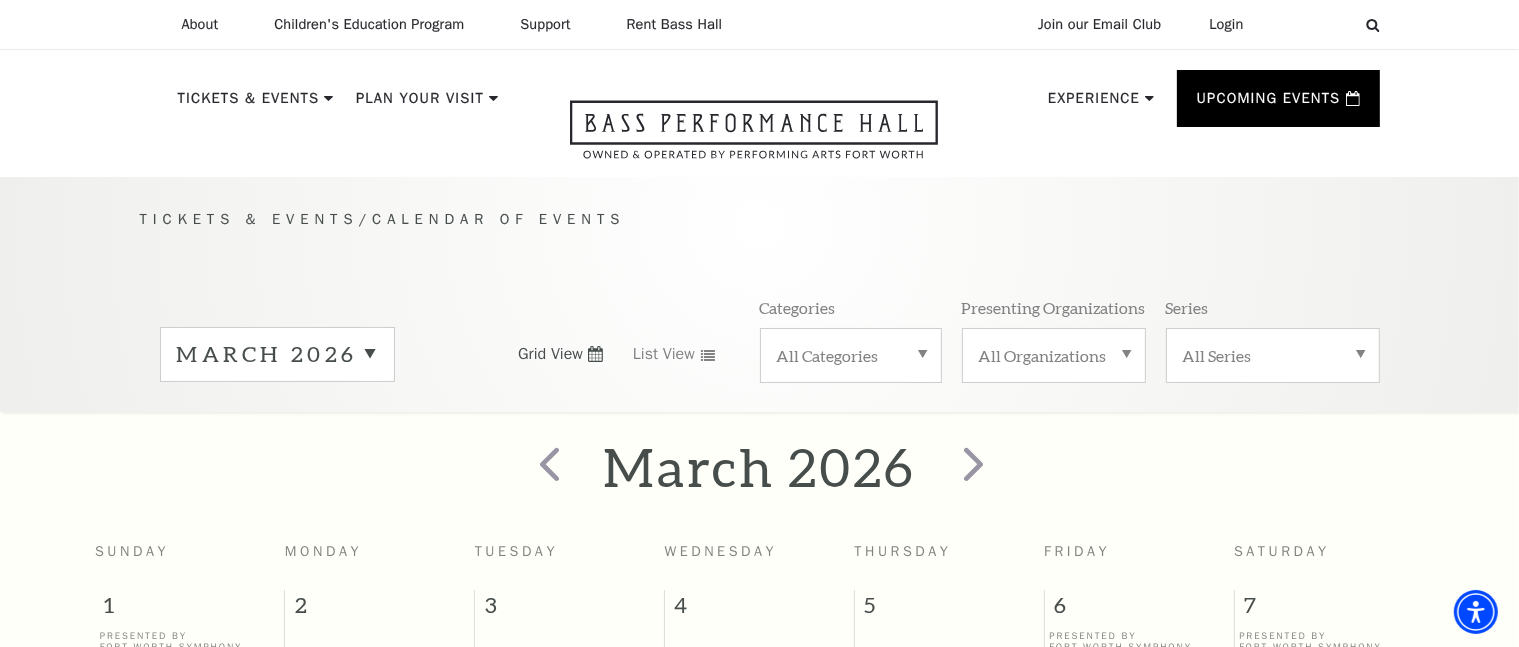 click on "March 2026" at bounding box center (277, 354) 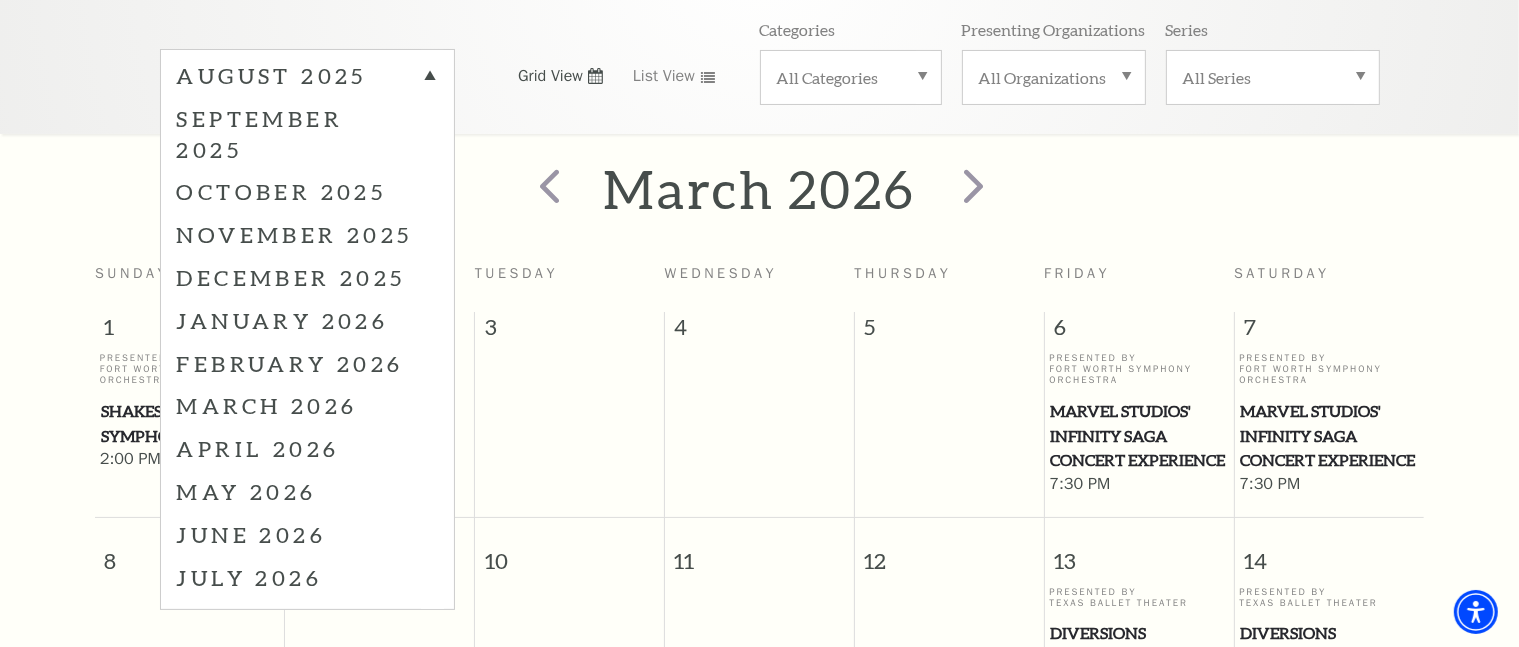 scroll, scrollTop: 299, scrollLeft: 0, axis: vertical 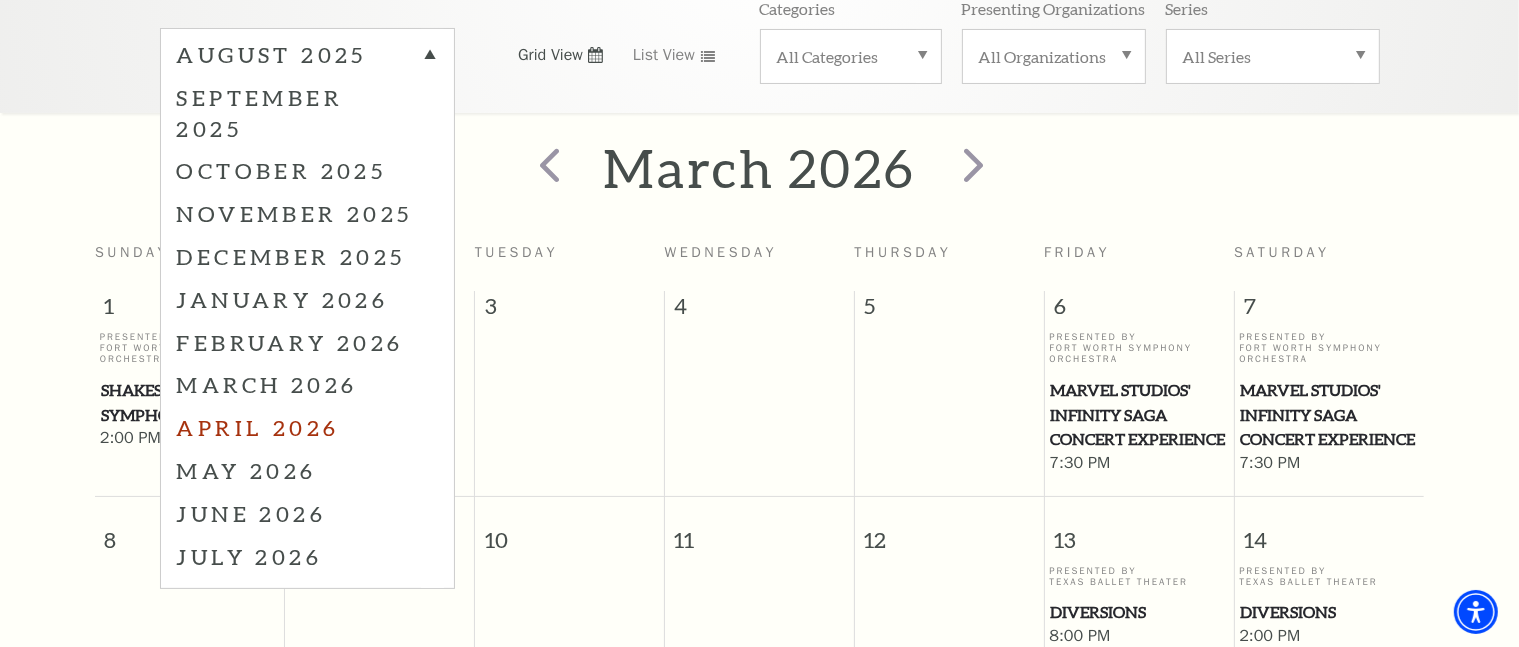 click on "April 2026" at bounding box center [307, 427] 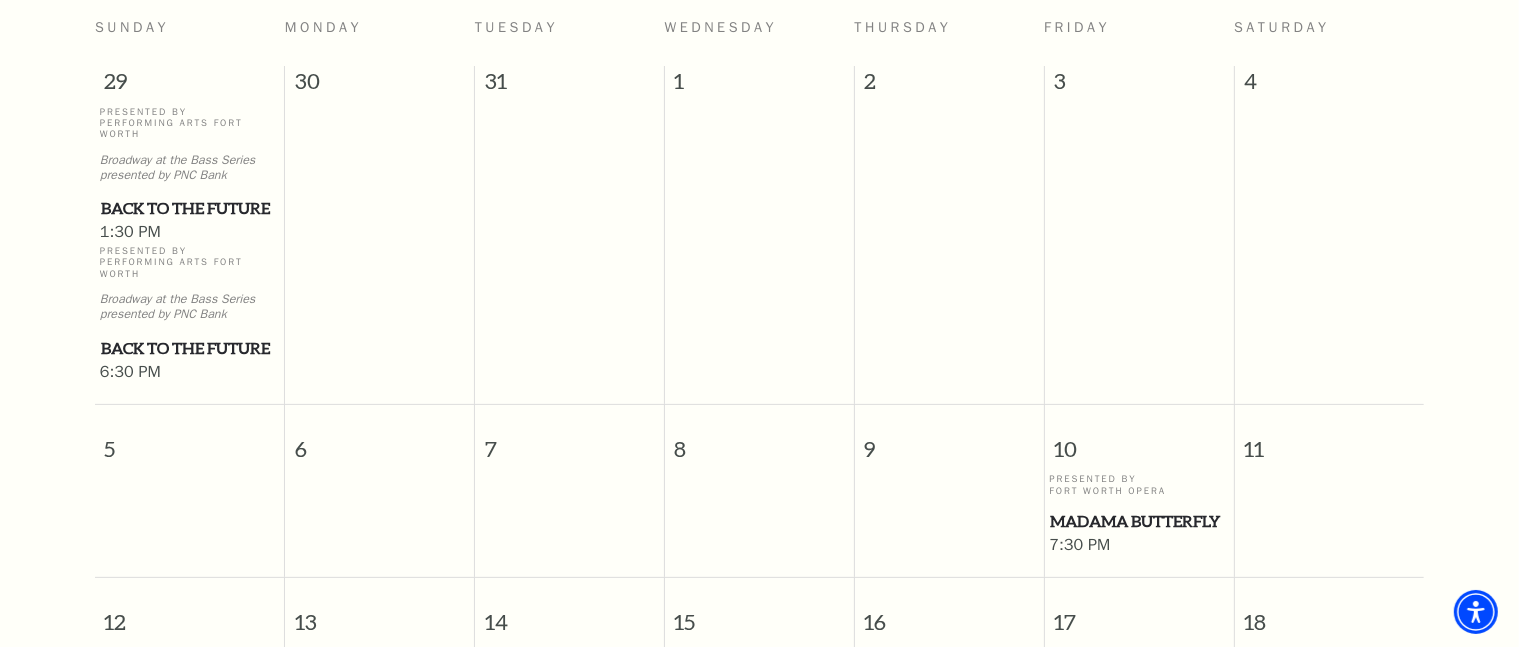 scroll, scrollTop: 0, scrollLeft: 0, axis: both 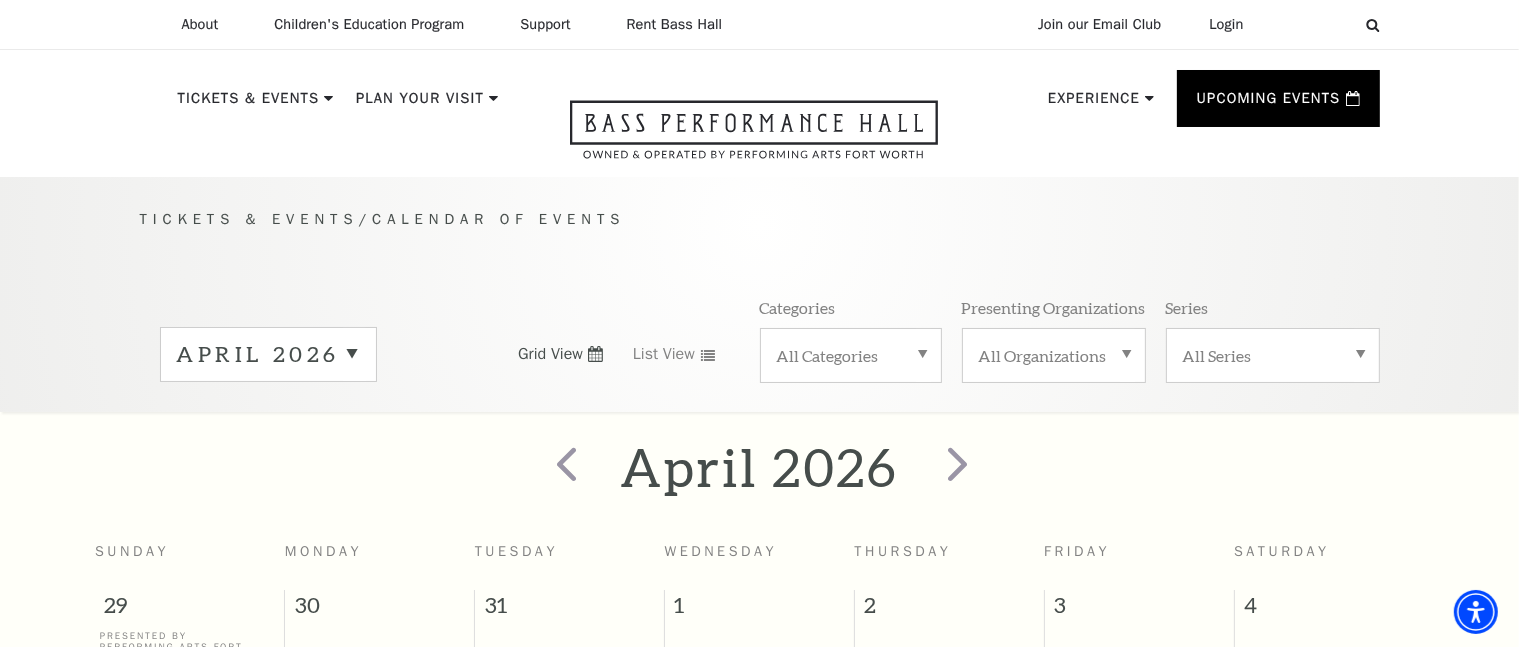 click on "April 2026" at bounding box center [268, 354] 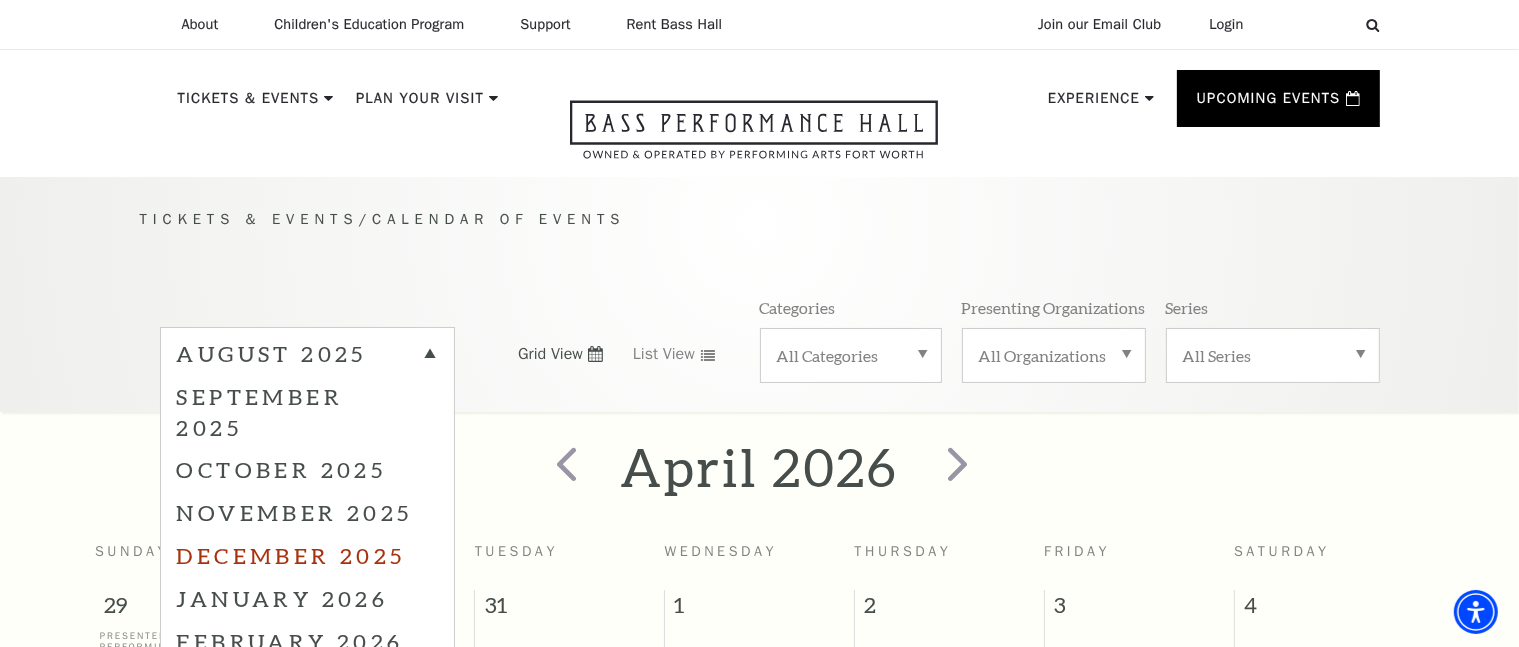 click on "December 2025" at bounding box center [307, 555] 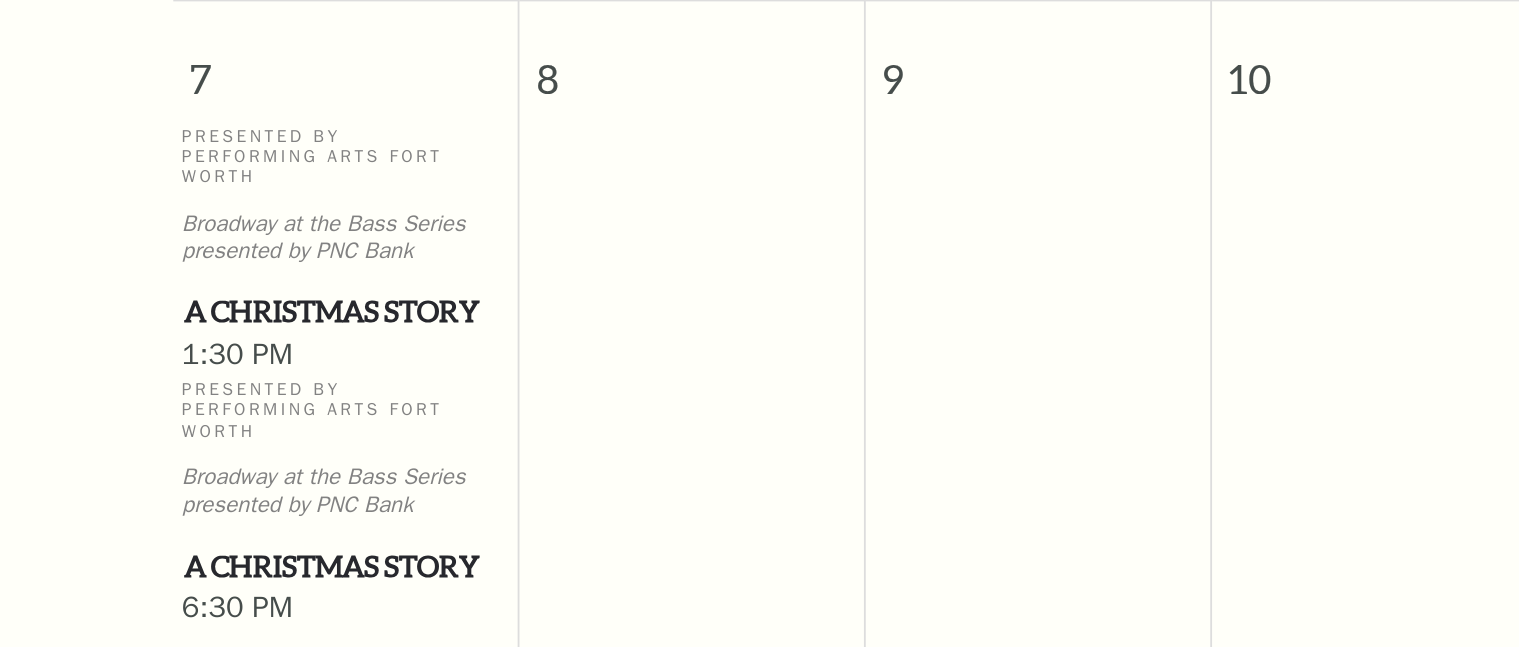 scroll, scrollTop: 693, scrollLeft: 0, axis: vertical 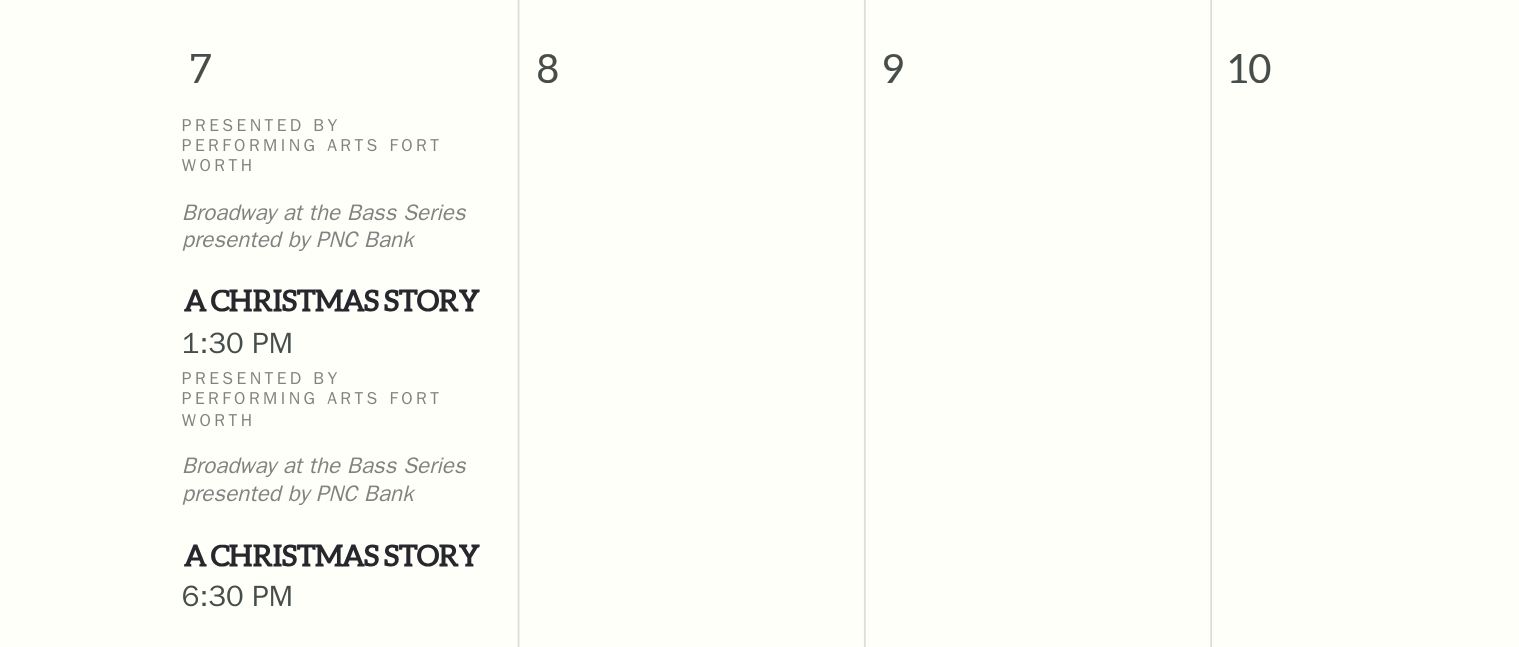 click on "A Christmas Story" at bounding box center (190, 456) 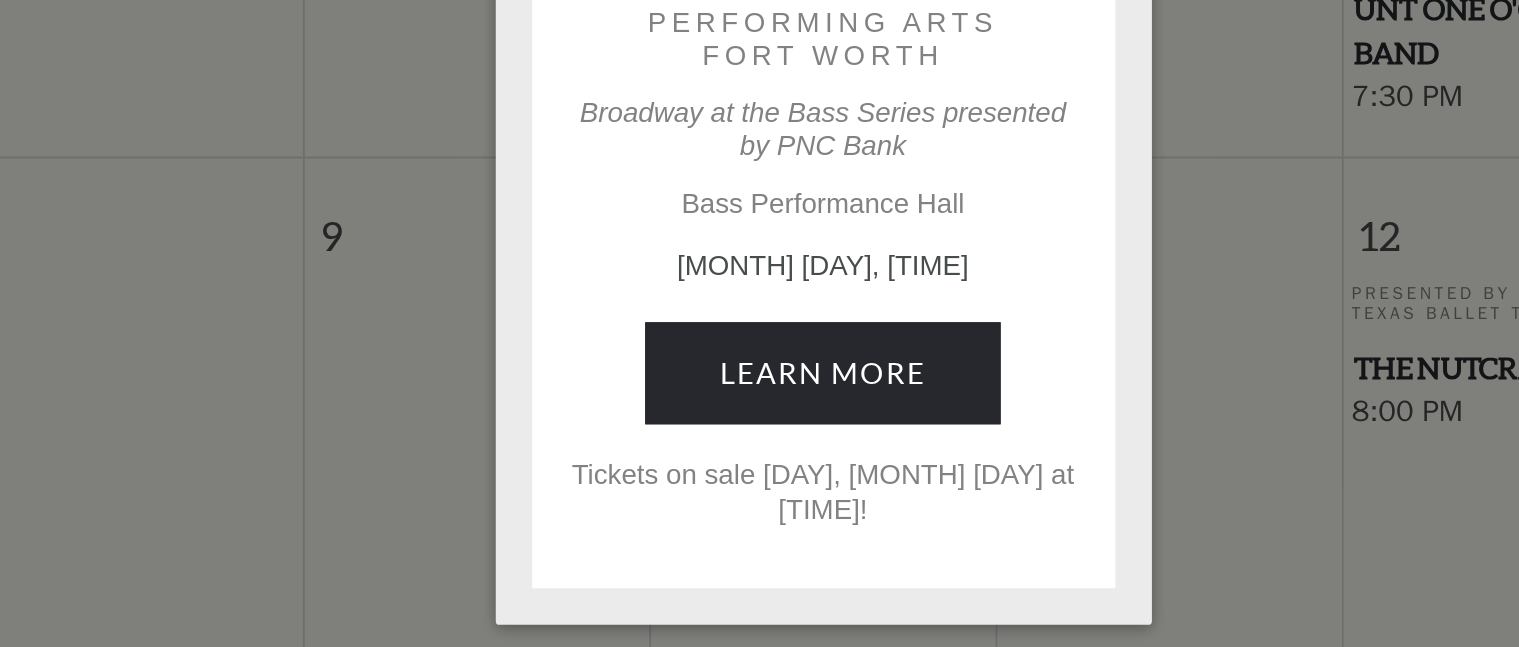 scroll, scrollTop: 602, scrollLeft: 0, axis: vertical 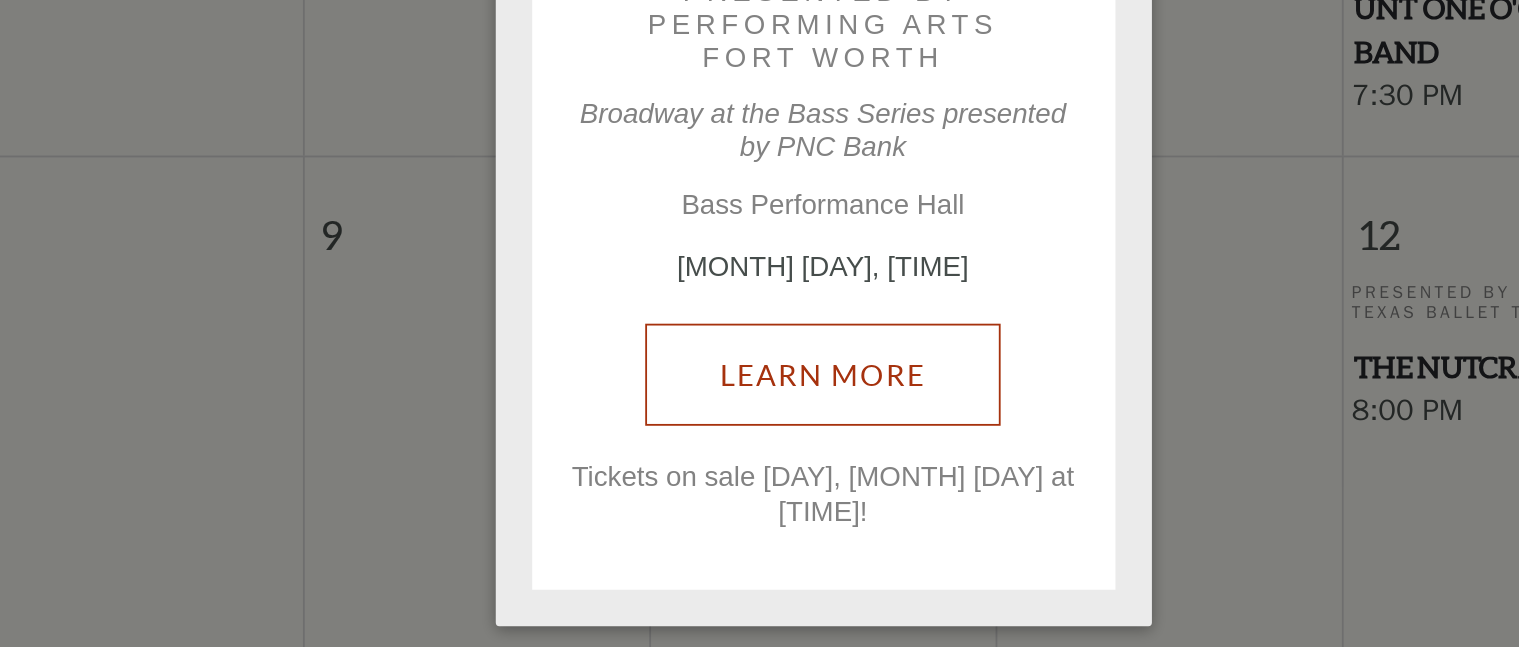 click on "Learn More" at bounding box center [759, 496] 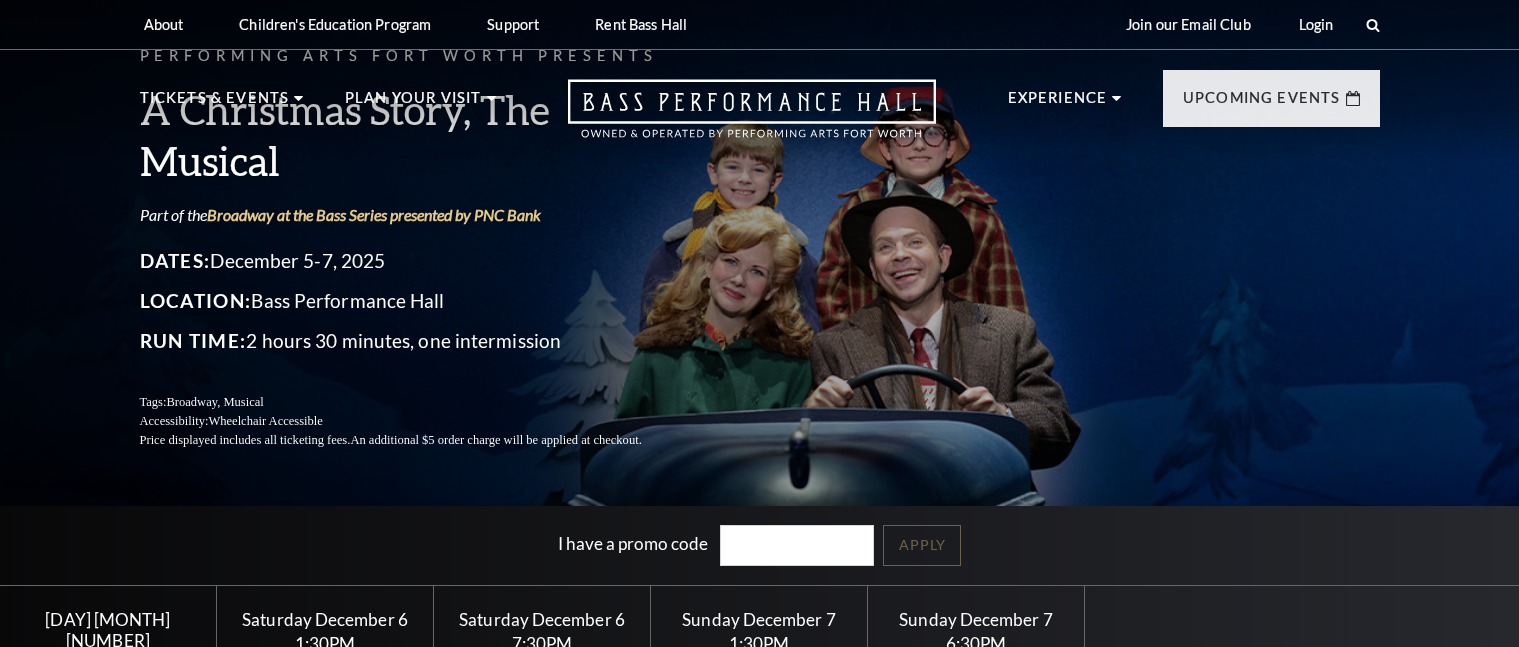 scroll, scrollTop: 0, scrollLeft: 0, axis: both 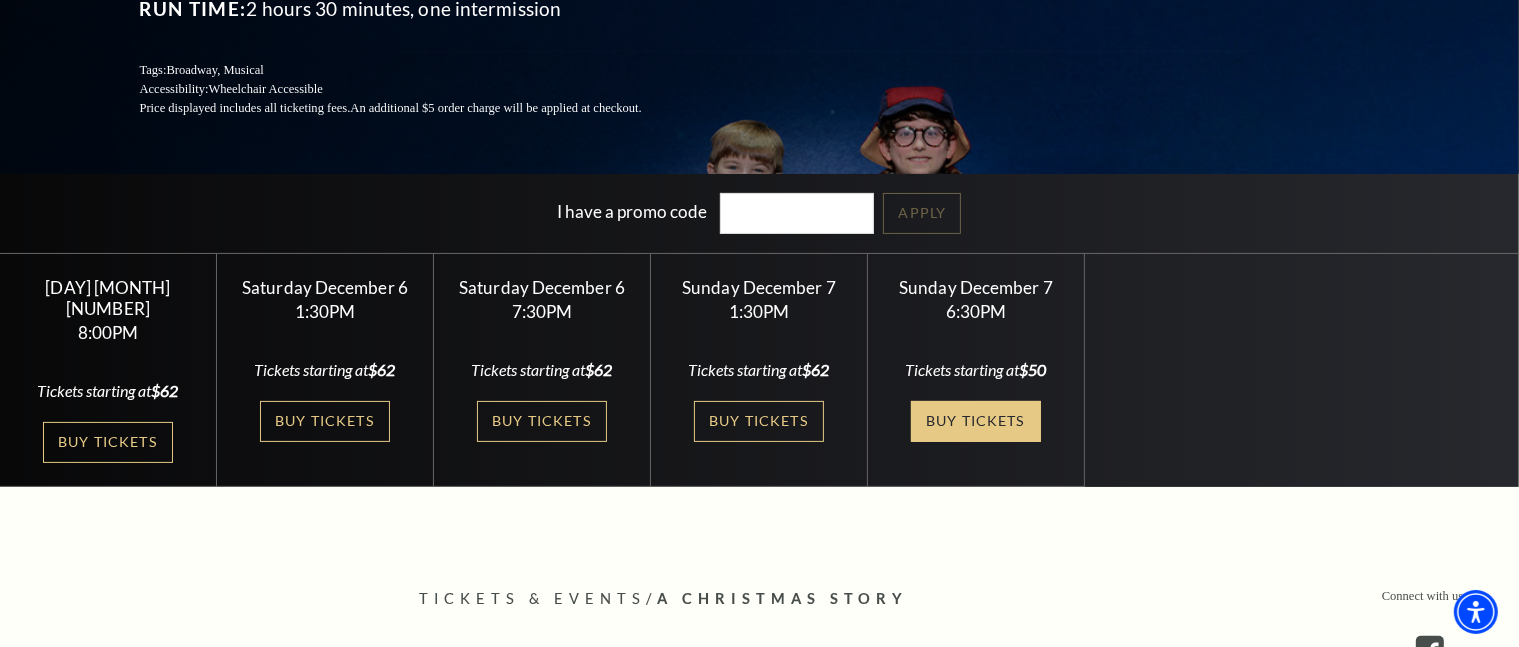 click on "Buy Tickets" at bounding box center (976, 421) 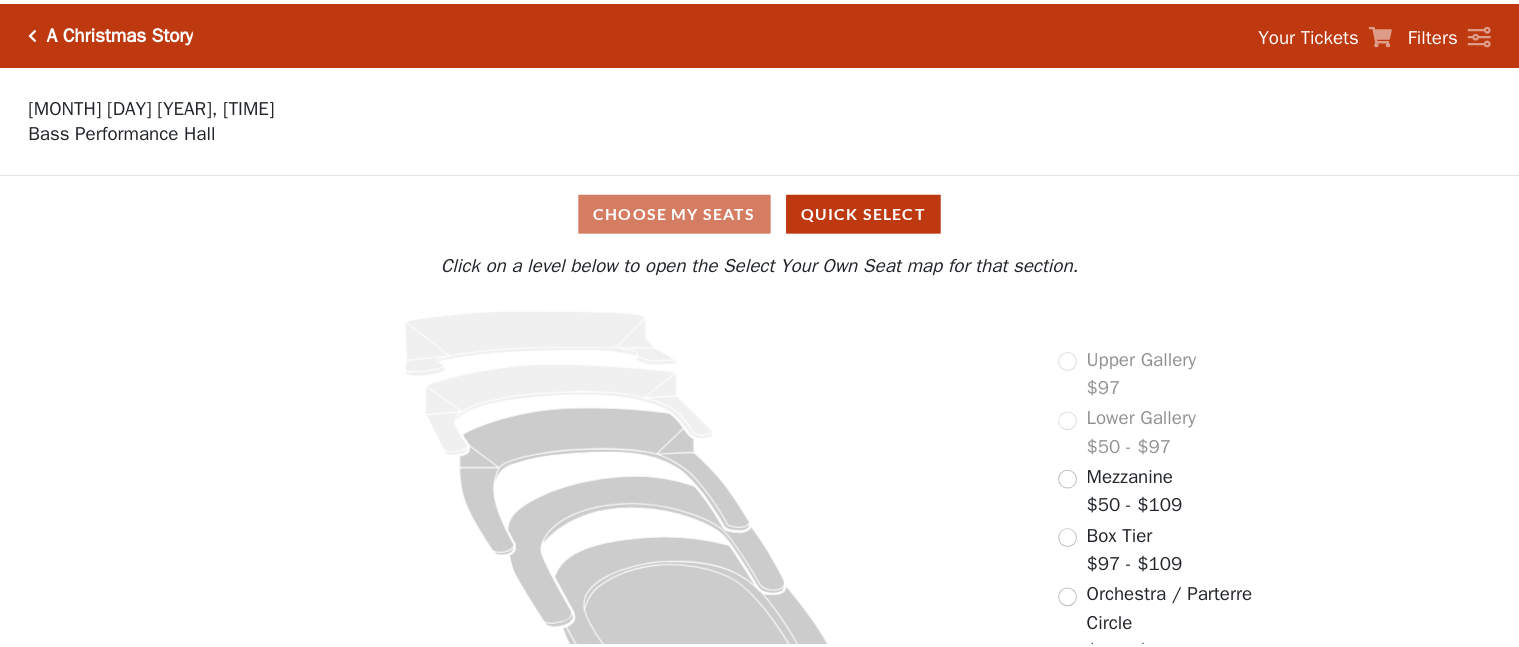 scroll, scrollTop: 0, scrollLeft: 0, axis: both 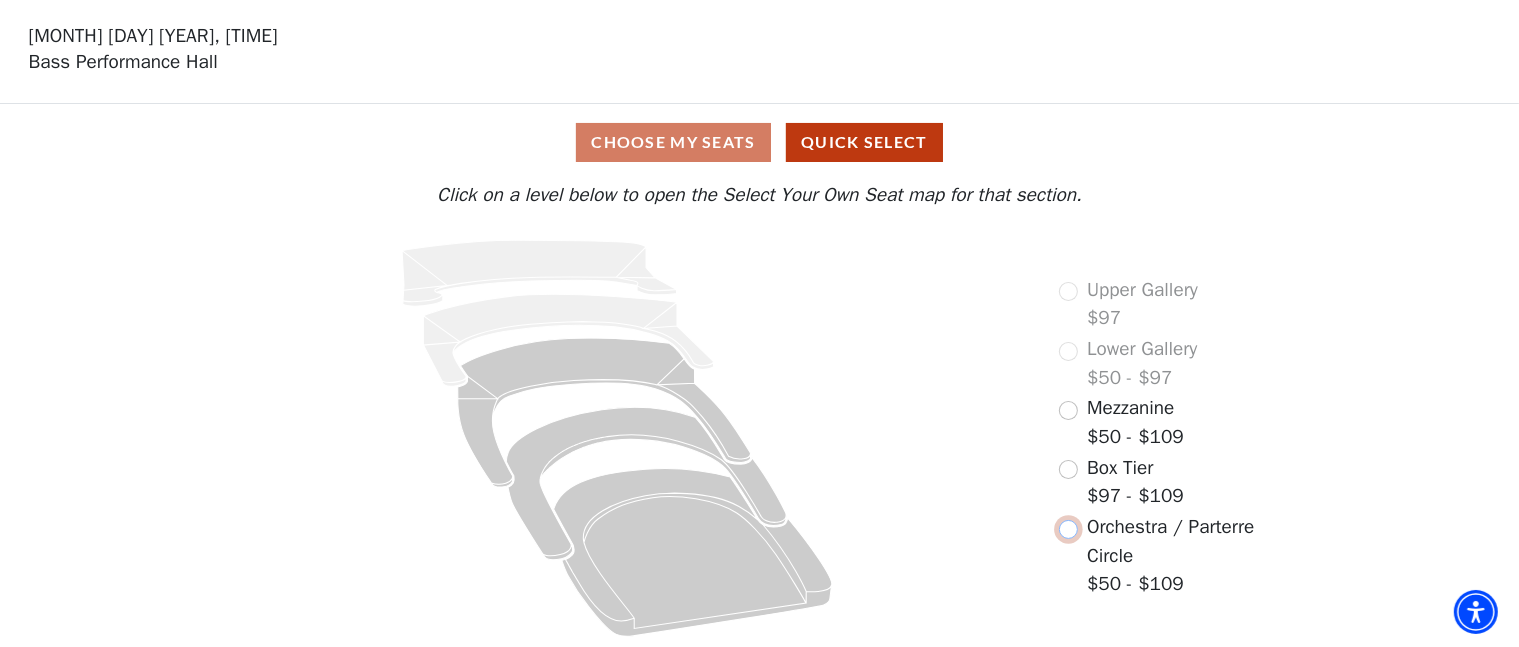 click at bounding box center (1068, 529) 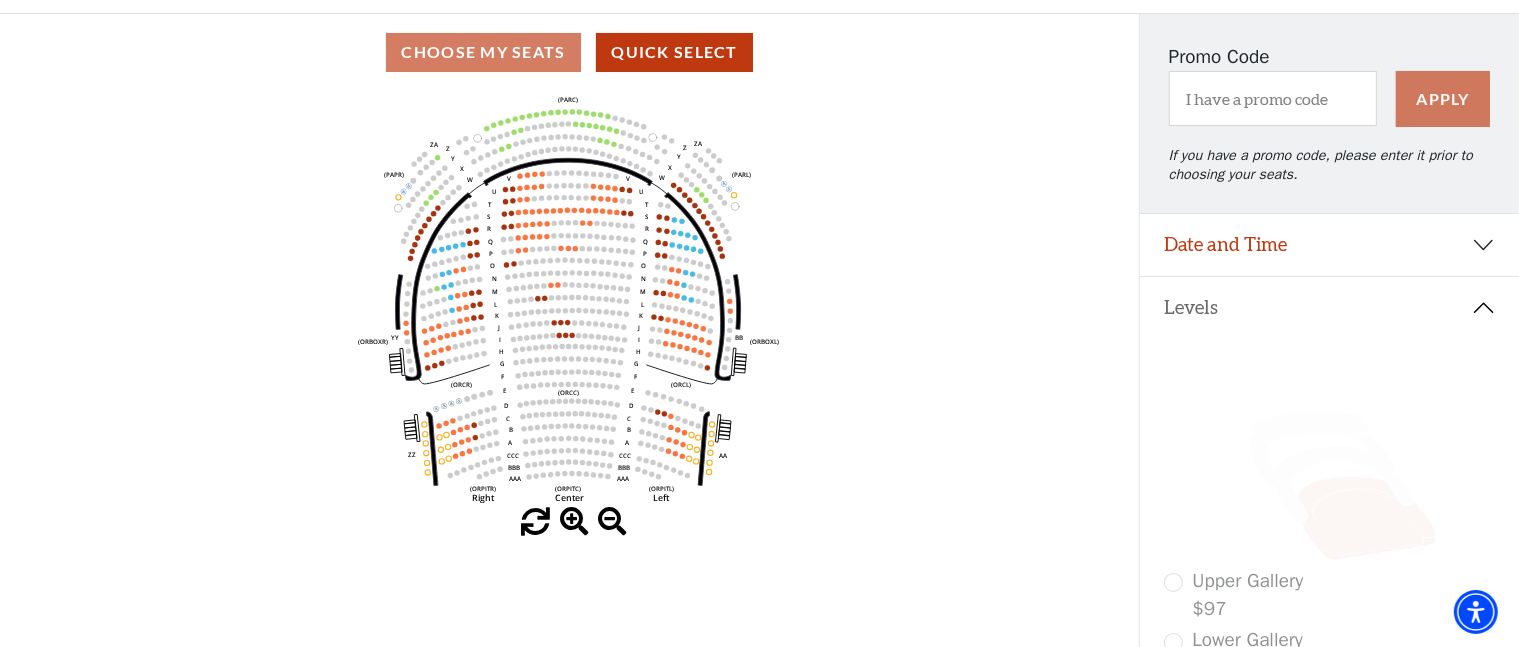scroll, scrollTop: 154, scrollLeft: 0, axis: vertical 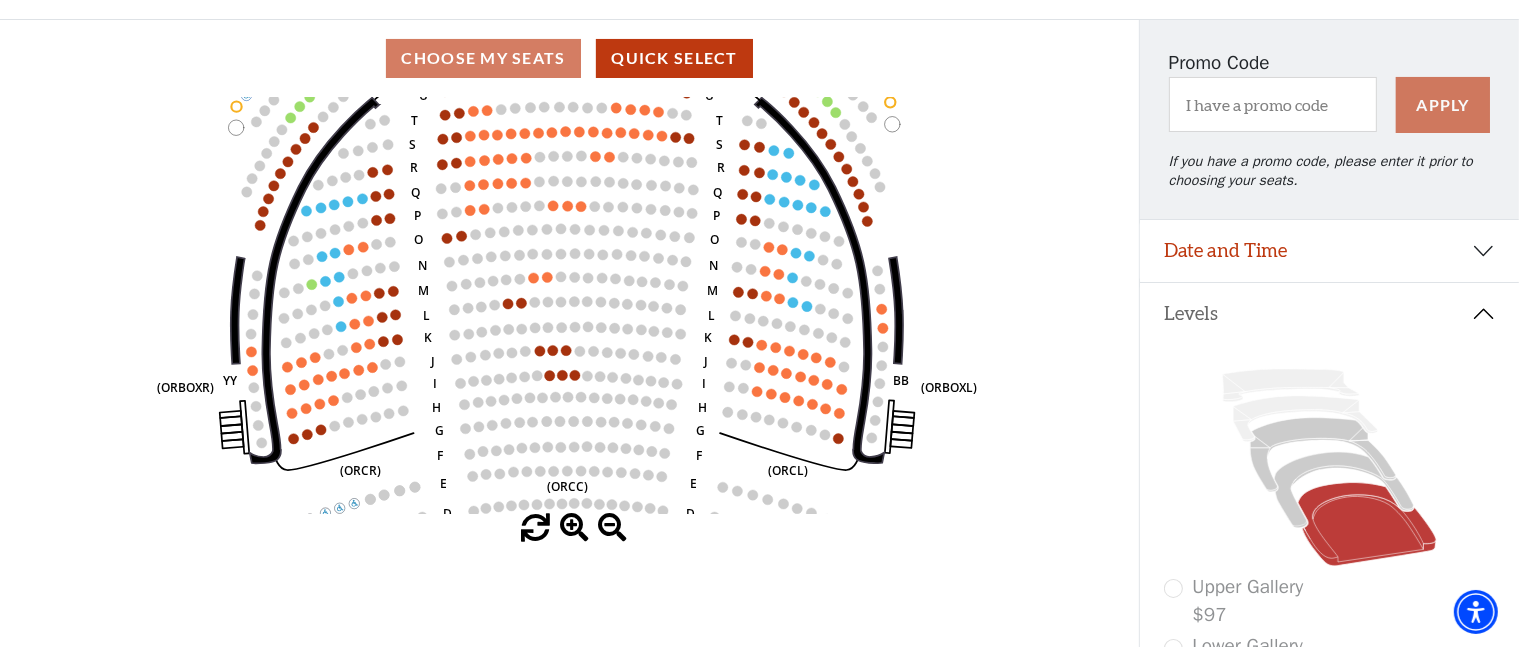 click 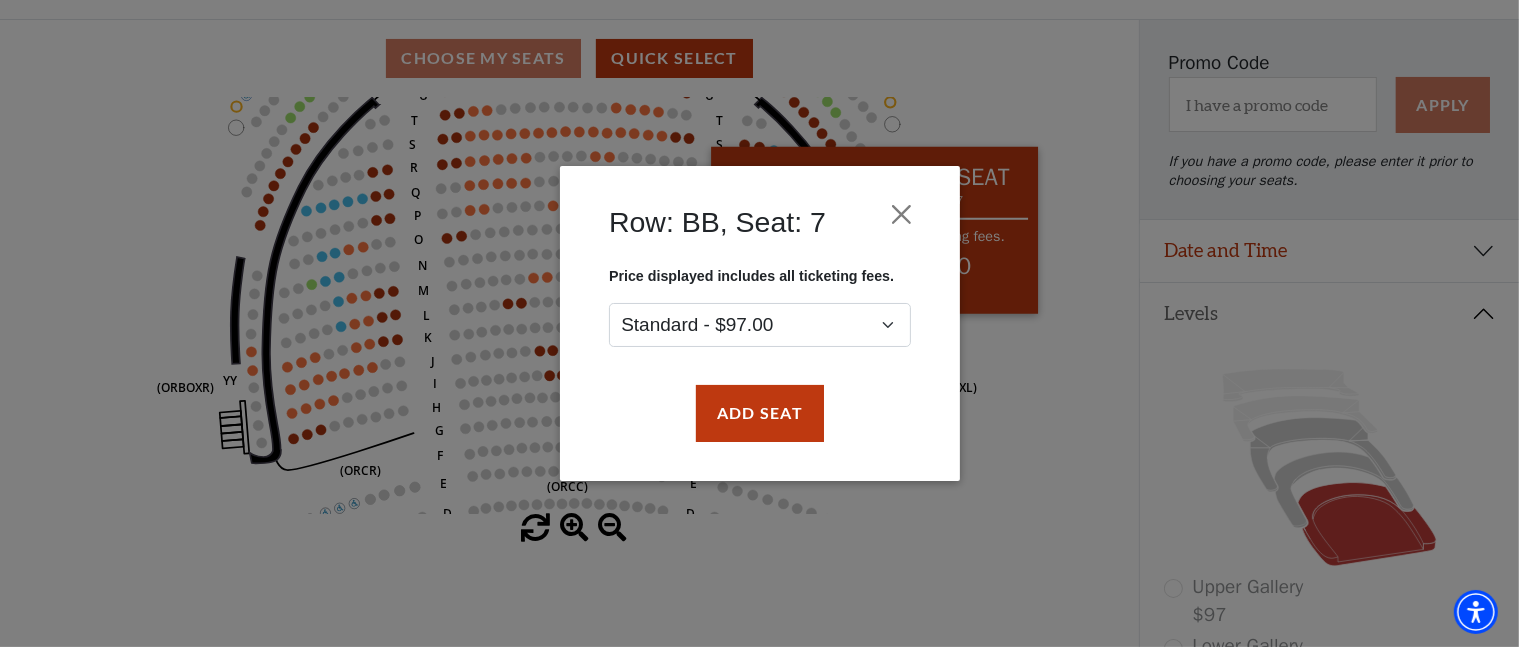 click on "Row: BB, Seat: 7
Price displayed includes all ticketing fees.
Standard - $97.00
Add Seat" at bounding box center (759, 323) 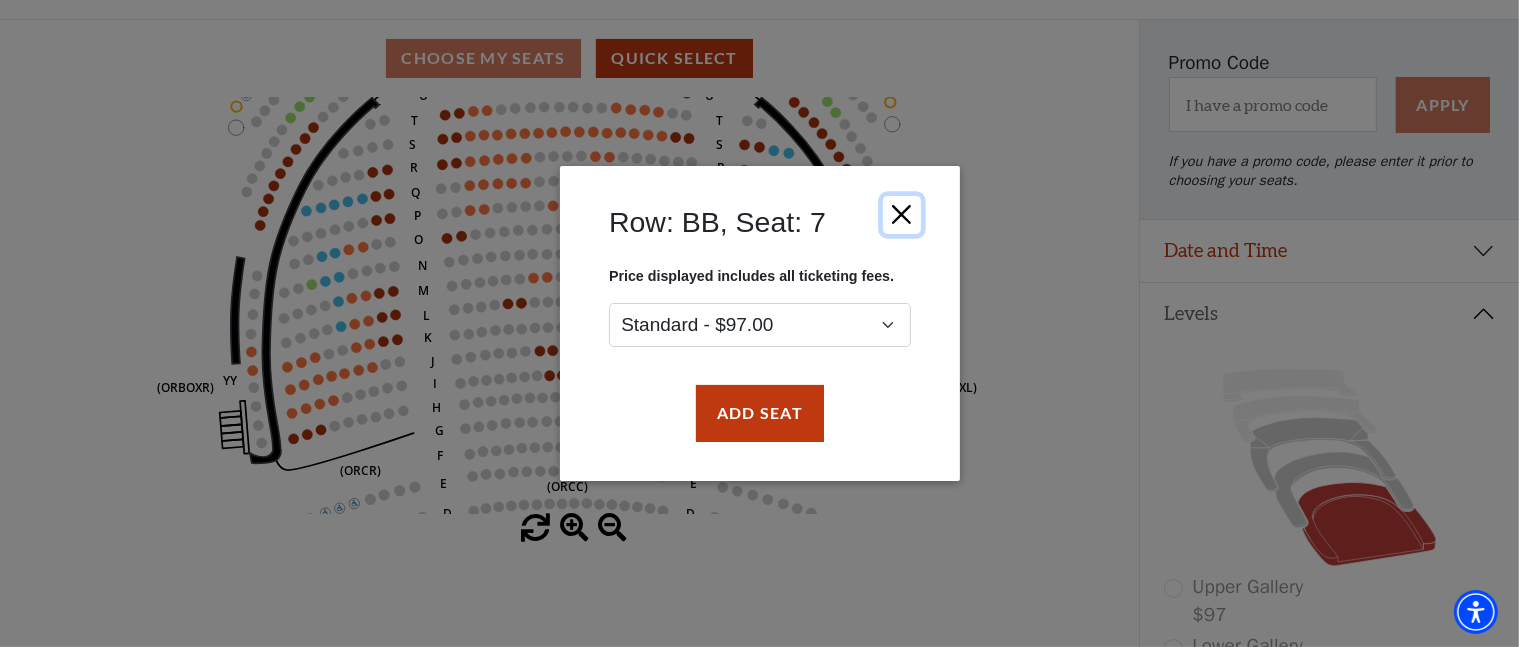 click at bounding box center [901, 215] 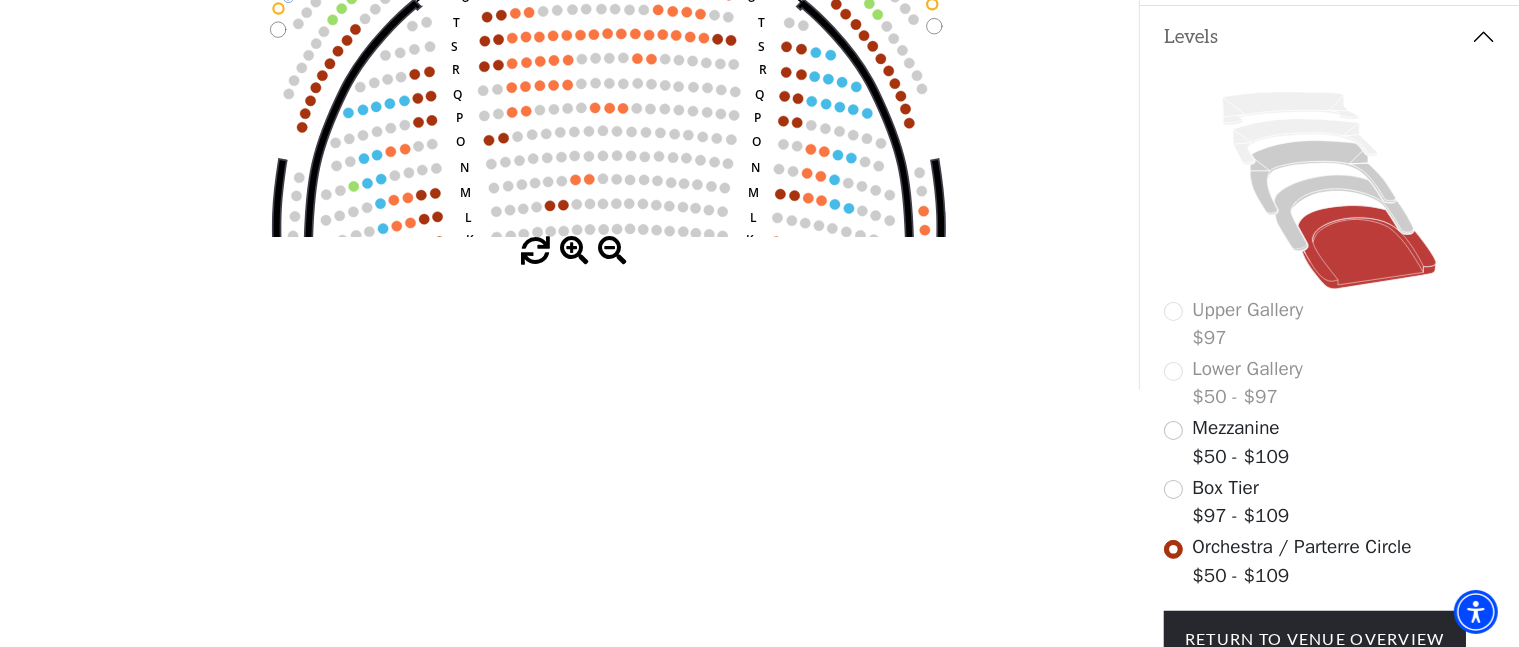 scroll, scrollTop: 453, scrollLeft: 0, axis: vertical 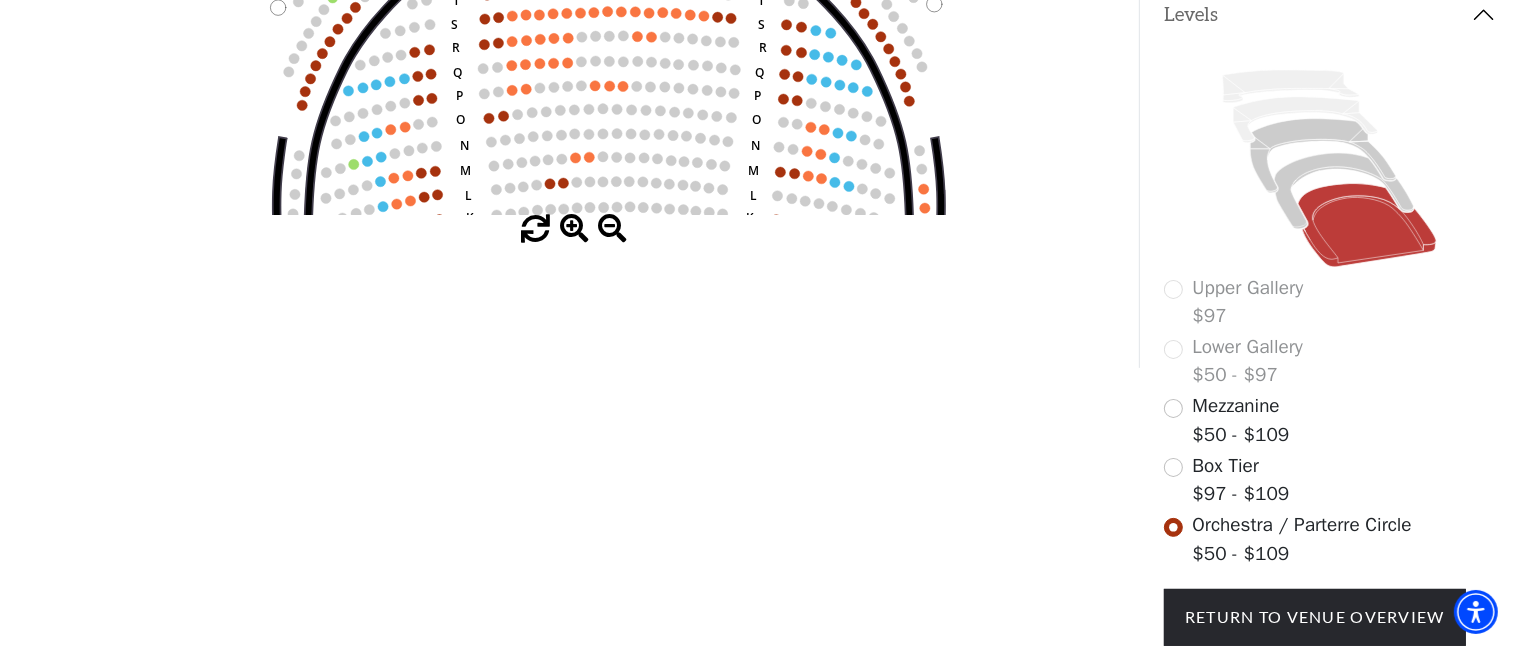 click on "Mezzanine $50 - $109" at bounding box center (1241, 420) 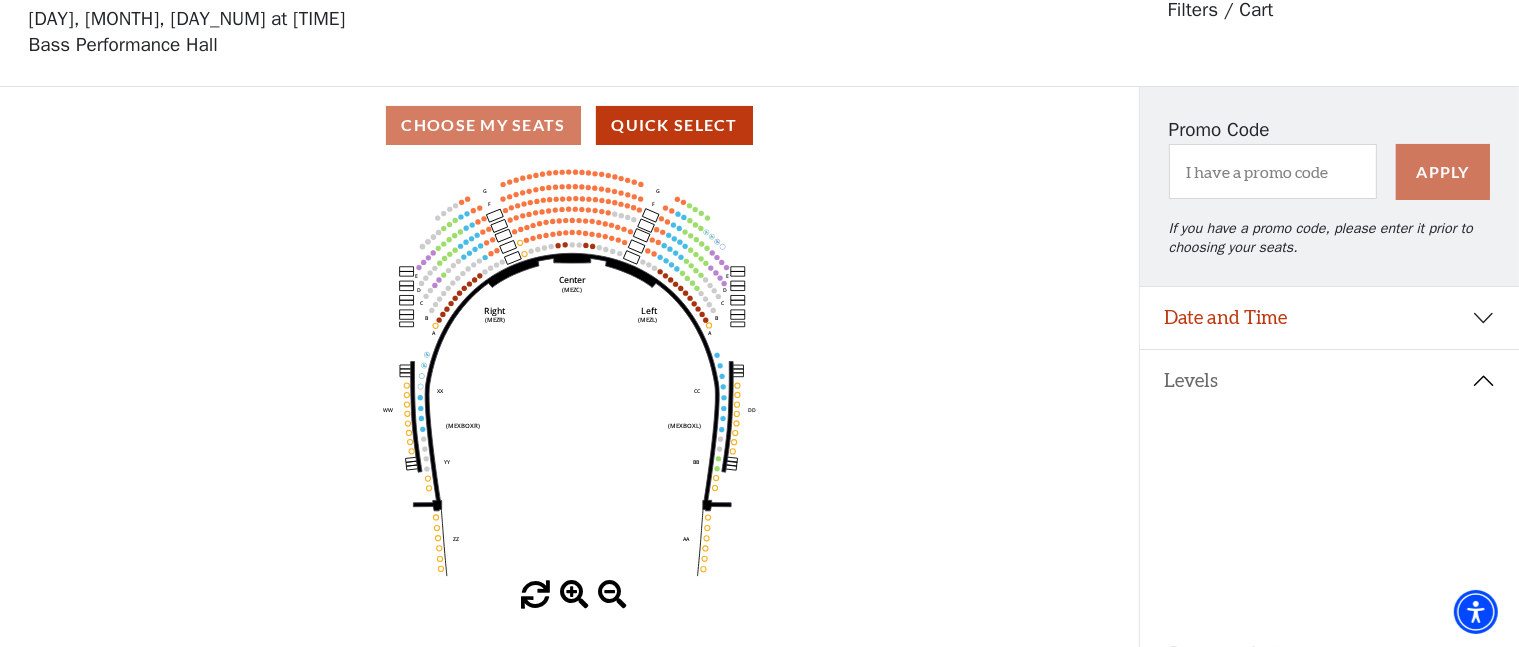 scroll, scrollTop: 92, scrollLeft: 0, axis: vertical 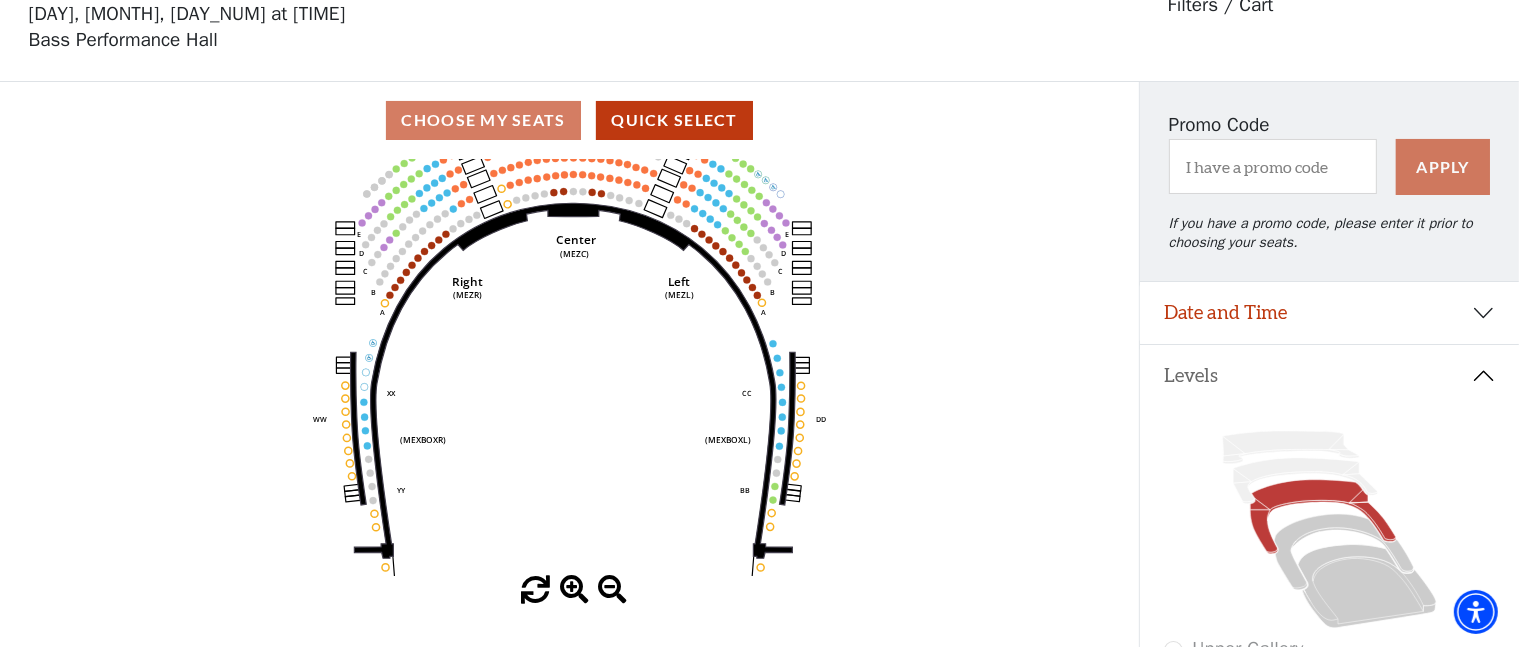 click 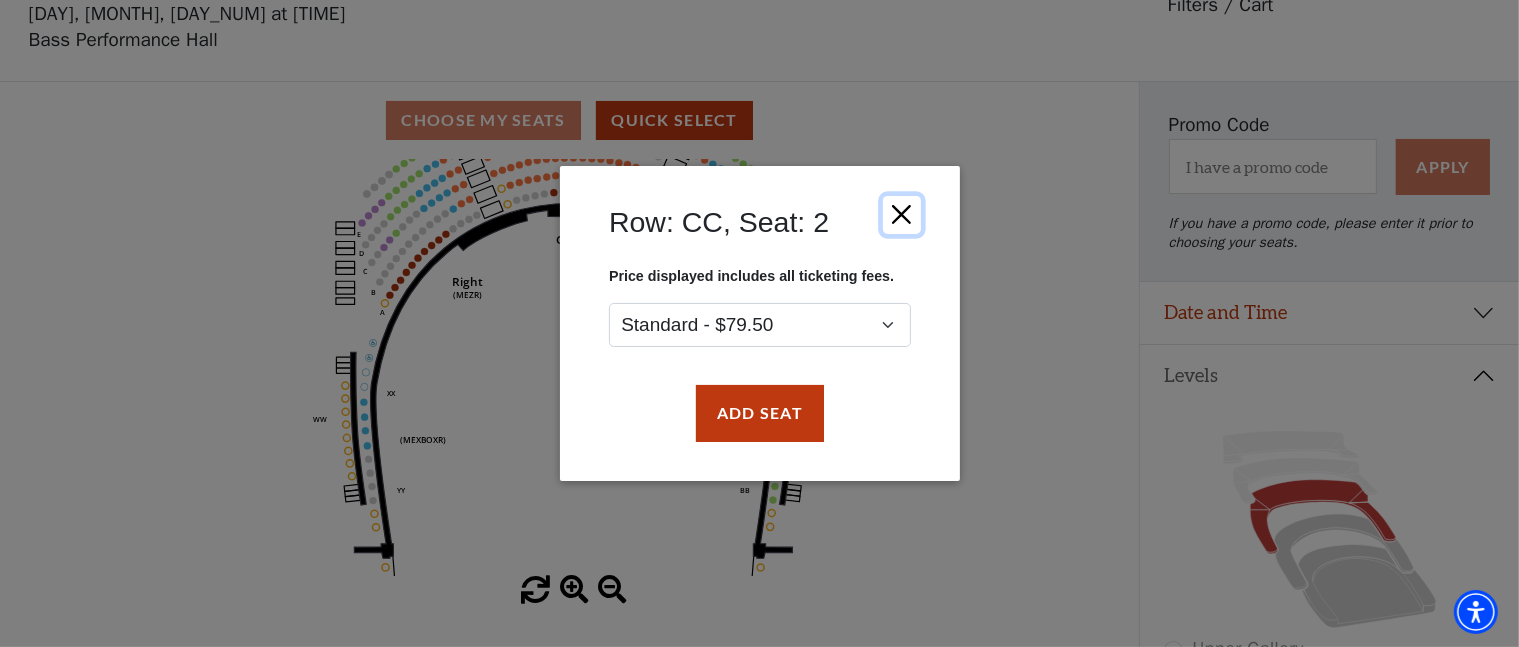 click at bounding box center (901, 215) 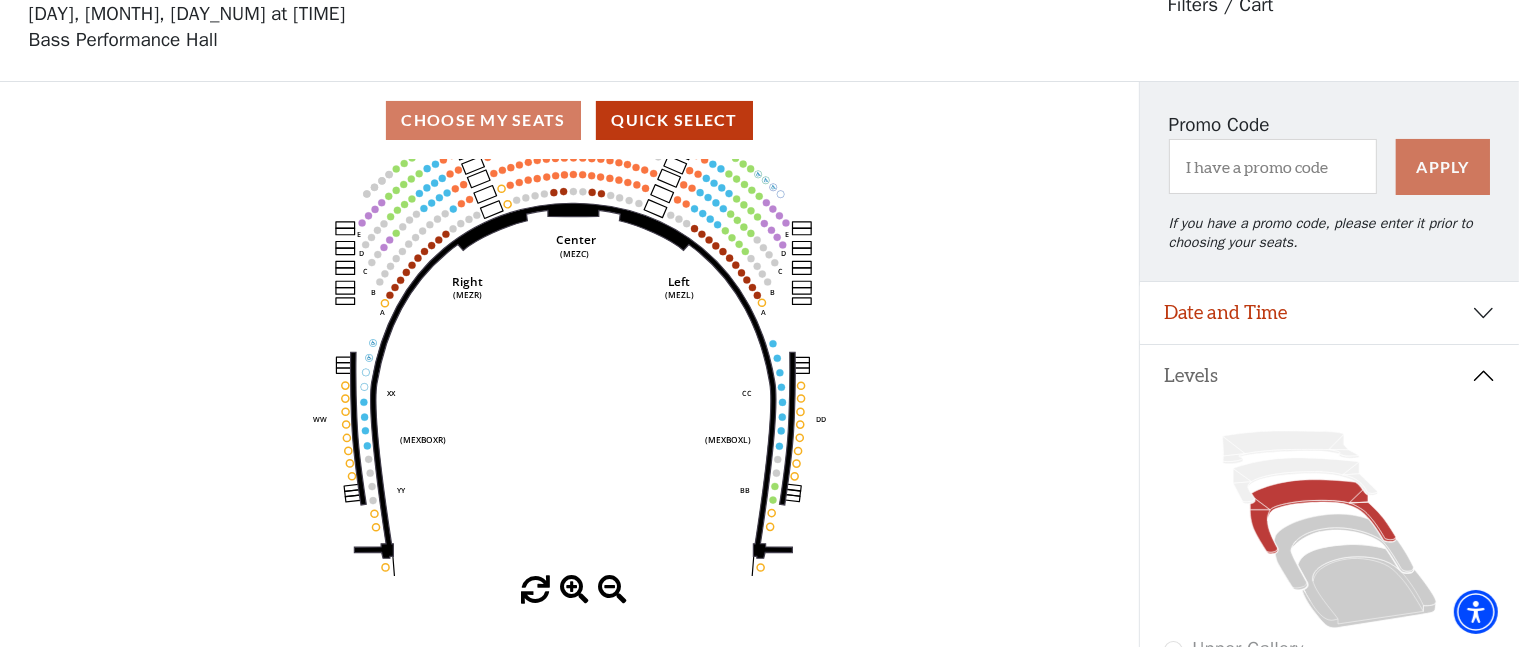 click 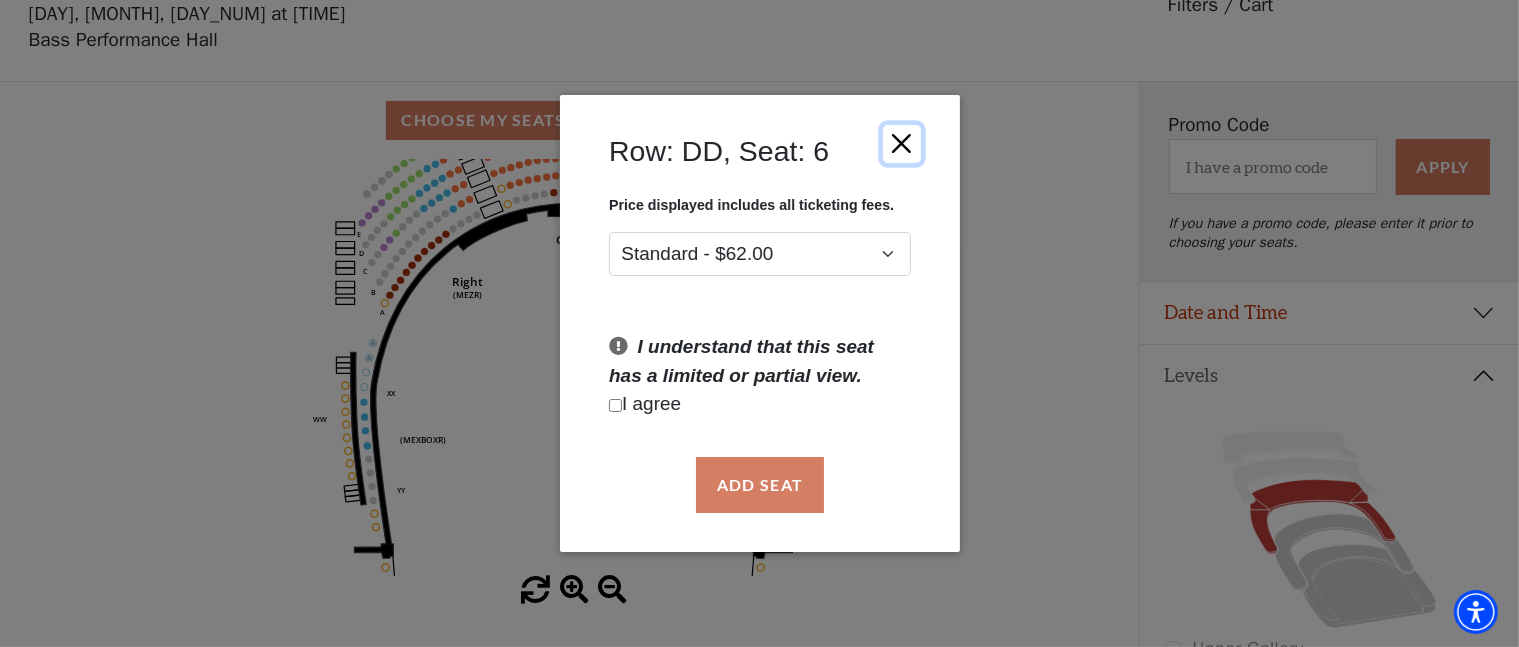 click at bounding box center (901, 143) 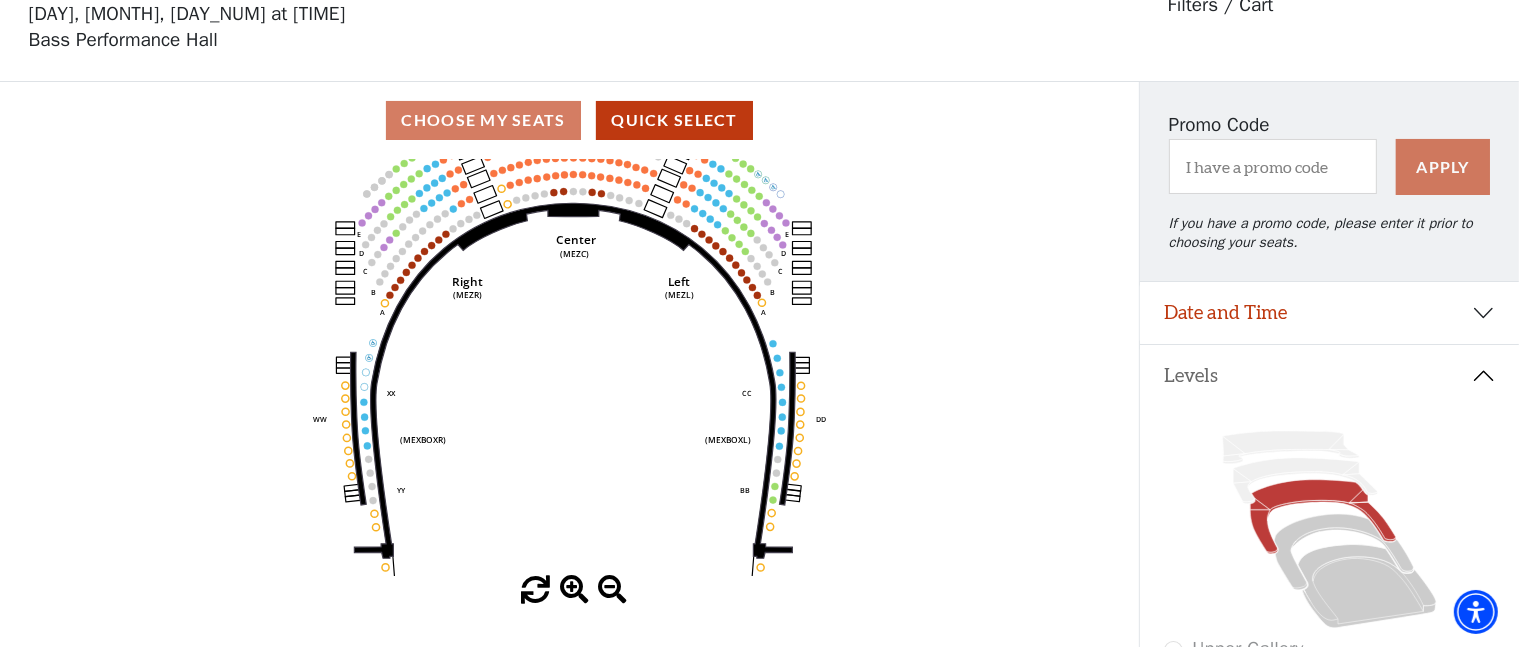 click on "Center   (MEZC)   Right   (MEZR)   Left   (MEZL)   (MEXBOXR)   (MEXBOXL)   XX   WW   CC   DD   YY   BB   ZZ   AA   G   F   E   D   G   F   C   B   A   E   D   C   B   A" 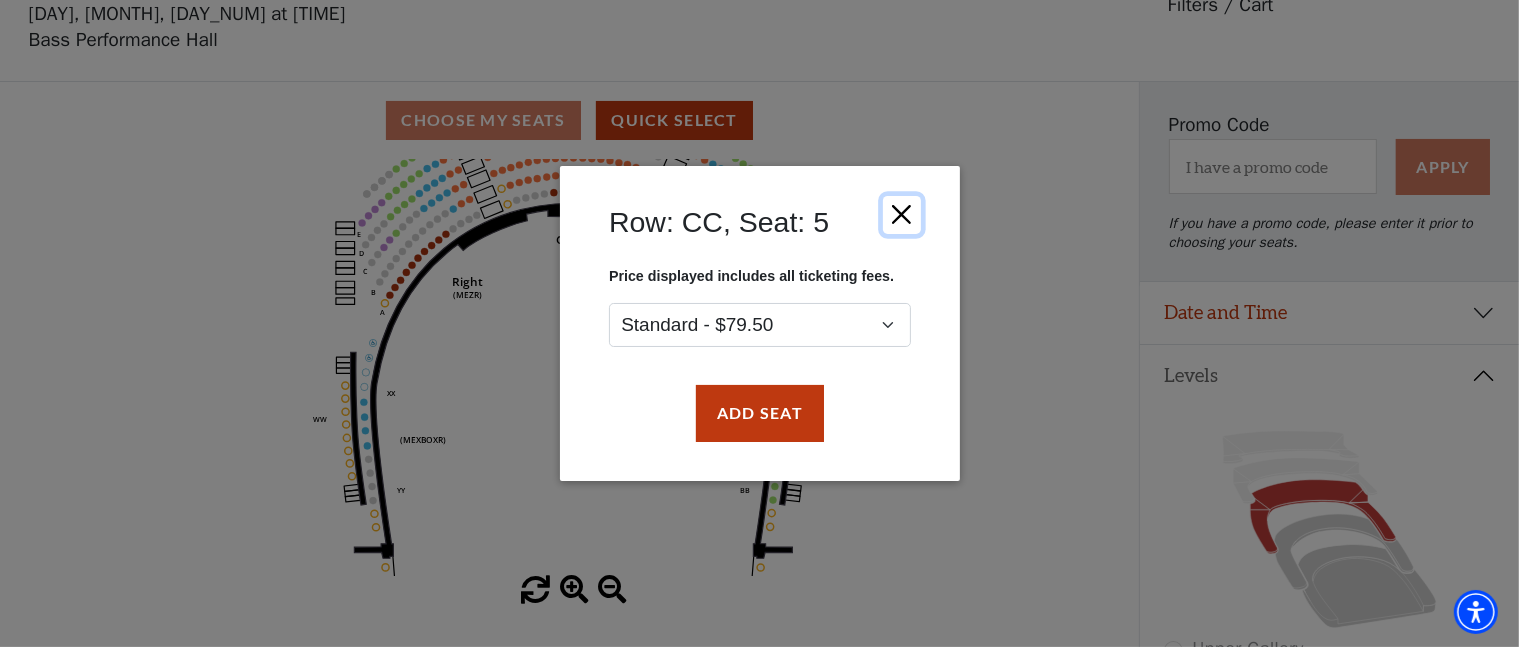 click at bounding box center [901, 215] 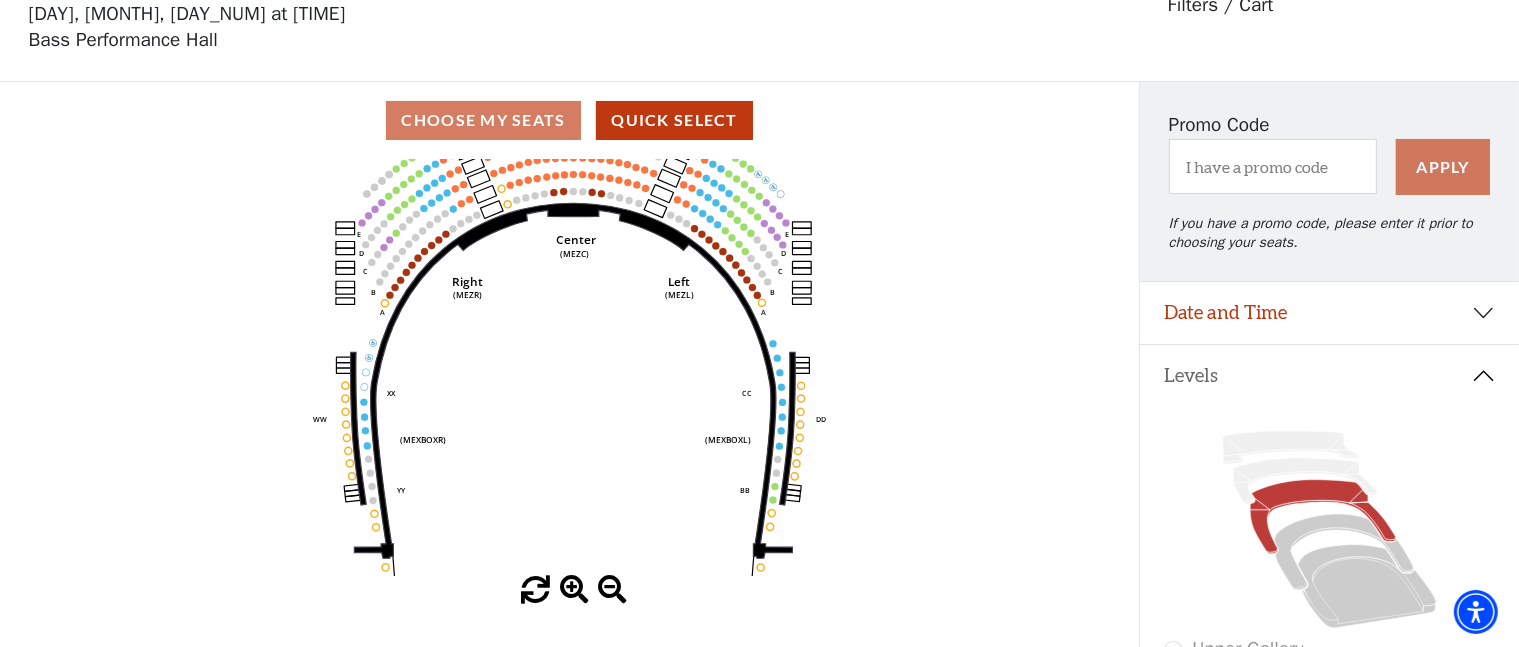 click 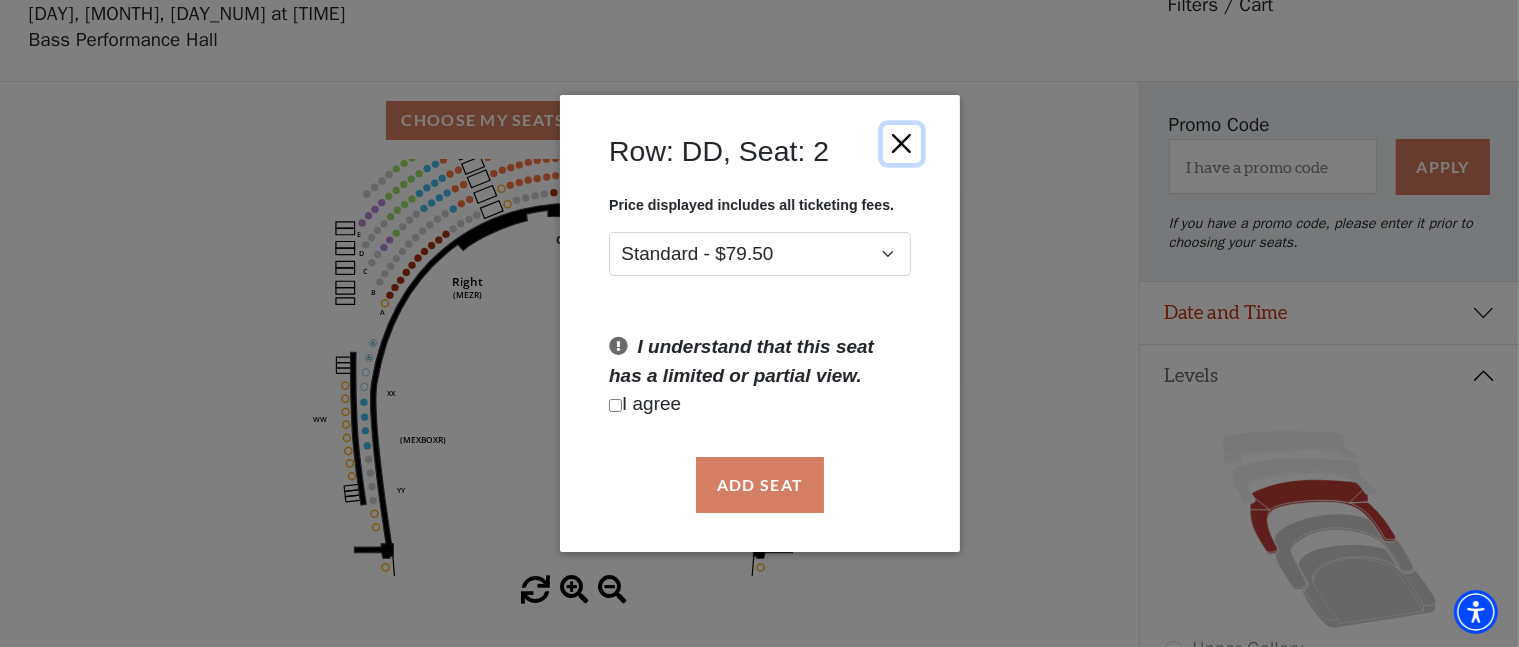 click at bounding box center [901, 143] 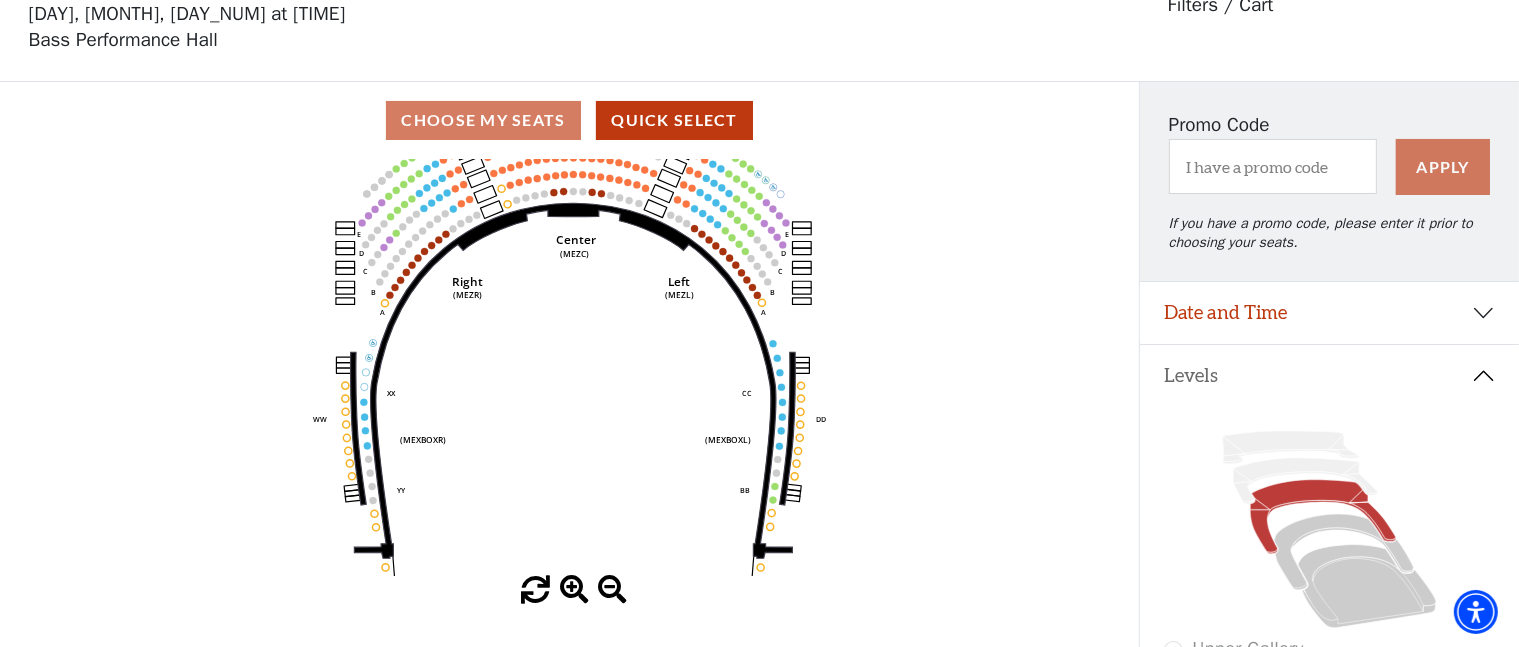 click 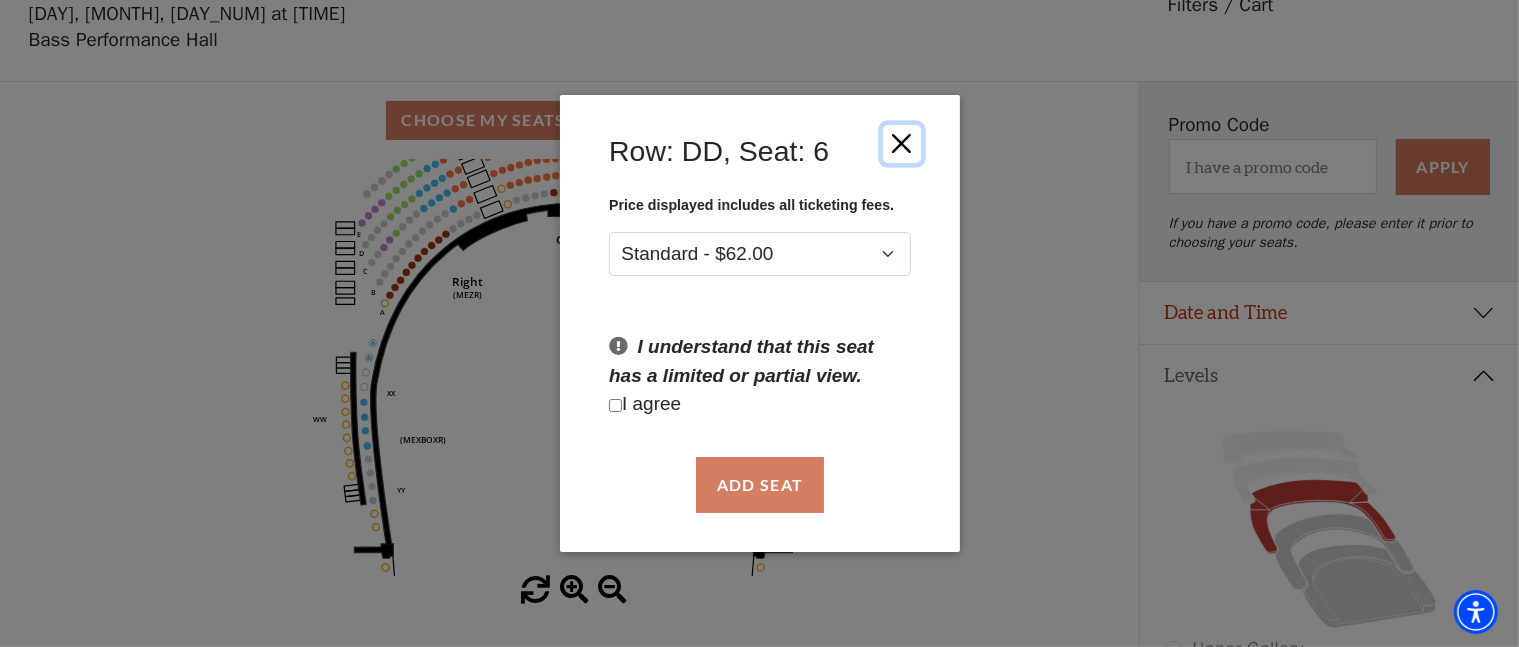 click at bounding box center (901, 143) 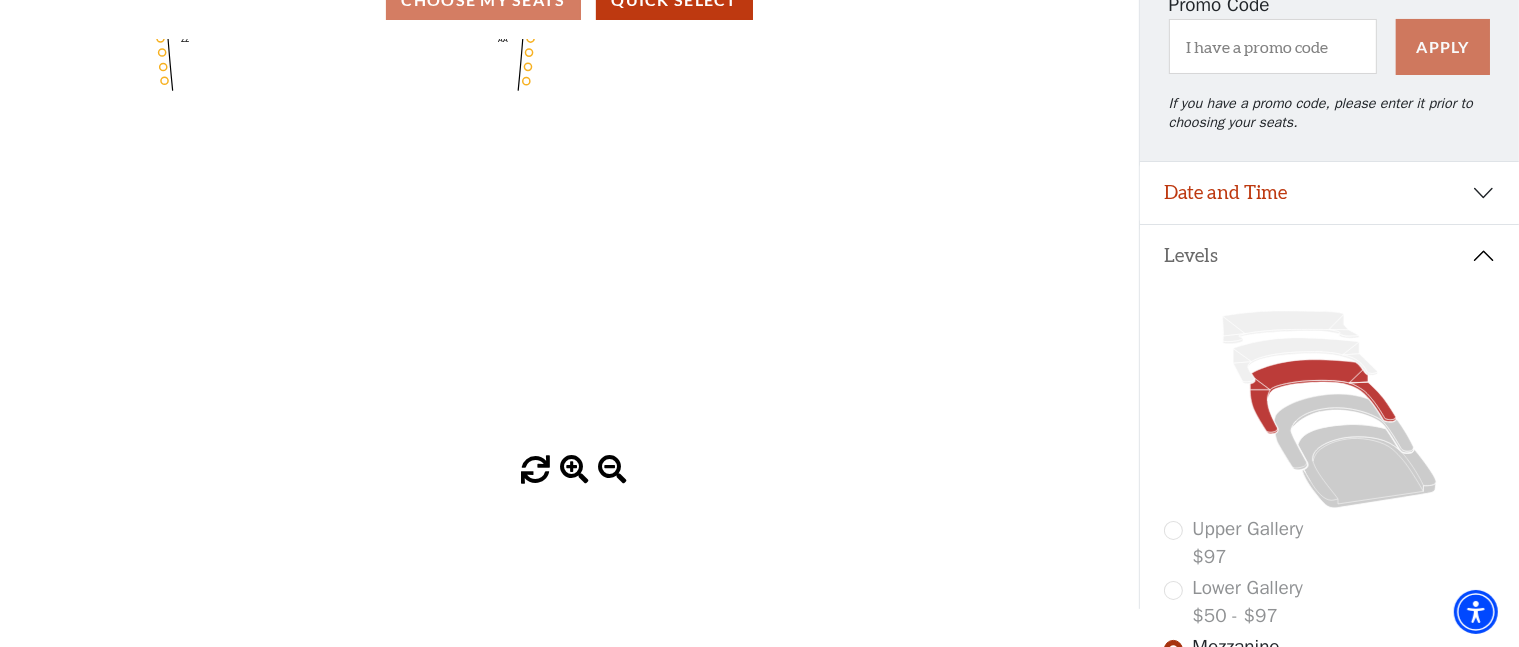 scroll, scrollTop: 212, scrollLeft: 0, axis: vertical 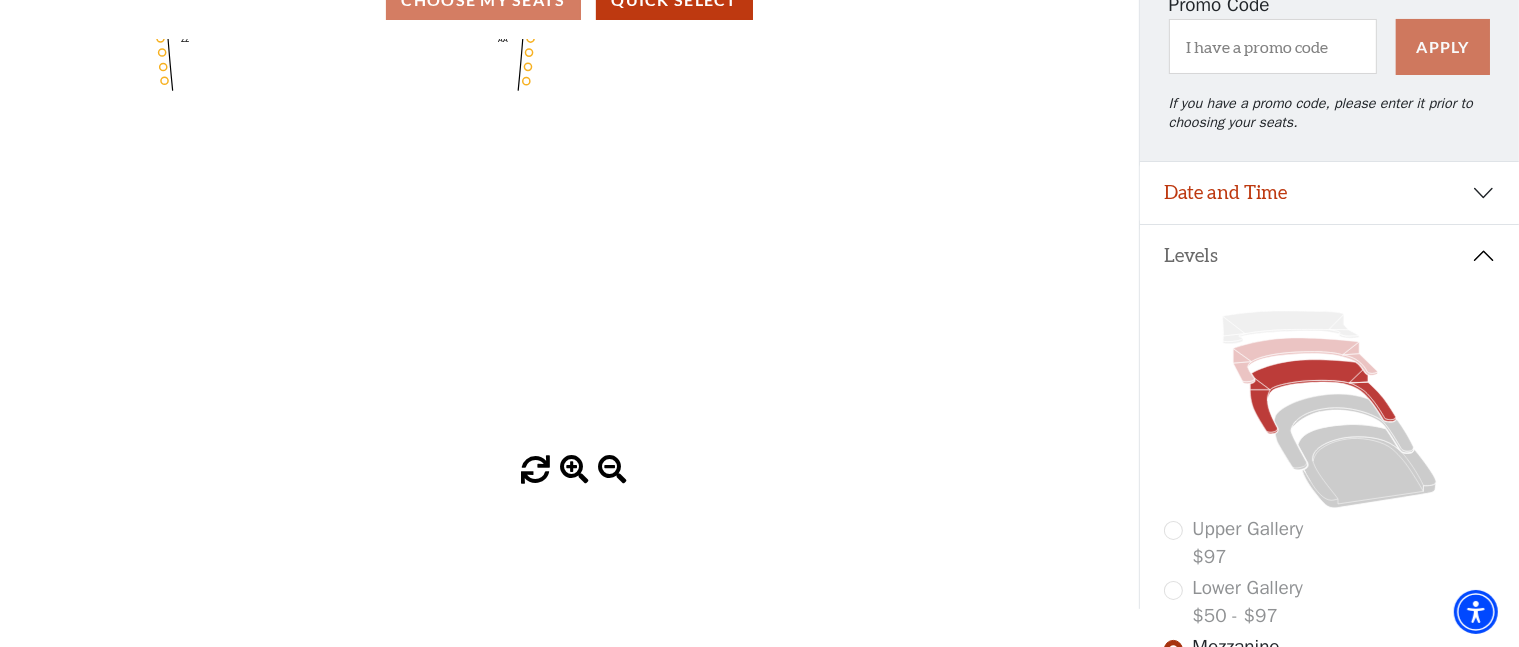 click 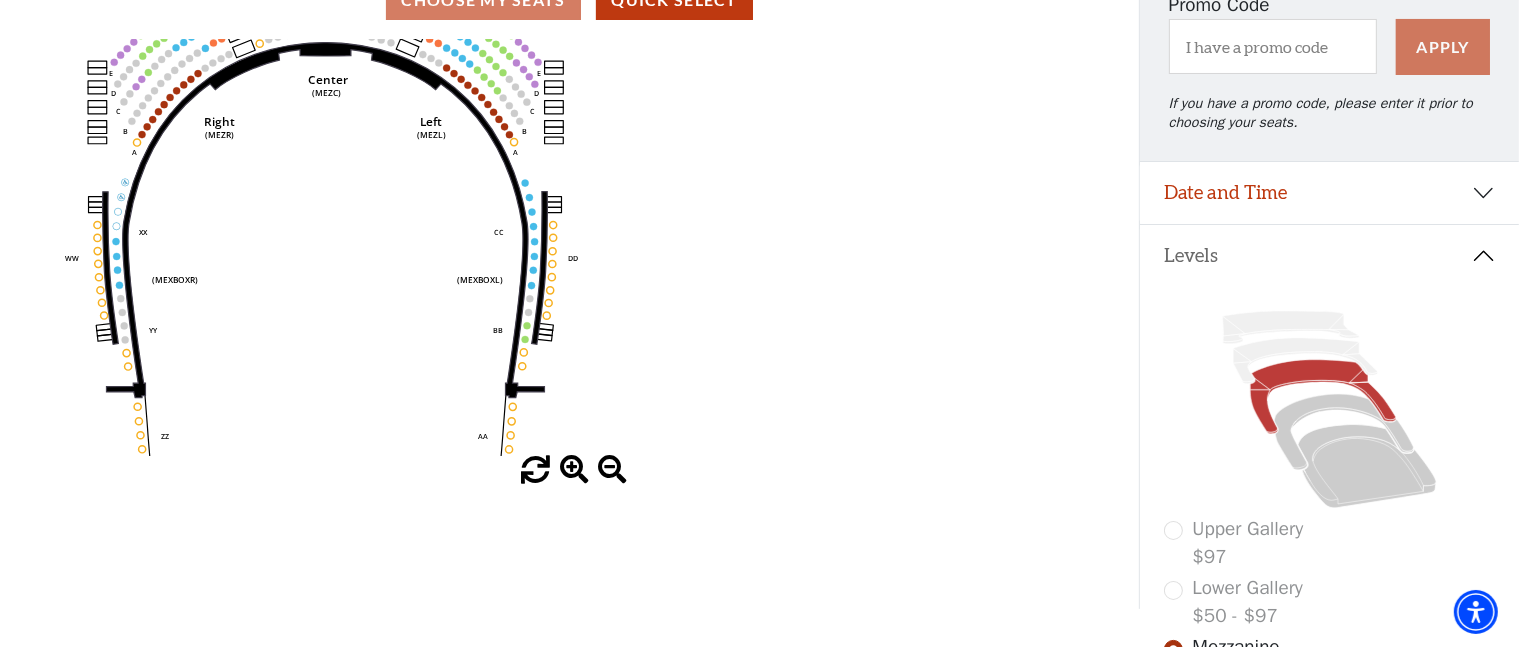 click 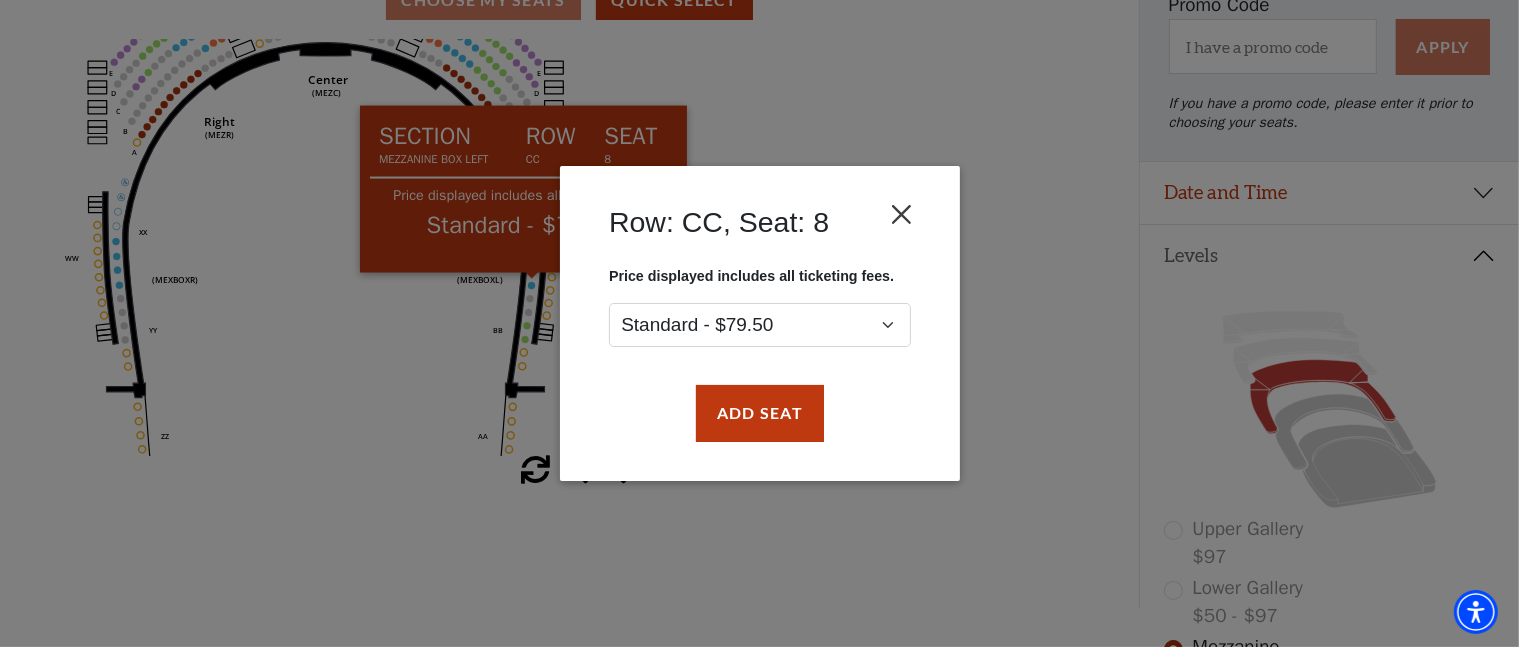click at bounding box center (901, 215) 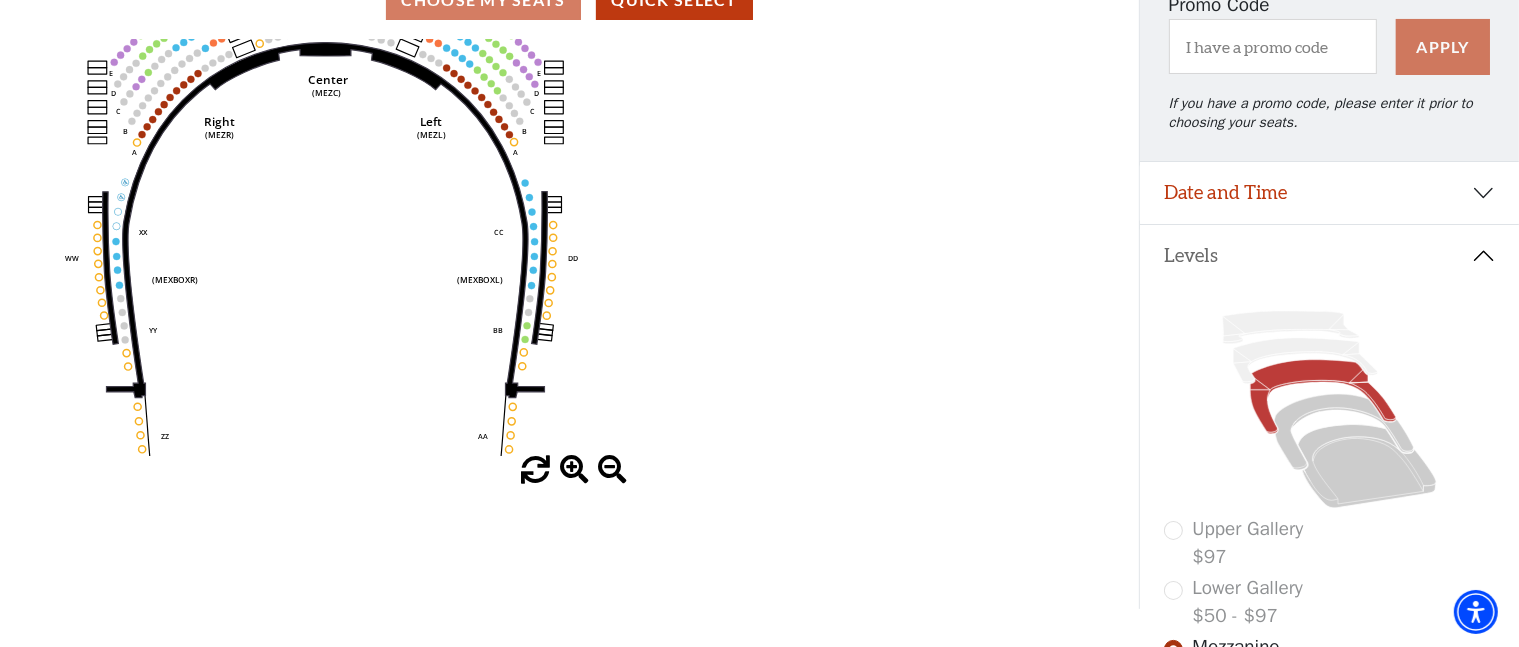click 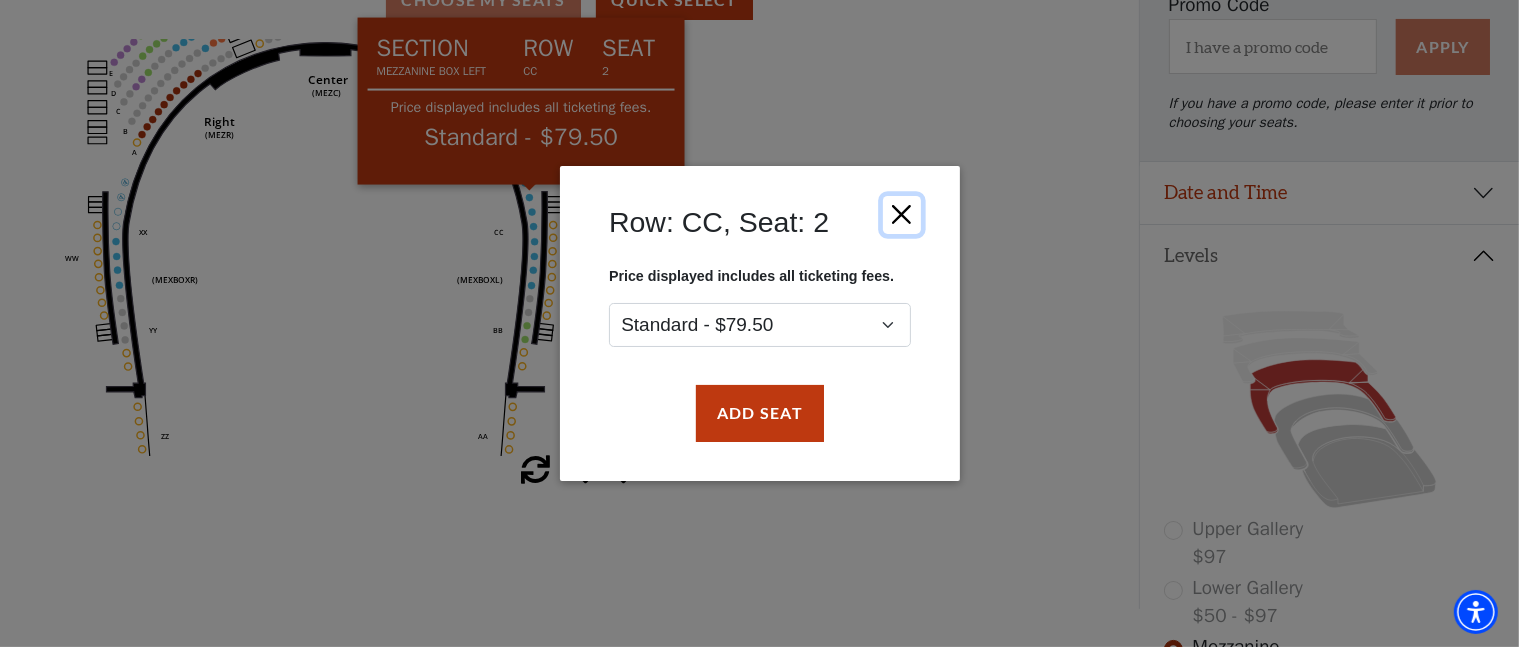 click at bounding box center (901, 215) 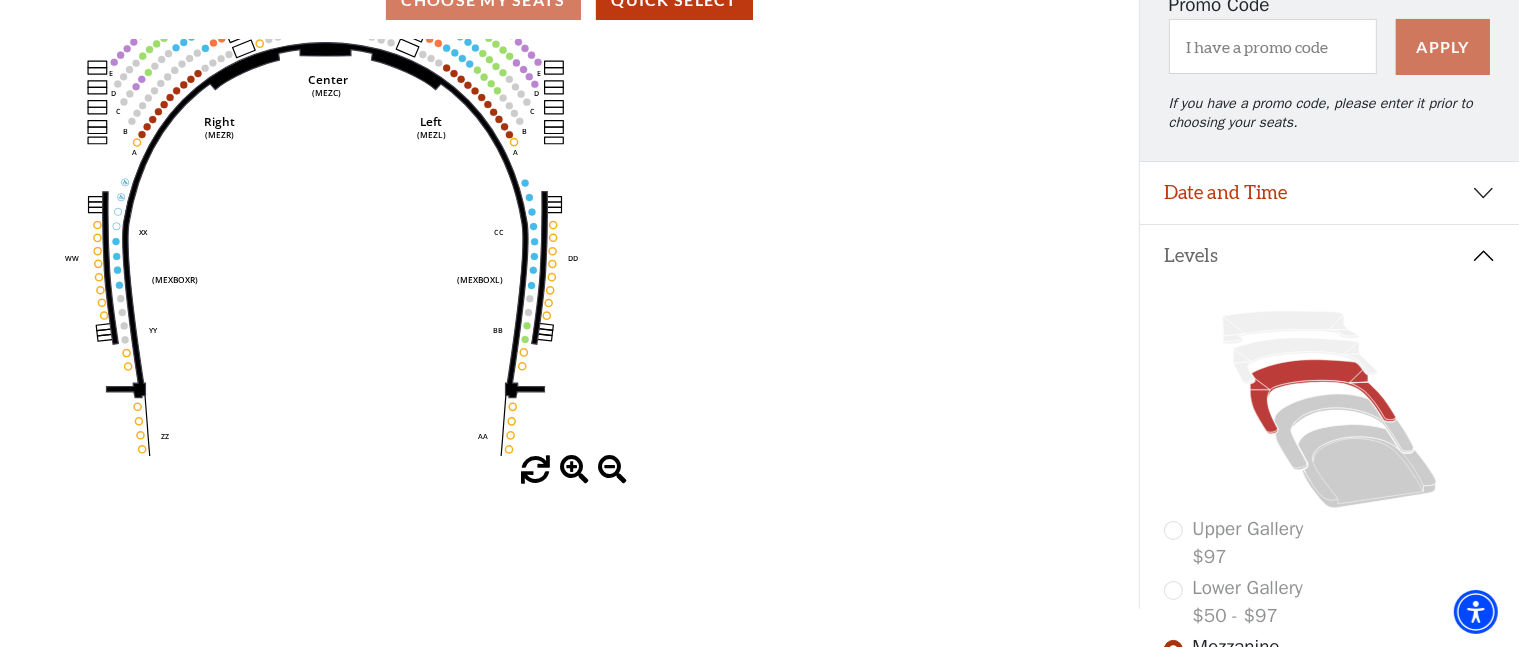click 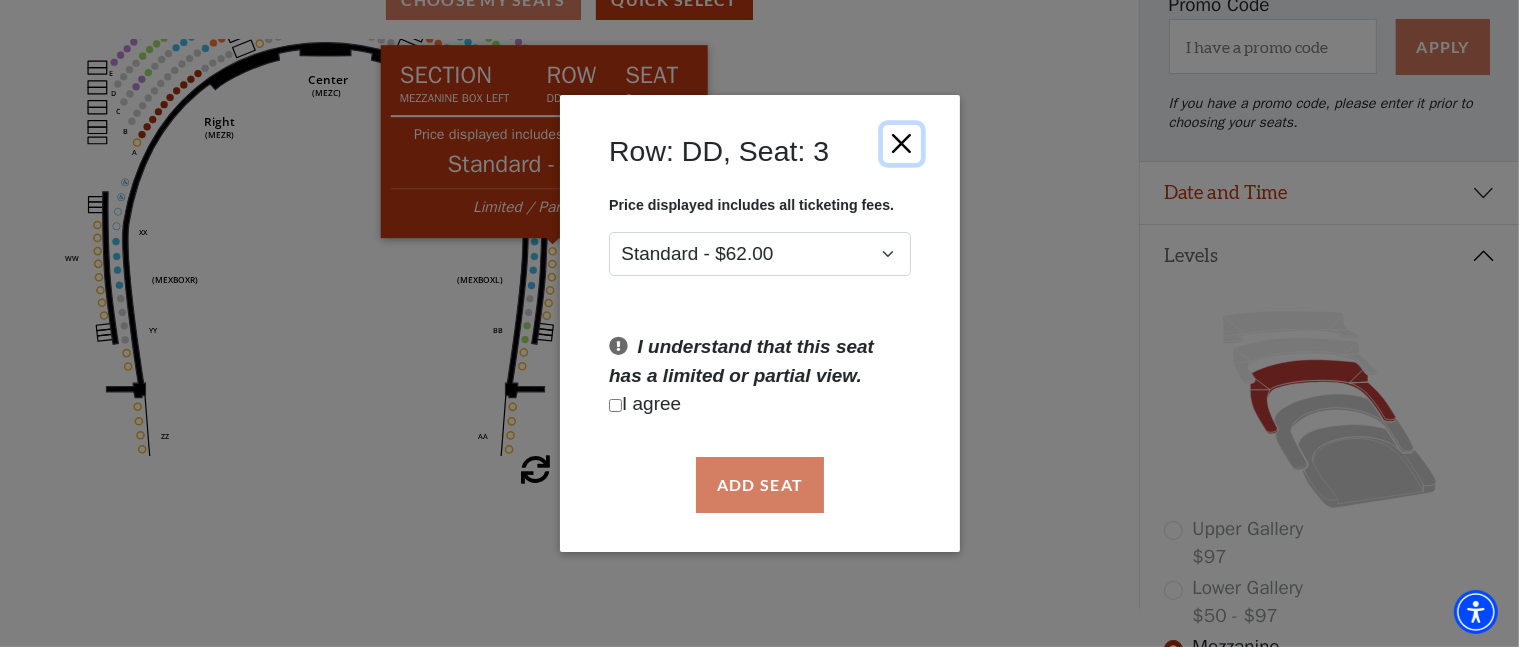 click at bounding box center (901, 143) 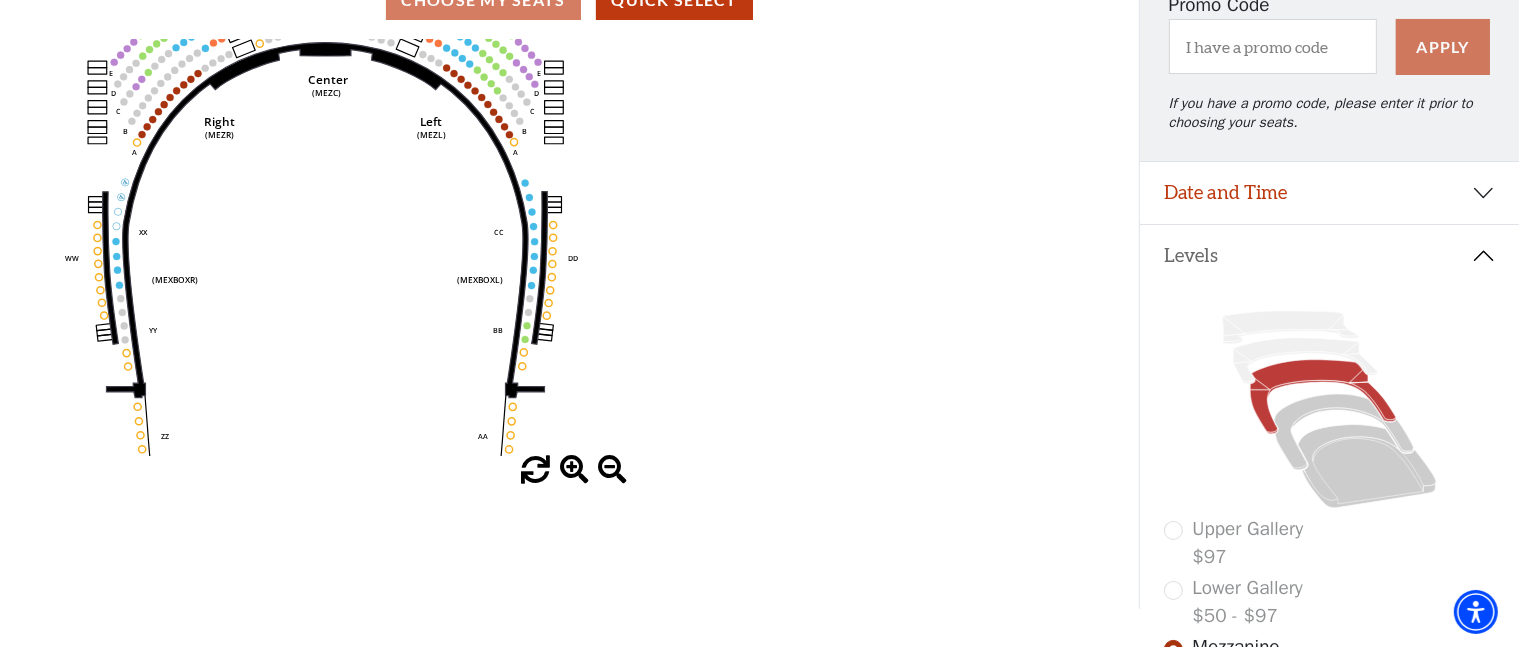 click 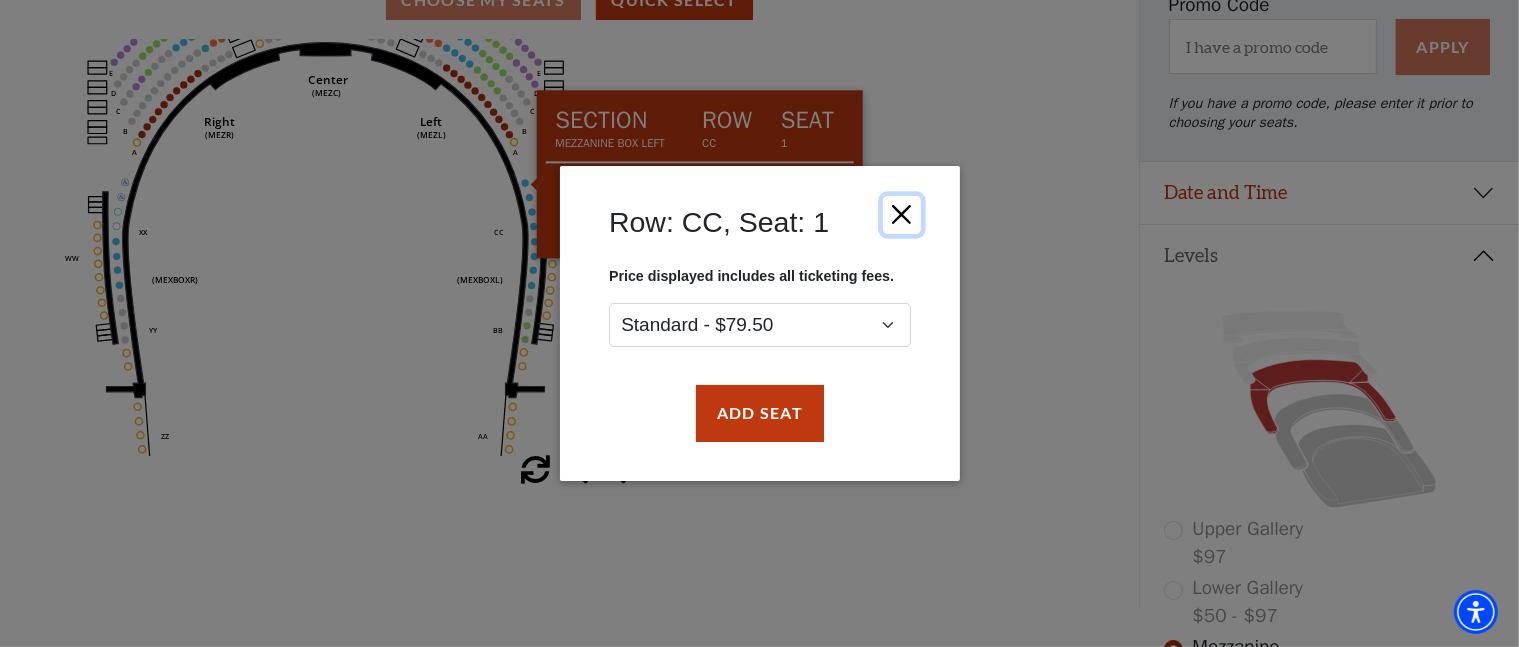 click at bounding box center (901, 215) 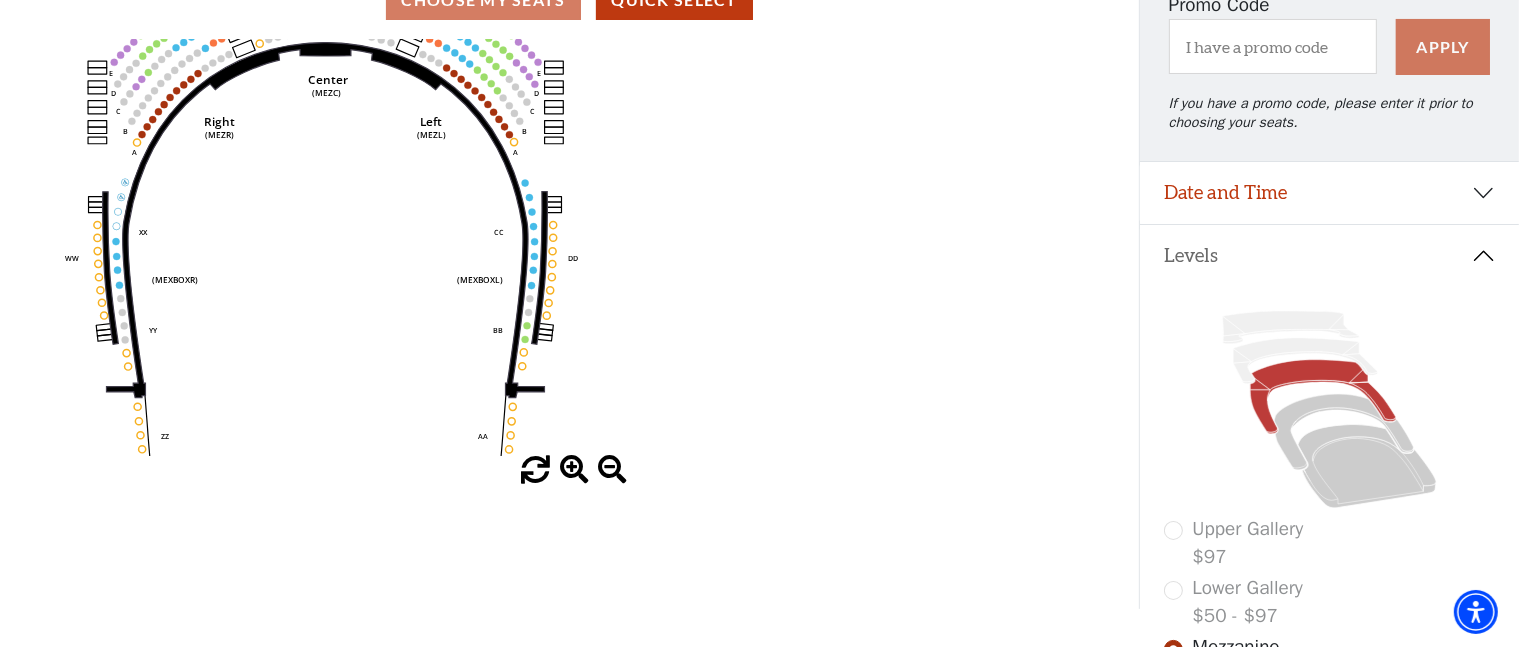 click on "Center   (MEZC)   Right   (MEZR)   Left   (MEZL)   (MEXBOXR)   (MEXBOXL)   XX   WW   CC   DD   YY   BB   ZZ   AA   G   F   E   D   G   F   C   B   A   E   D   C   B   A" 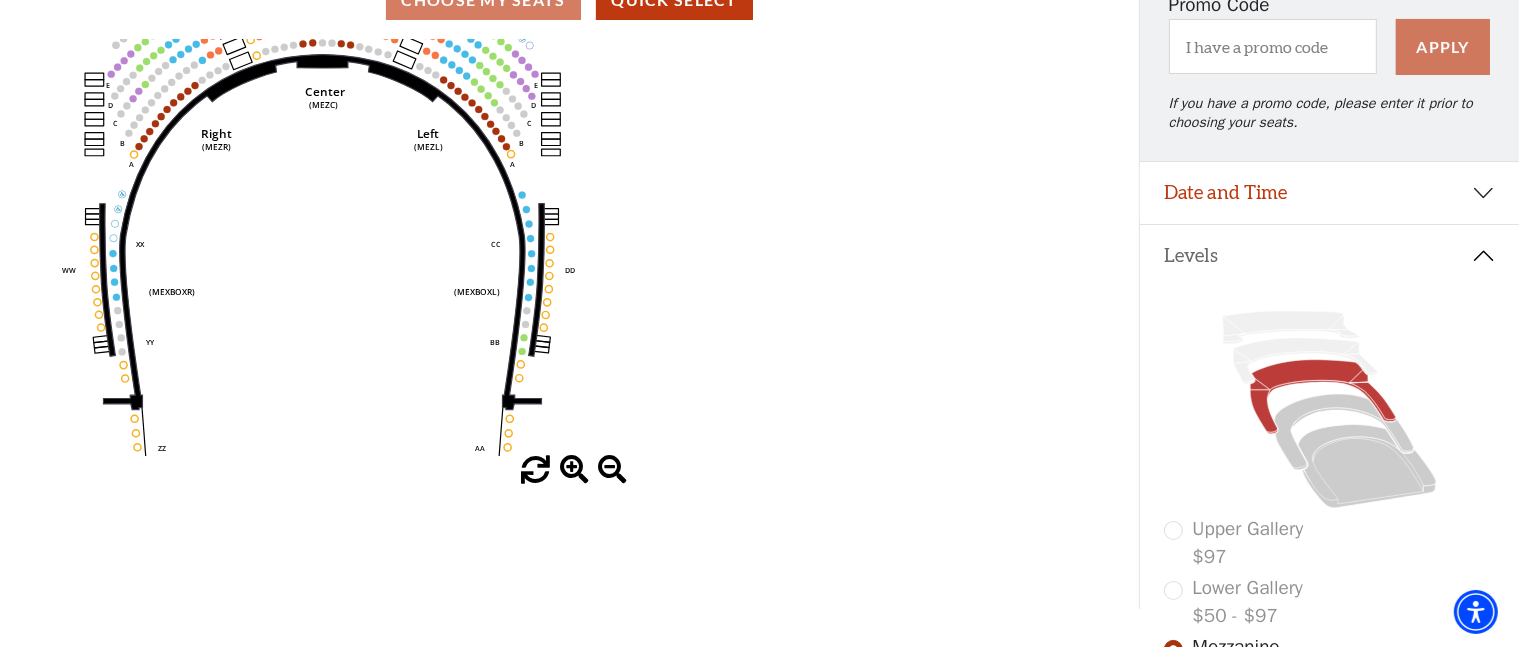click 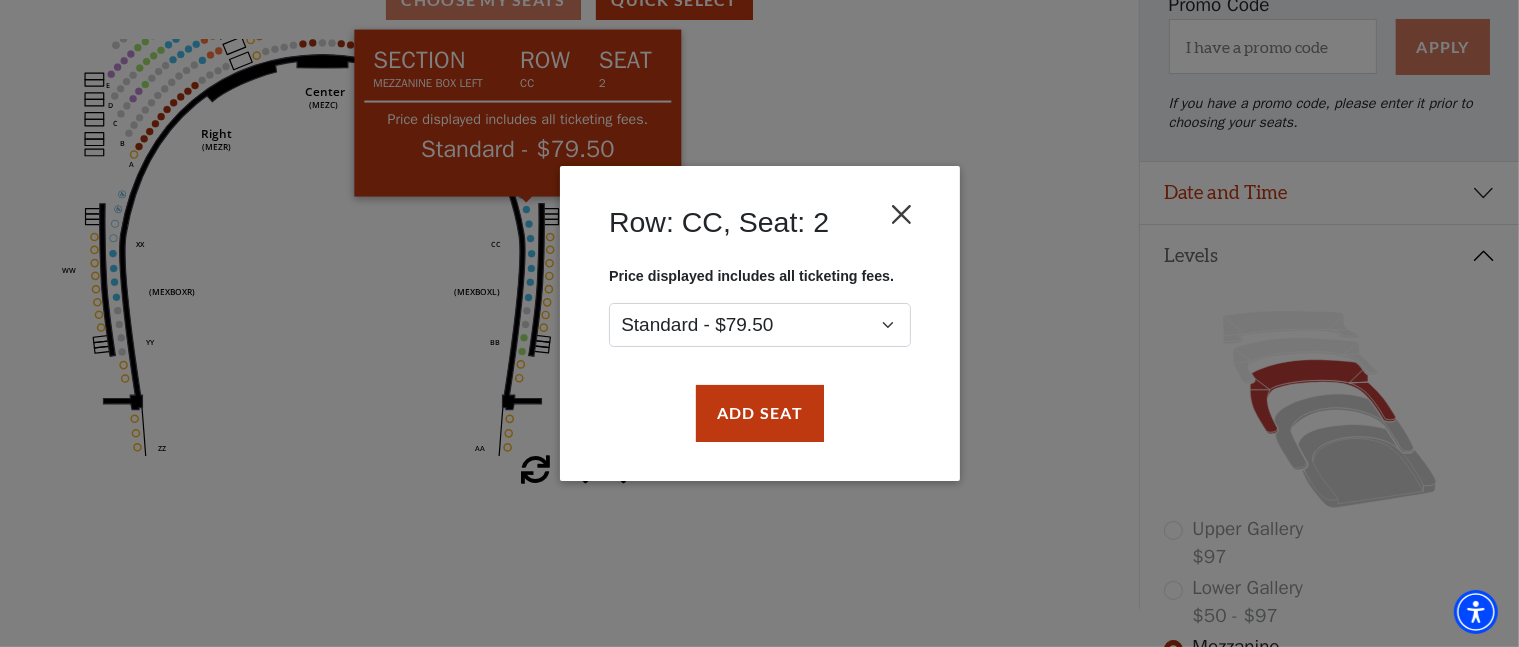 click at bounding box center (901, 215) 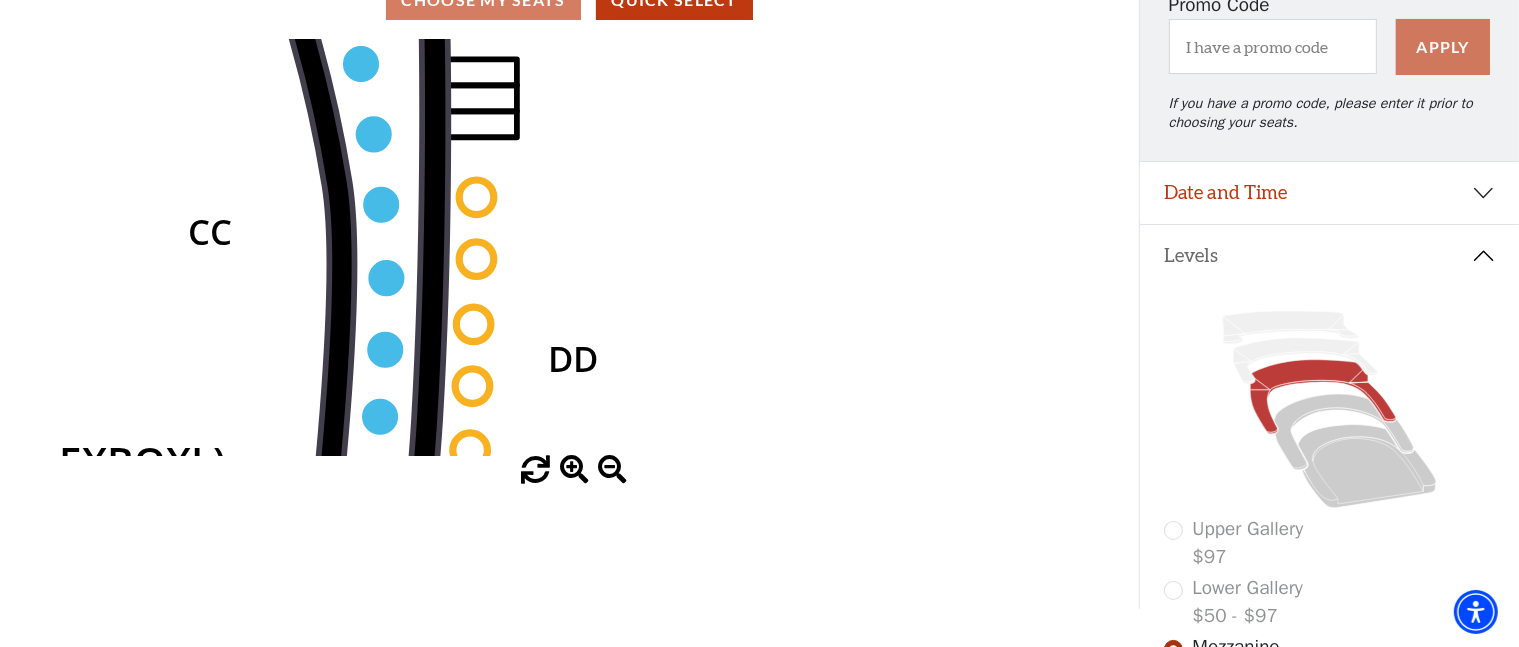 click on "Center   (MEZC)   Right   (MEZR)   Left   (MEZL)   (MEXBOXR)   (MEXBOXL)   XX   WW   CC   DD   YY   BB   ZZ   AA   G   F   E   D   G   F   C   B   A   E   D   C   B   A" 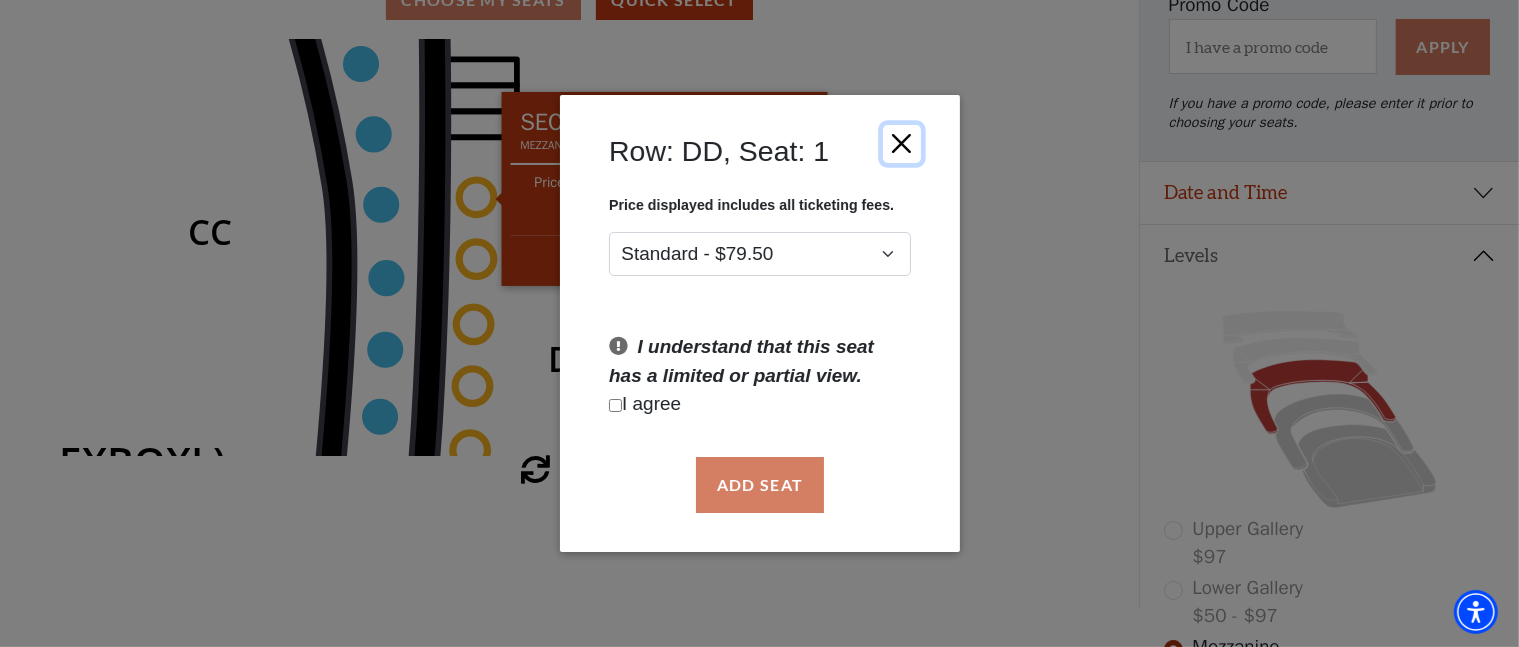 click at bounding box center (901, 143) 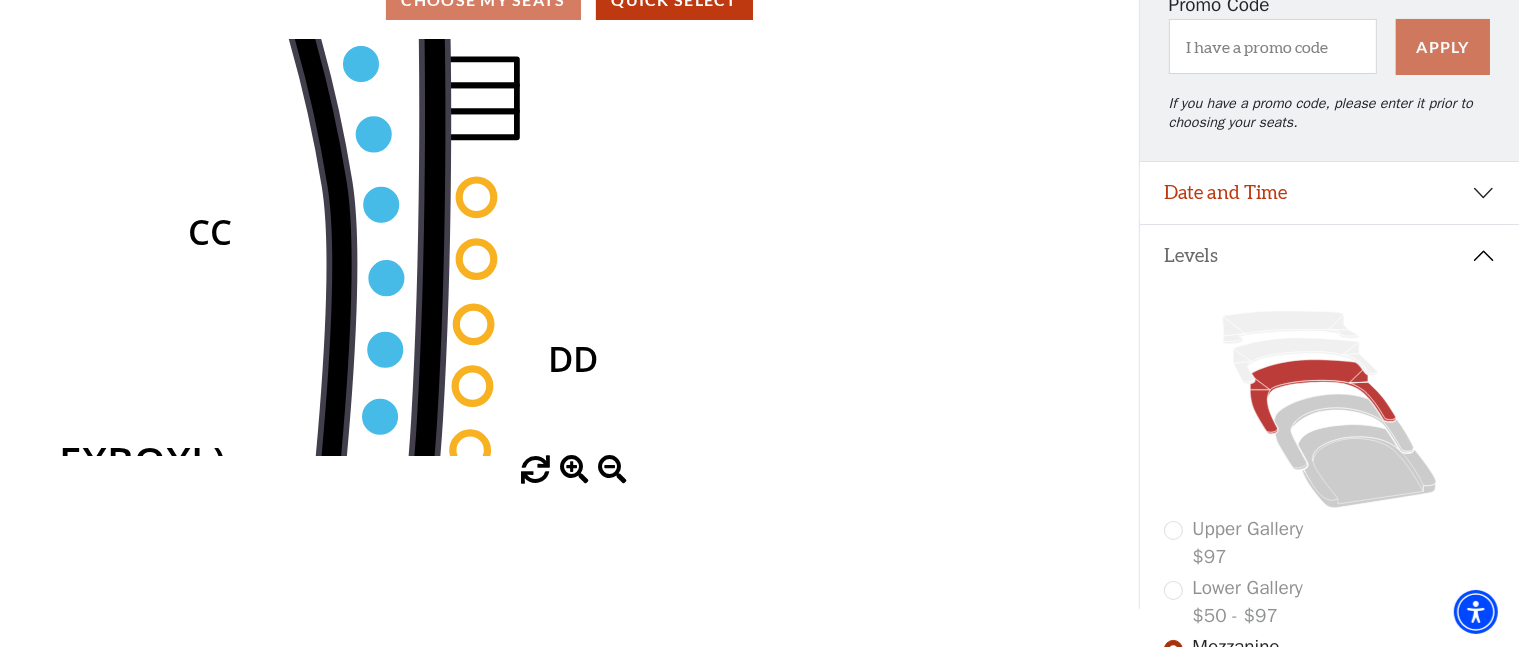 click 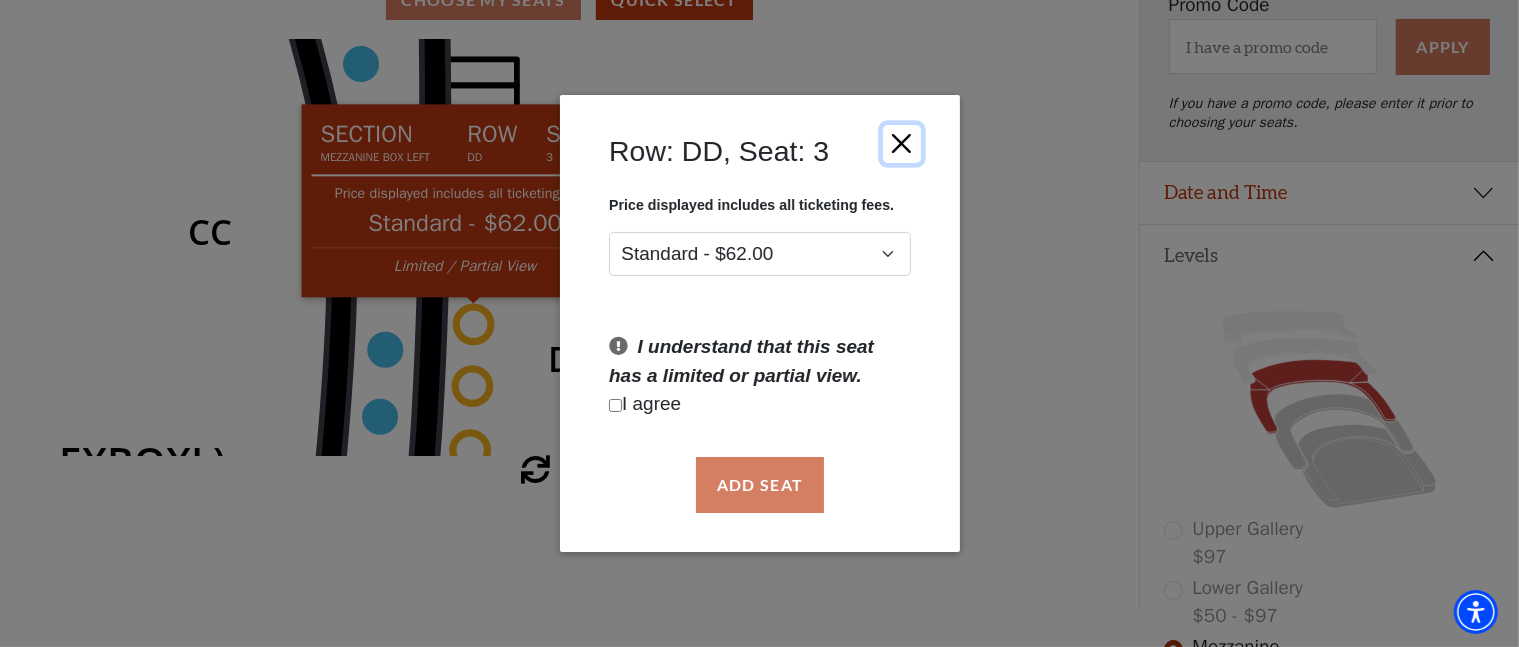 click at bounding box center [901, 143] 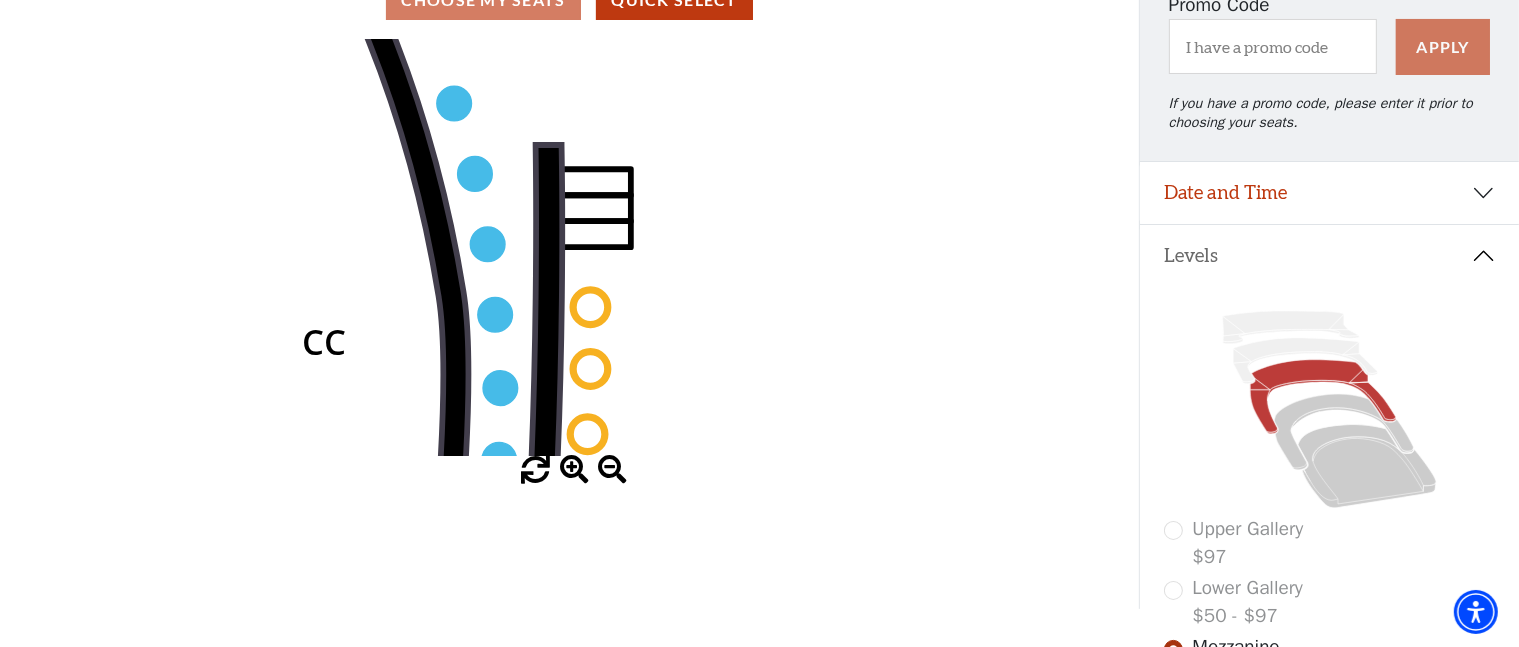 click 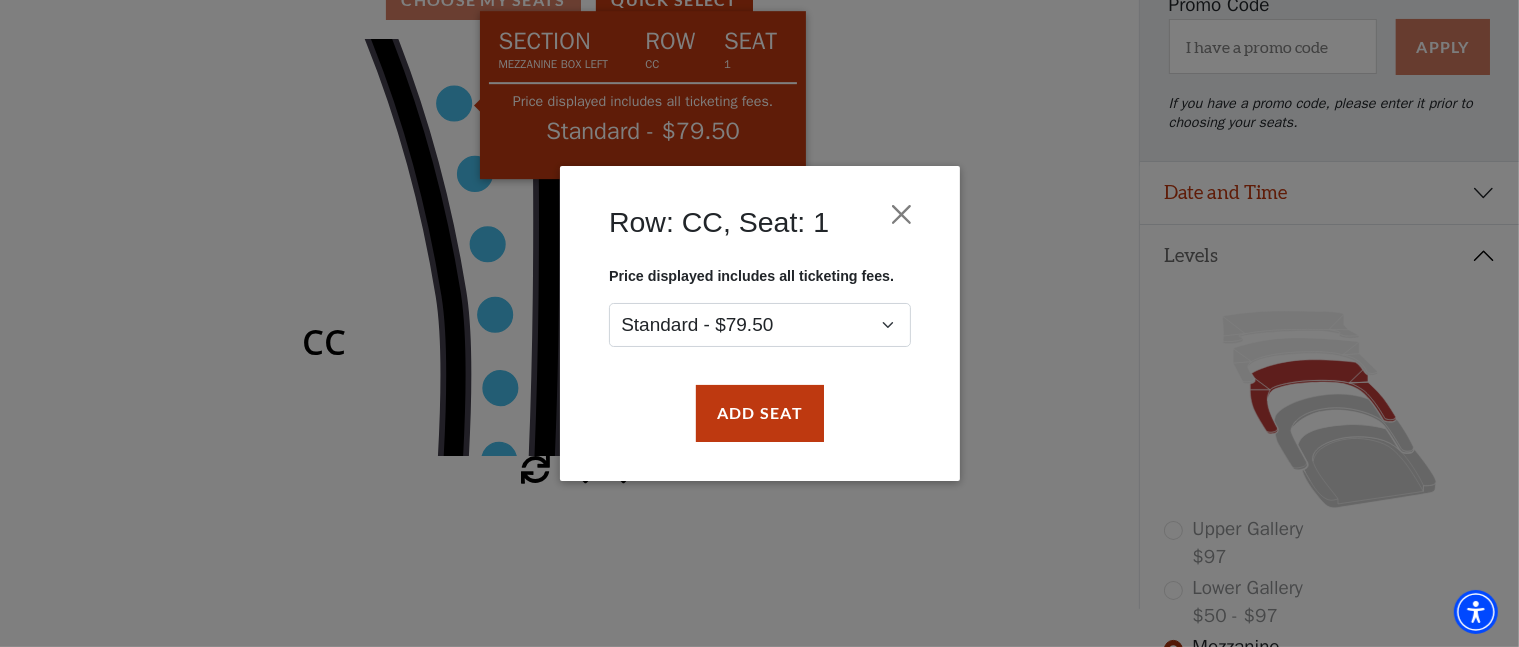 click on "Row: CC, Seat: 1
Price displayed includes all ticketing fees.
Standard - $79.50
Add Seat" at bounding box center [760, 323] 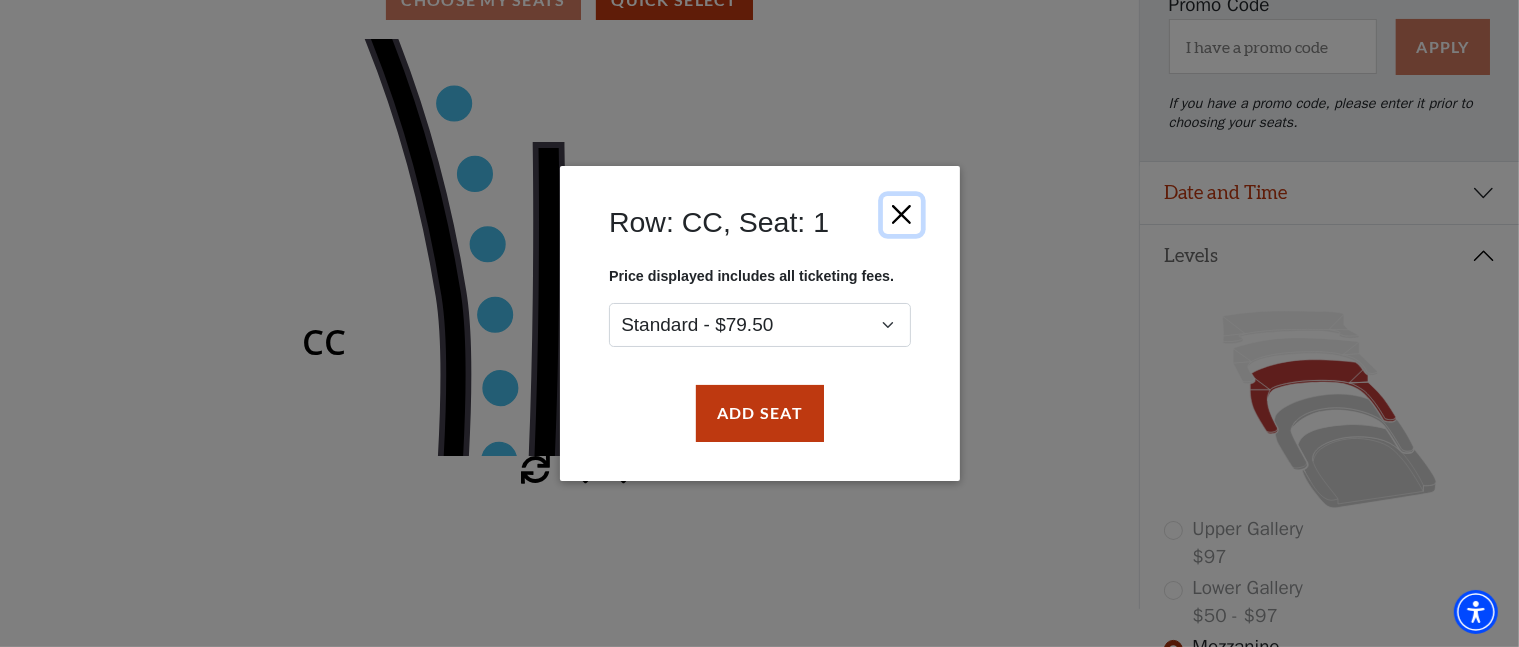 click at bounding box center [901, 215] 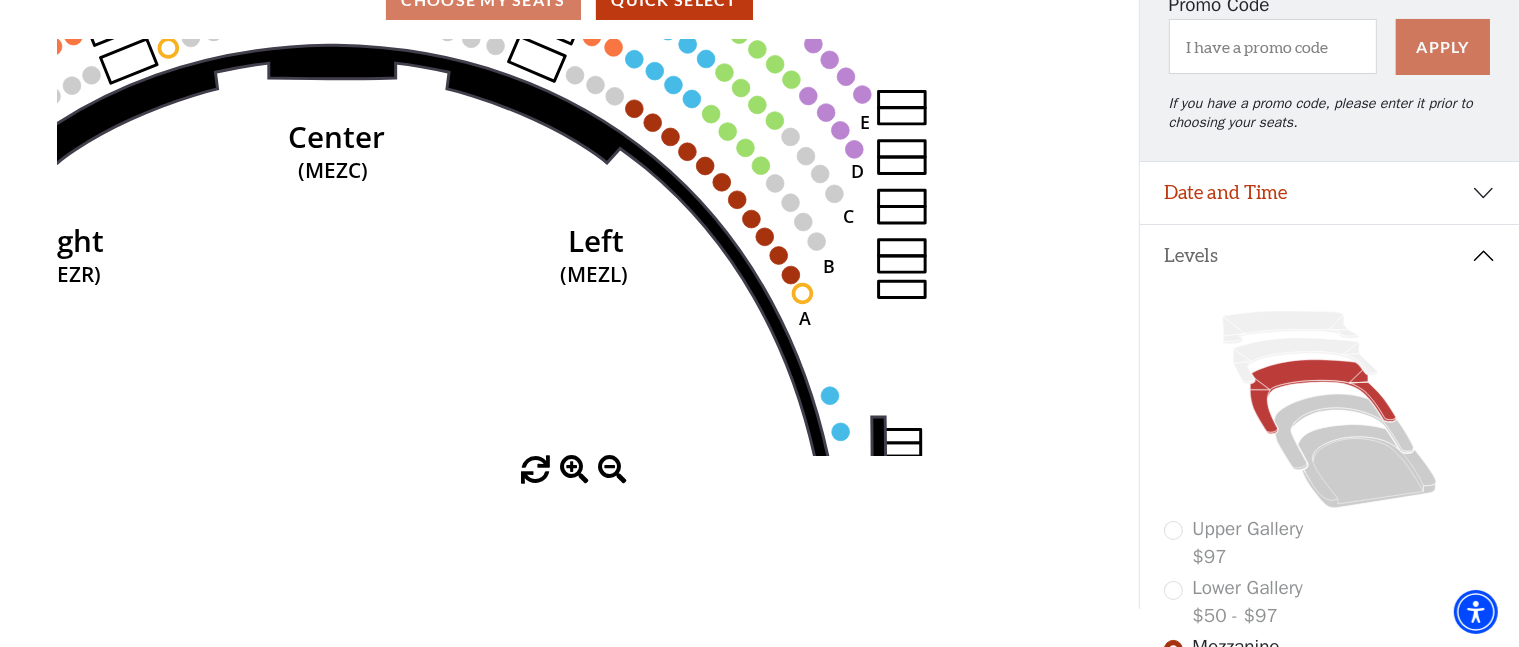 click 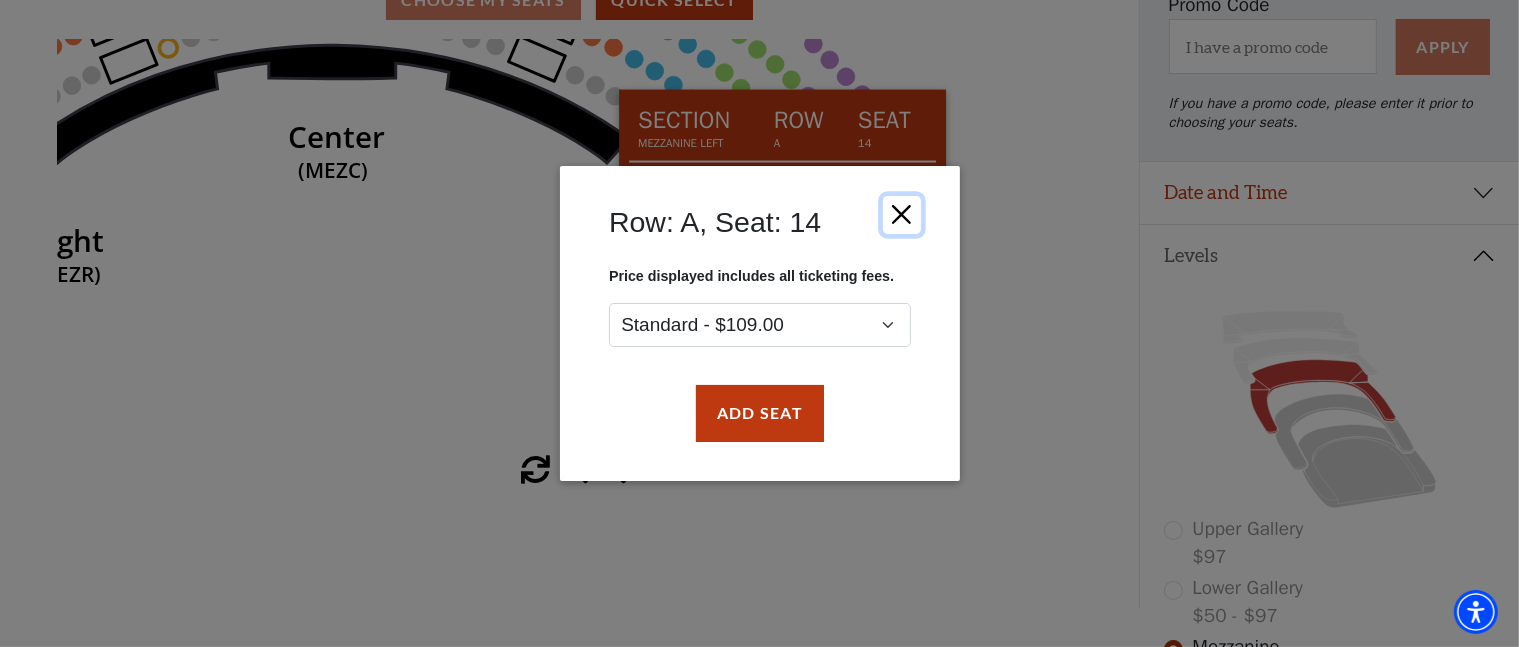 click at bounding box center (901, 215) 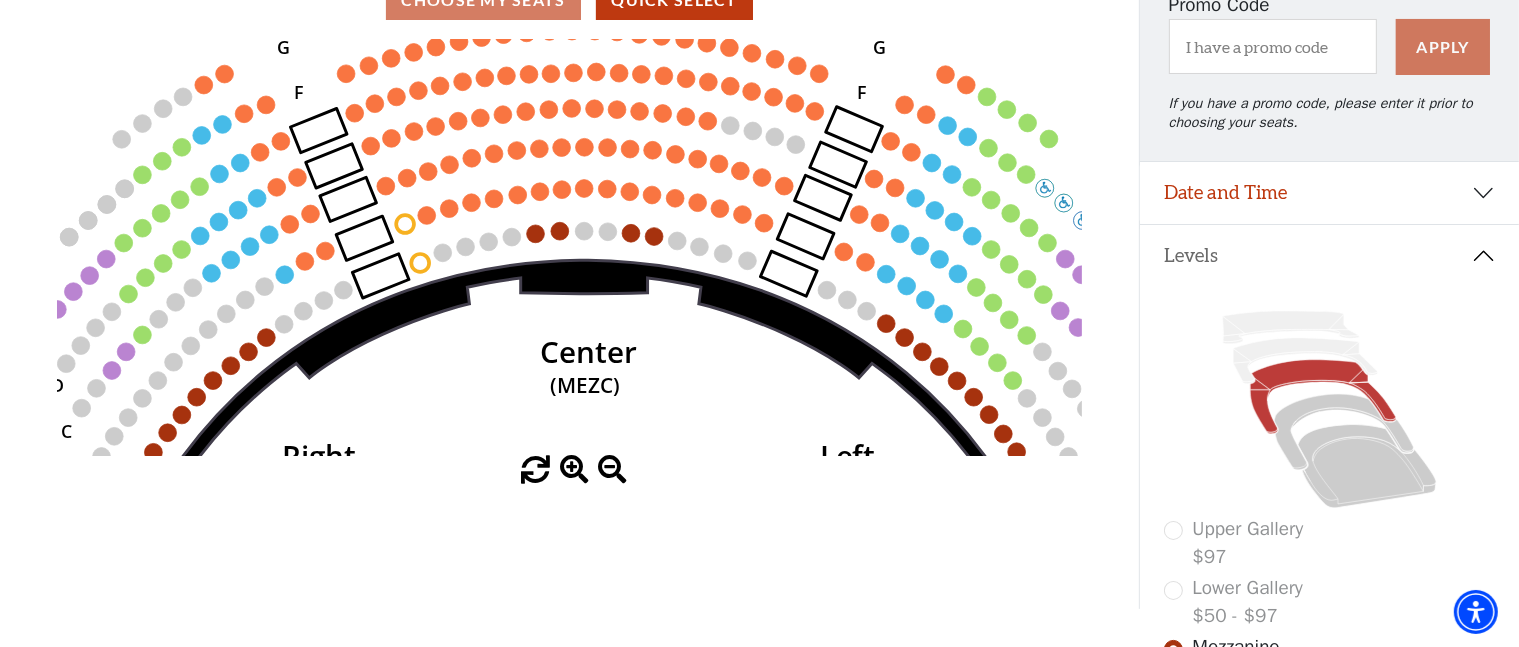 click 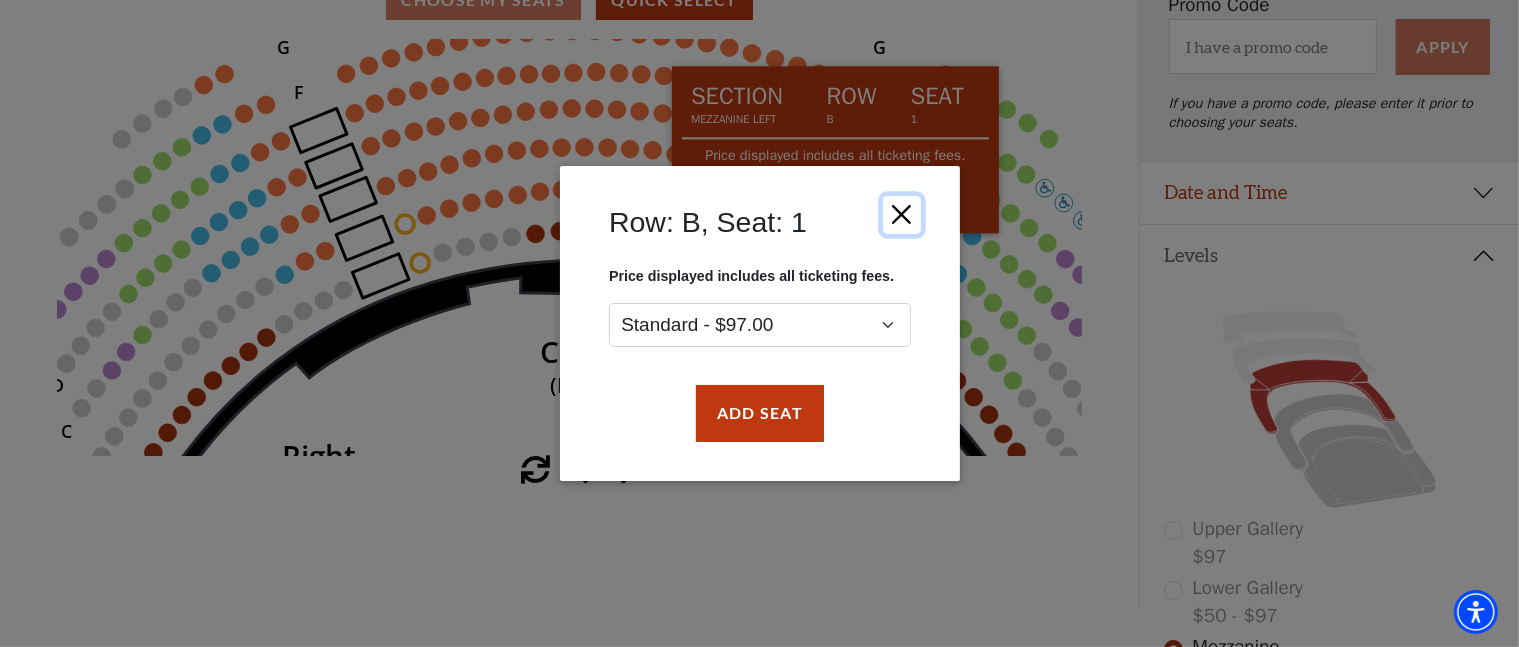 click at bounding box center [901, 215] 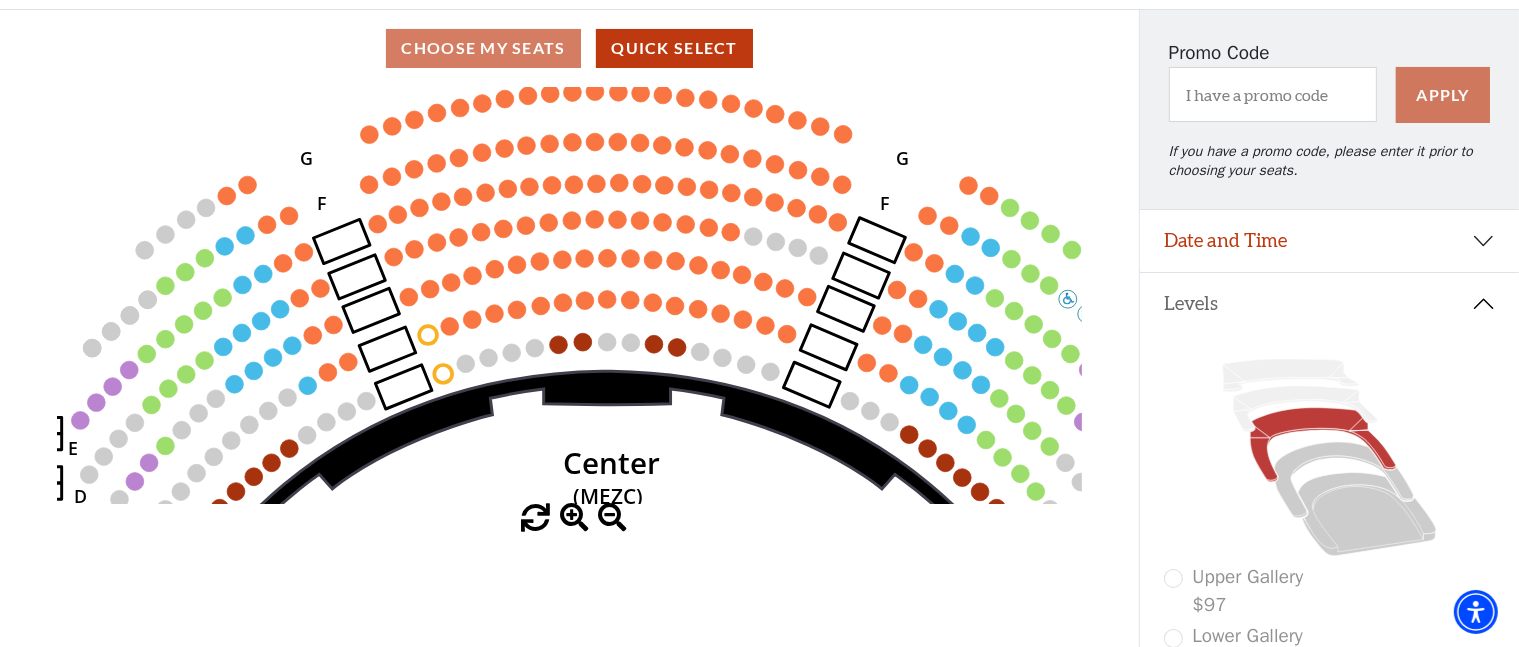 scroll, scrollTop: 164, scrollLeft: 0, axis: vertical 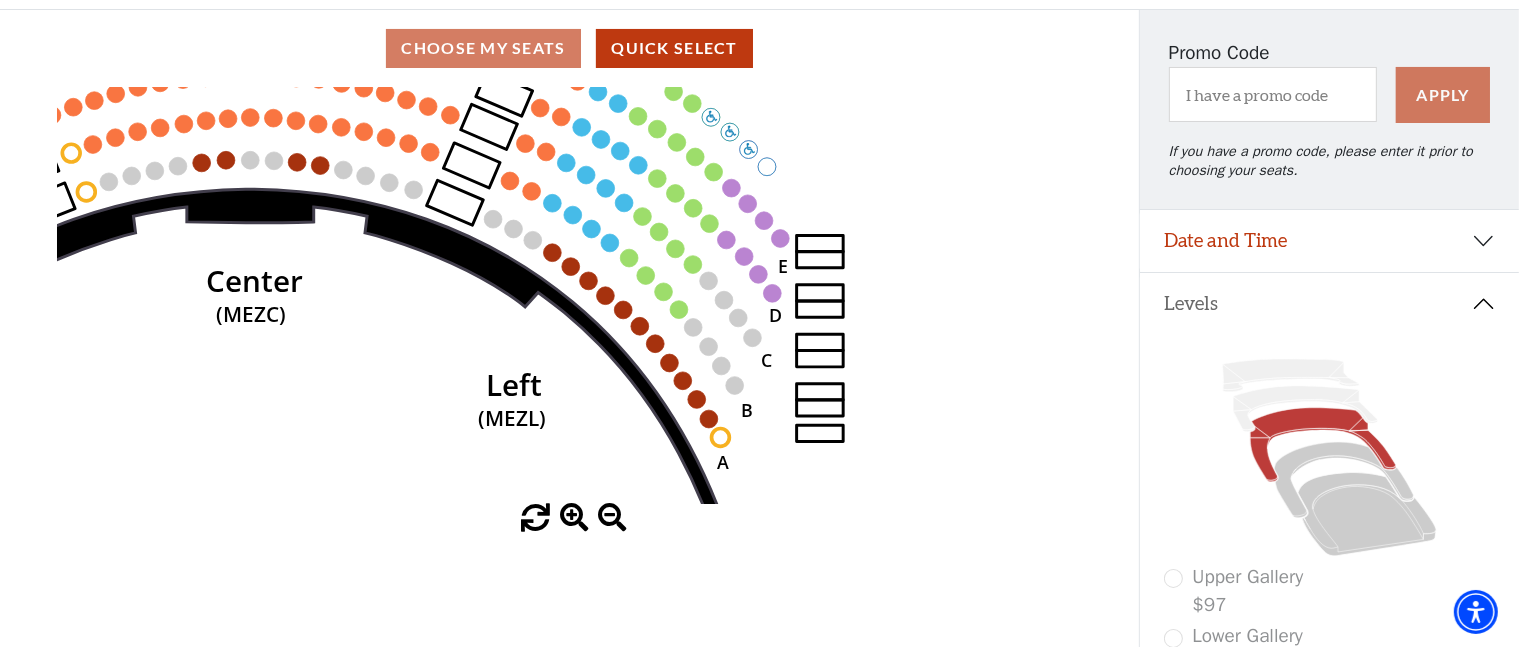 click 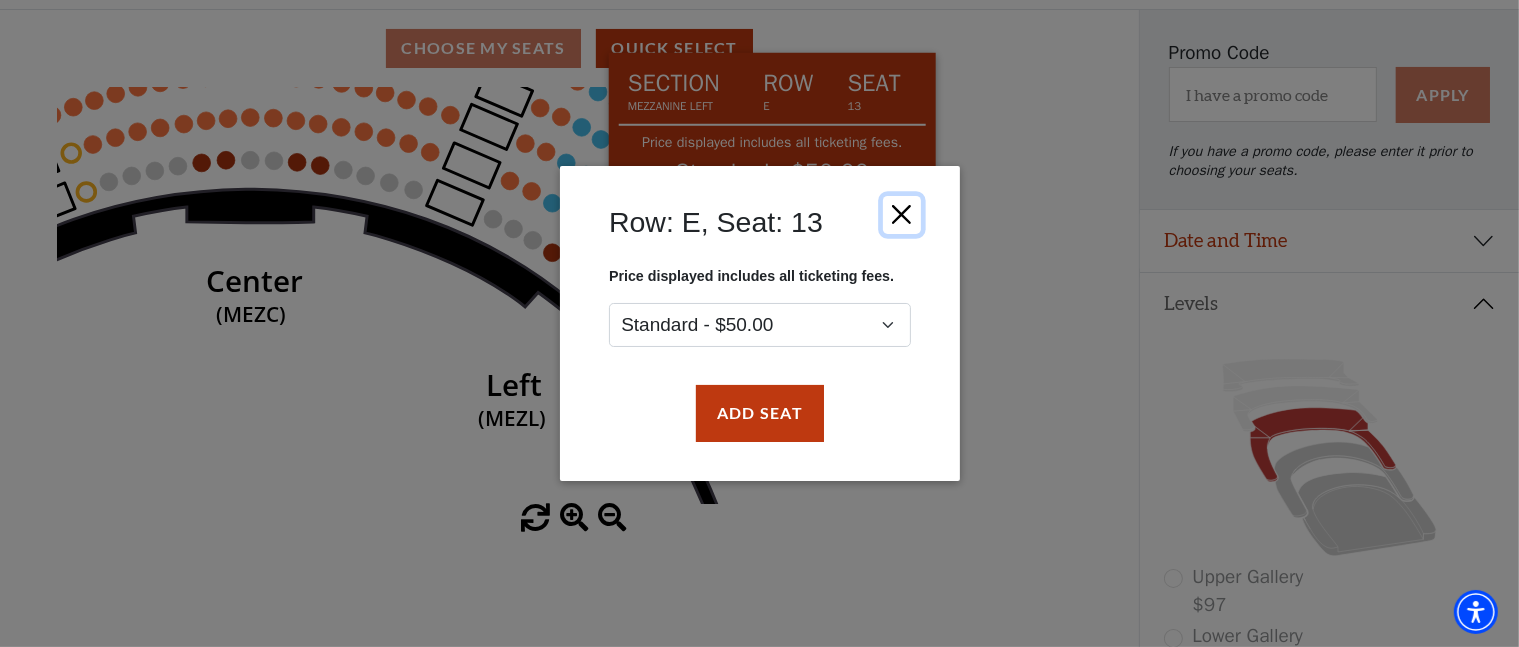 click at bounding box center [901, 215] 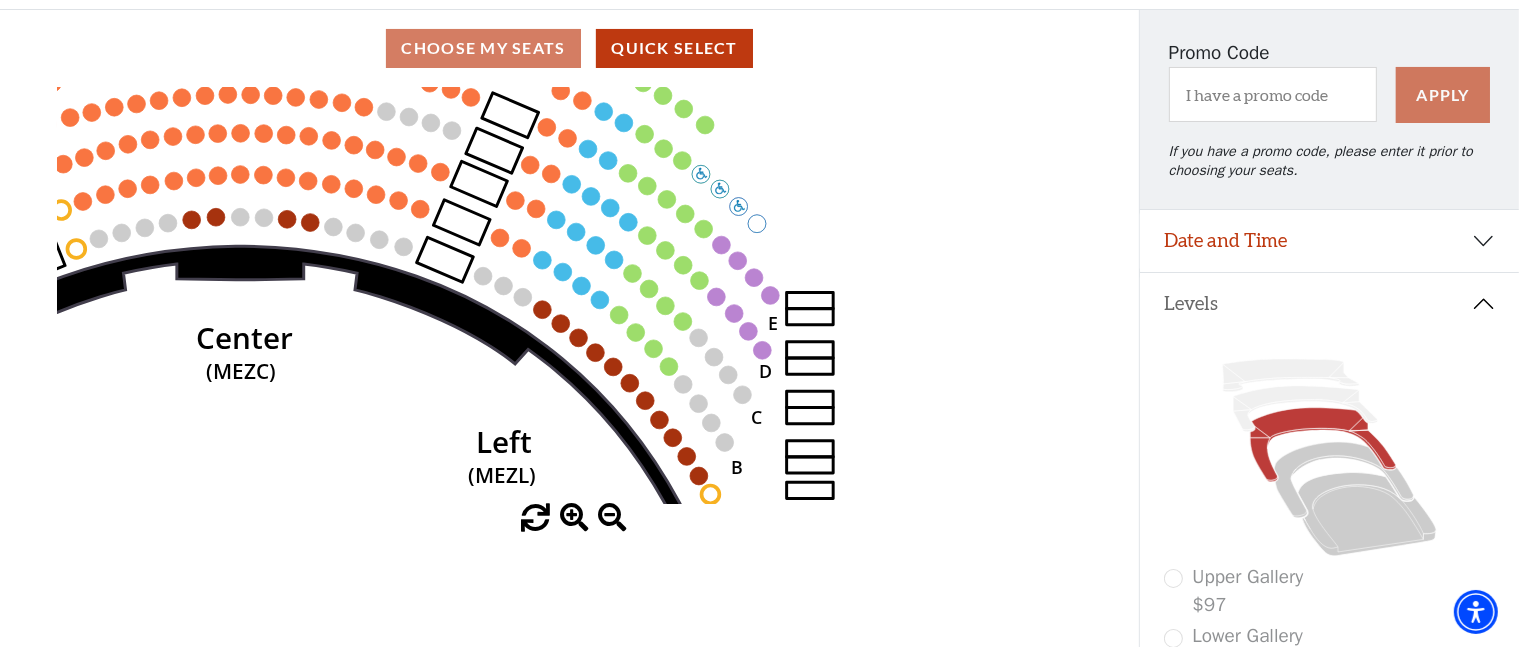 click 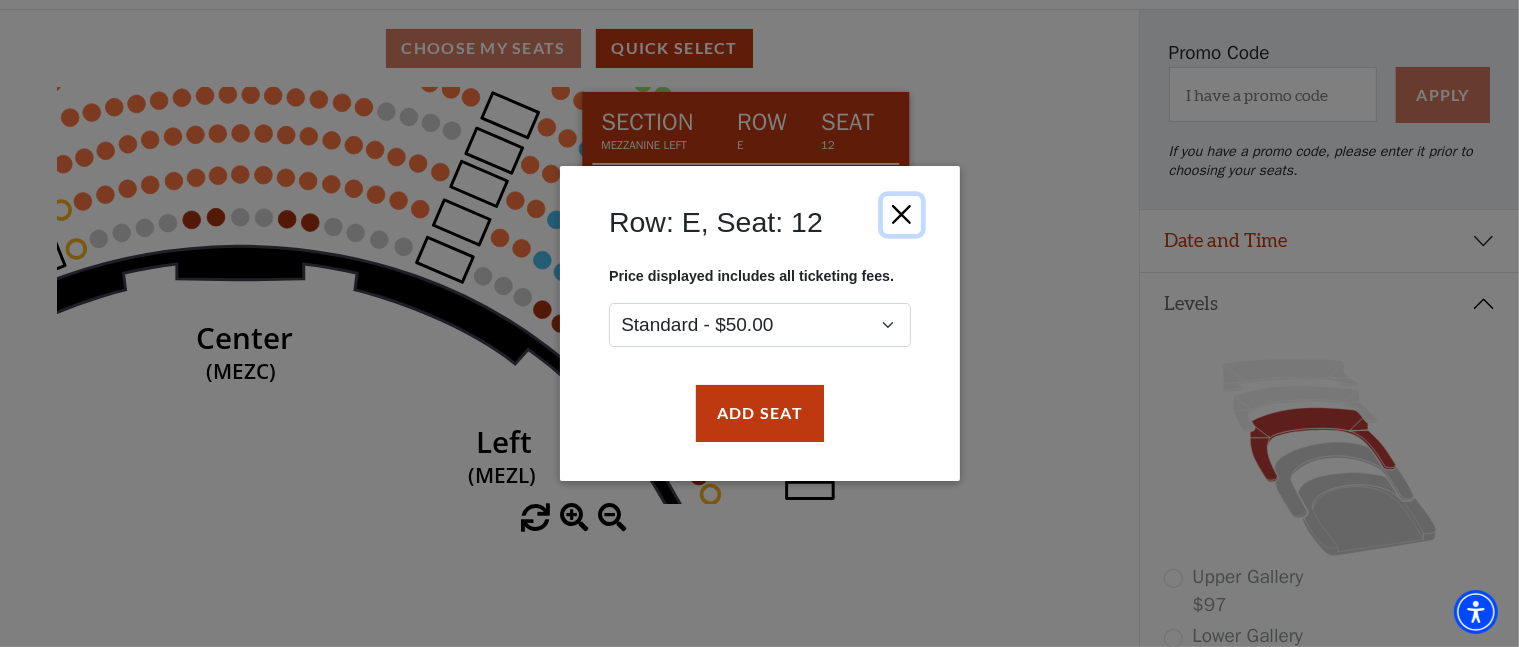 click at bounding box center (901, 215) 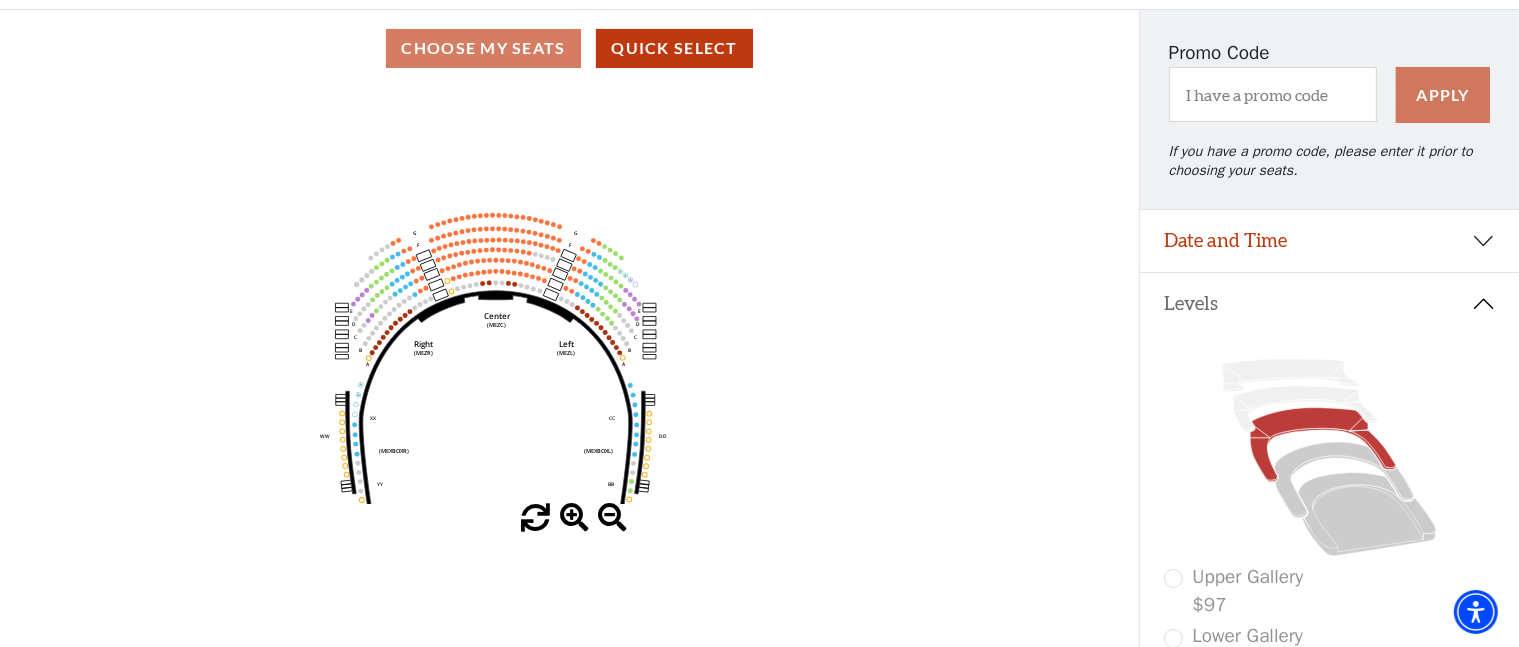click 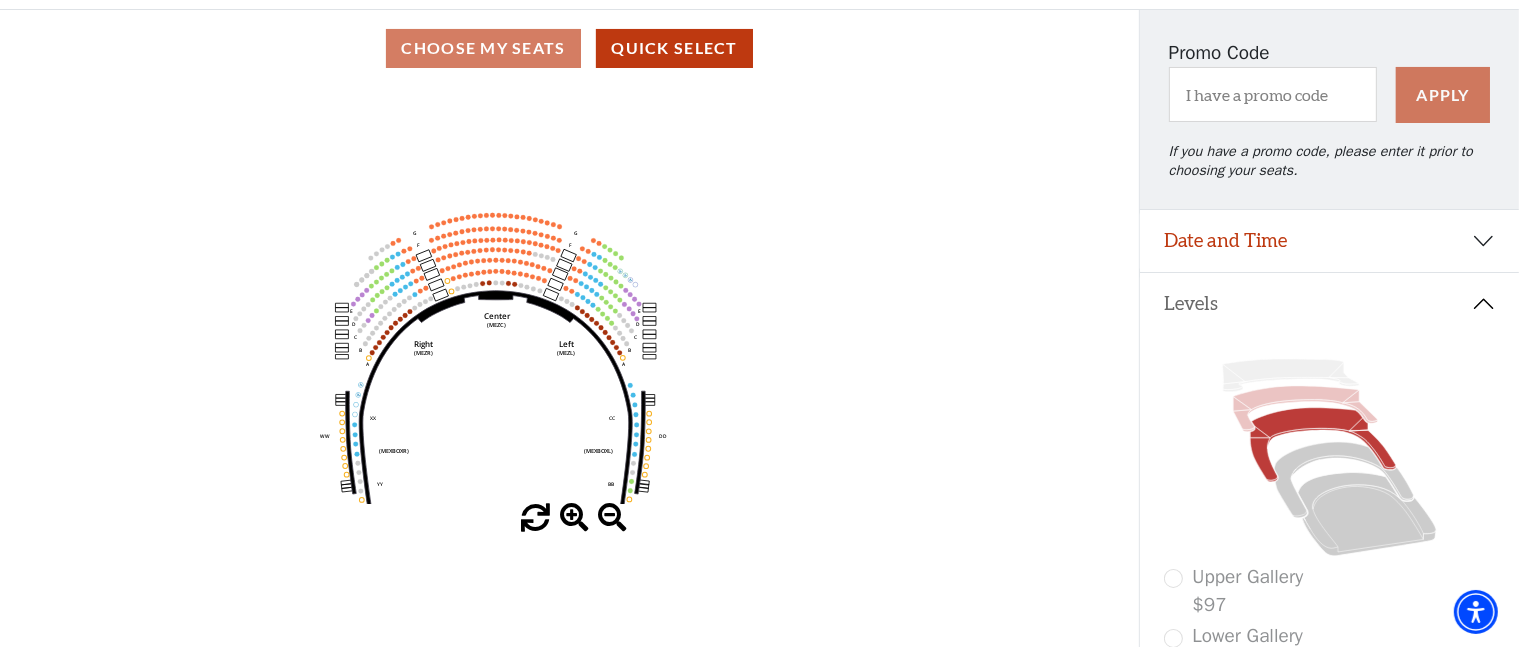 click 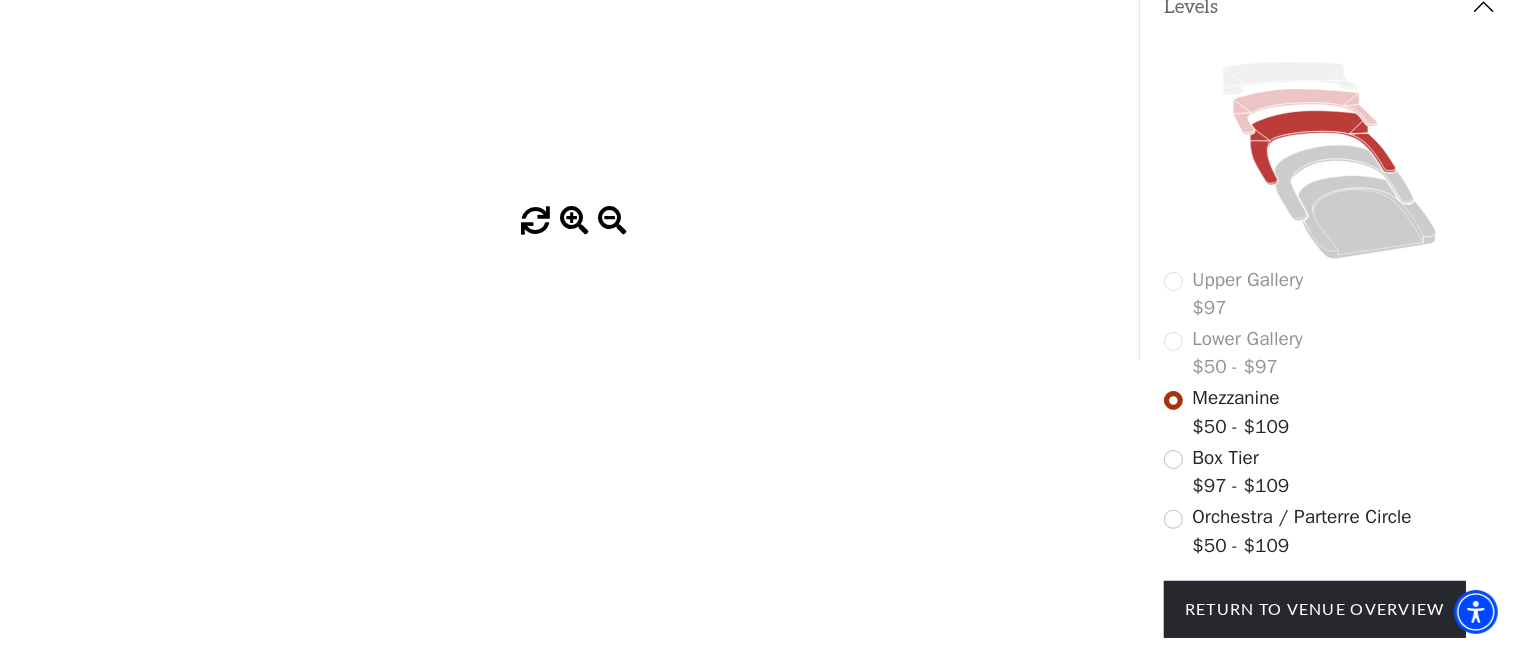 scroll, scrollTop: 592, scrollLeft: 0, axis: vertical 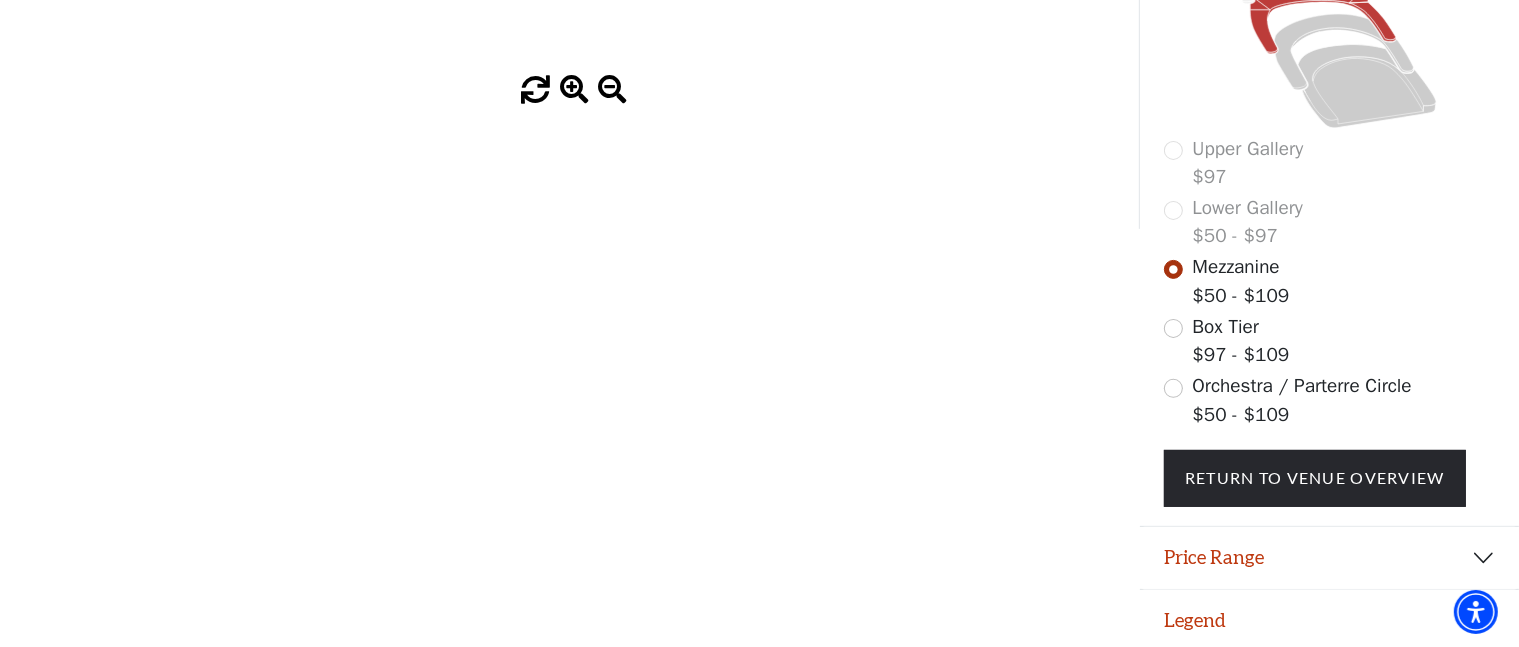 click on "Skip to main content Enable accessibility for low vision Open the accessibility menu
*{
pointer-events: fill;
}
A Christmas Story   Your Tickets       Filters     Choose Your Own Seats
Sunday, December 7 at 6:30 PM,
Bass Performance Hall
Filters / Cart" 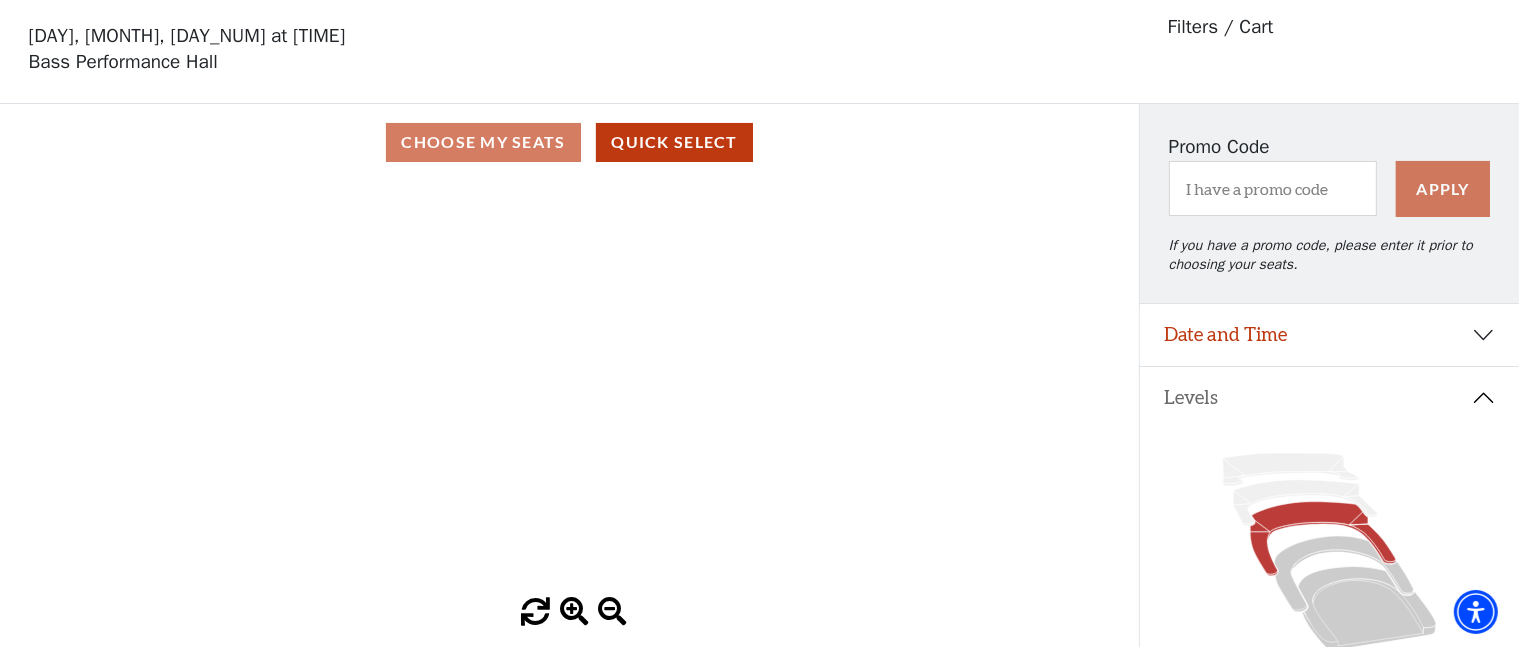scroll, scrollTop: 0, scrollLeft: 0, axis: both 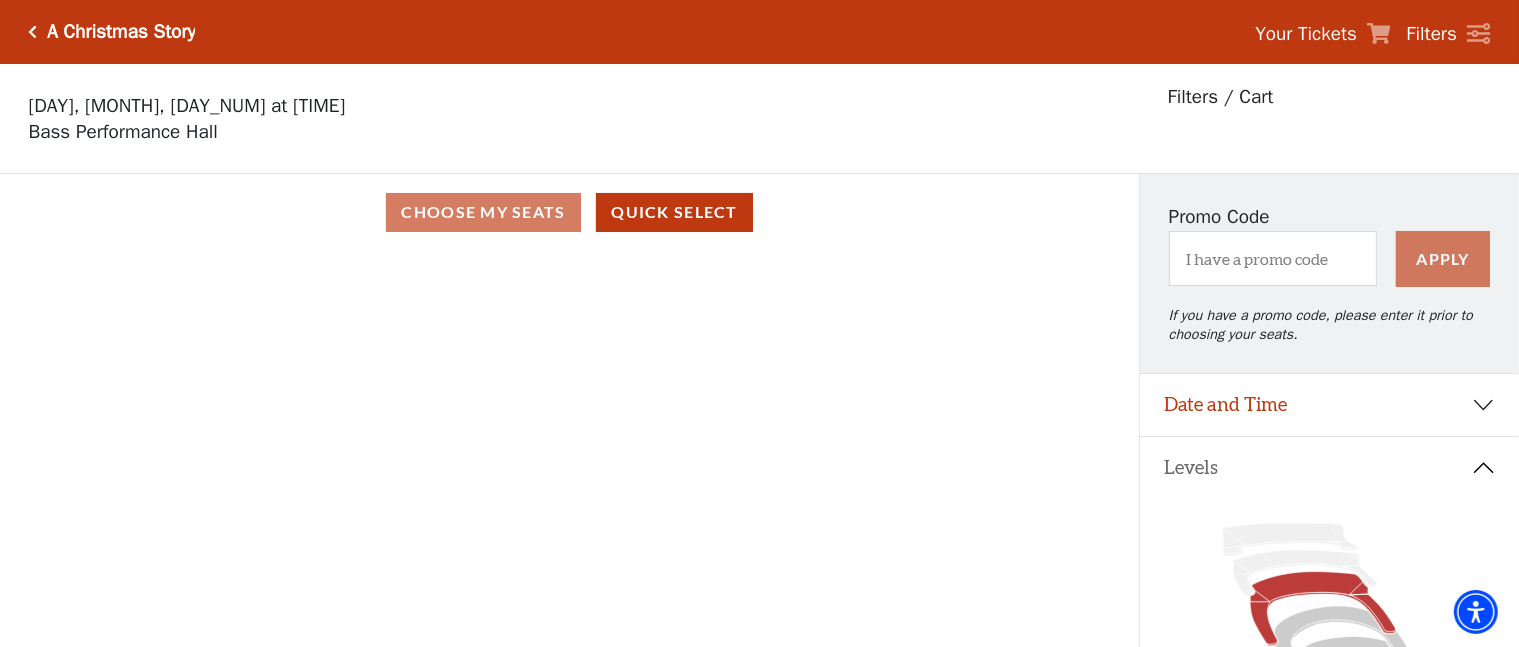 click at bounding box center [33, 32] 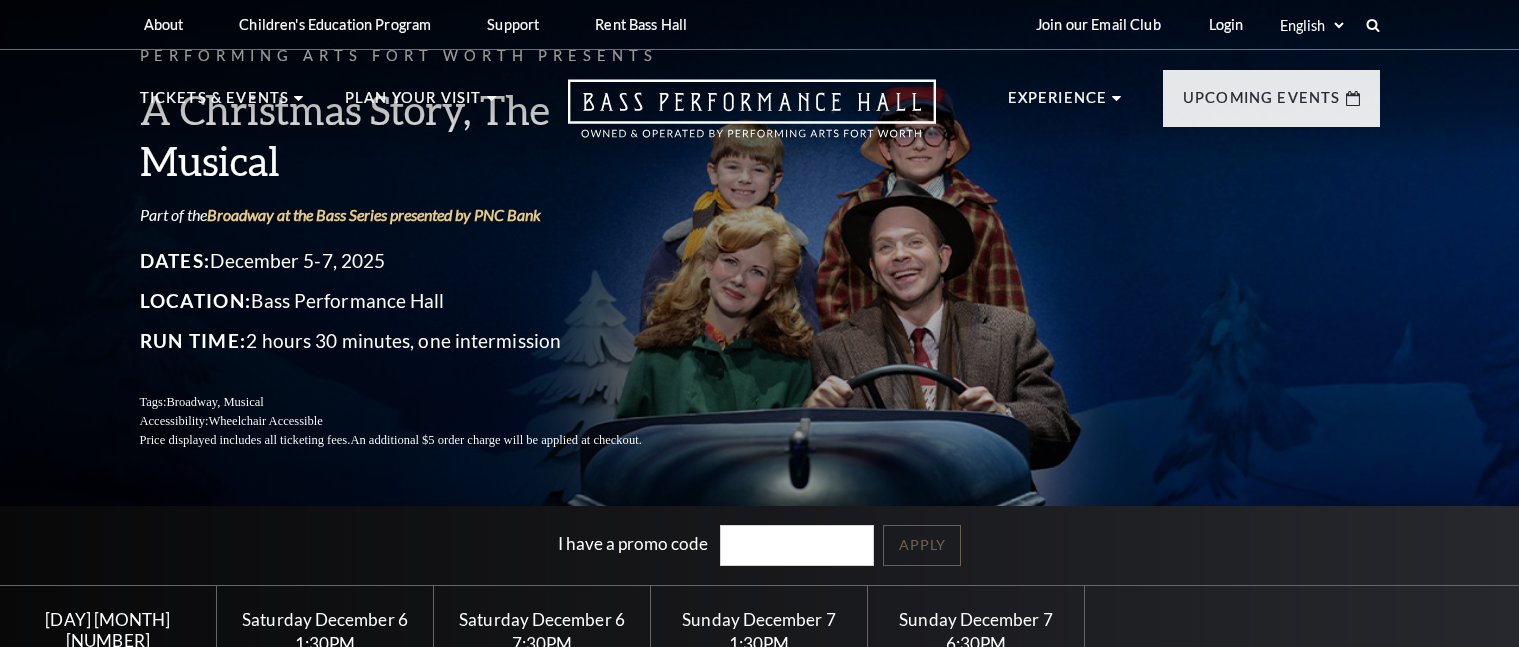 scroll, scrollTop: 0, scrollLeft: 0, axis: both 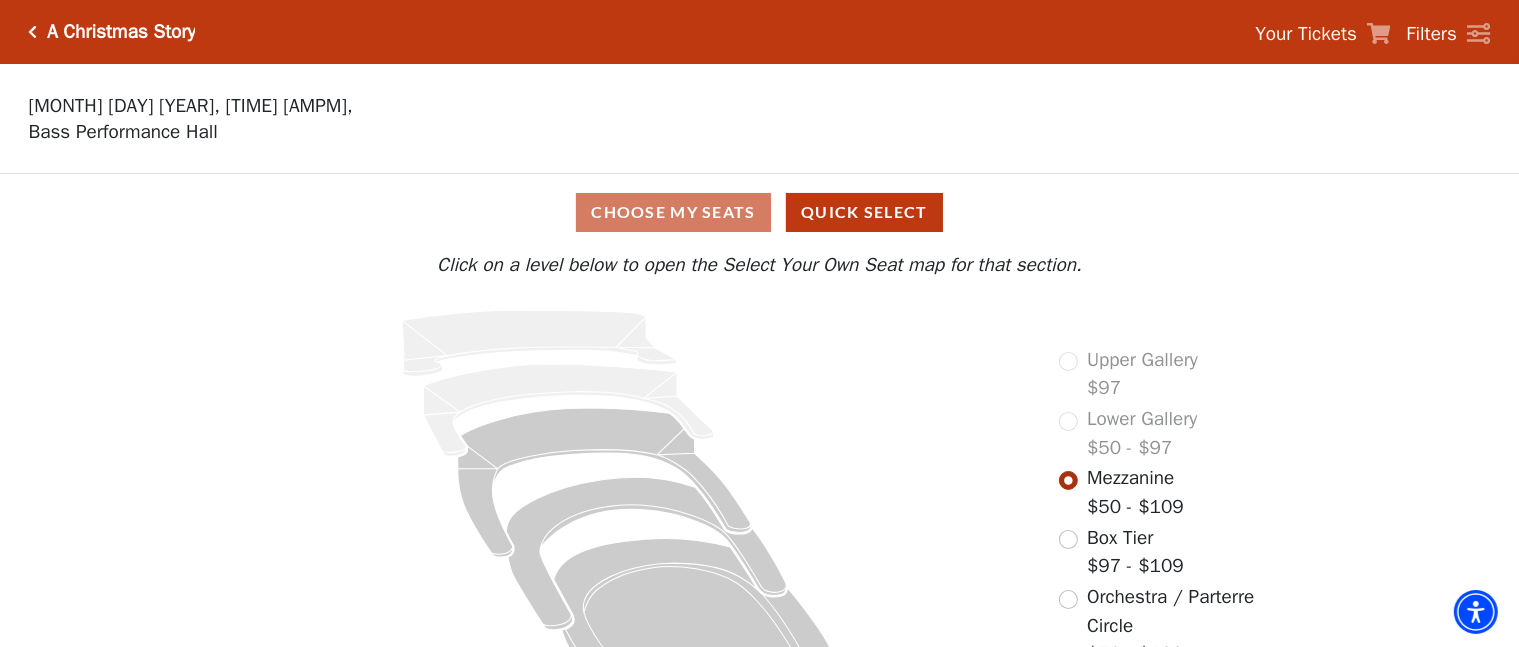 click at bounding box center [33, 32] 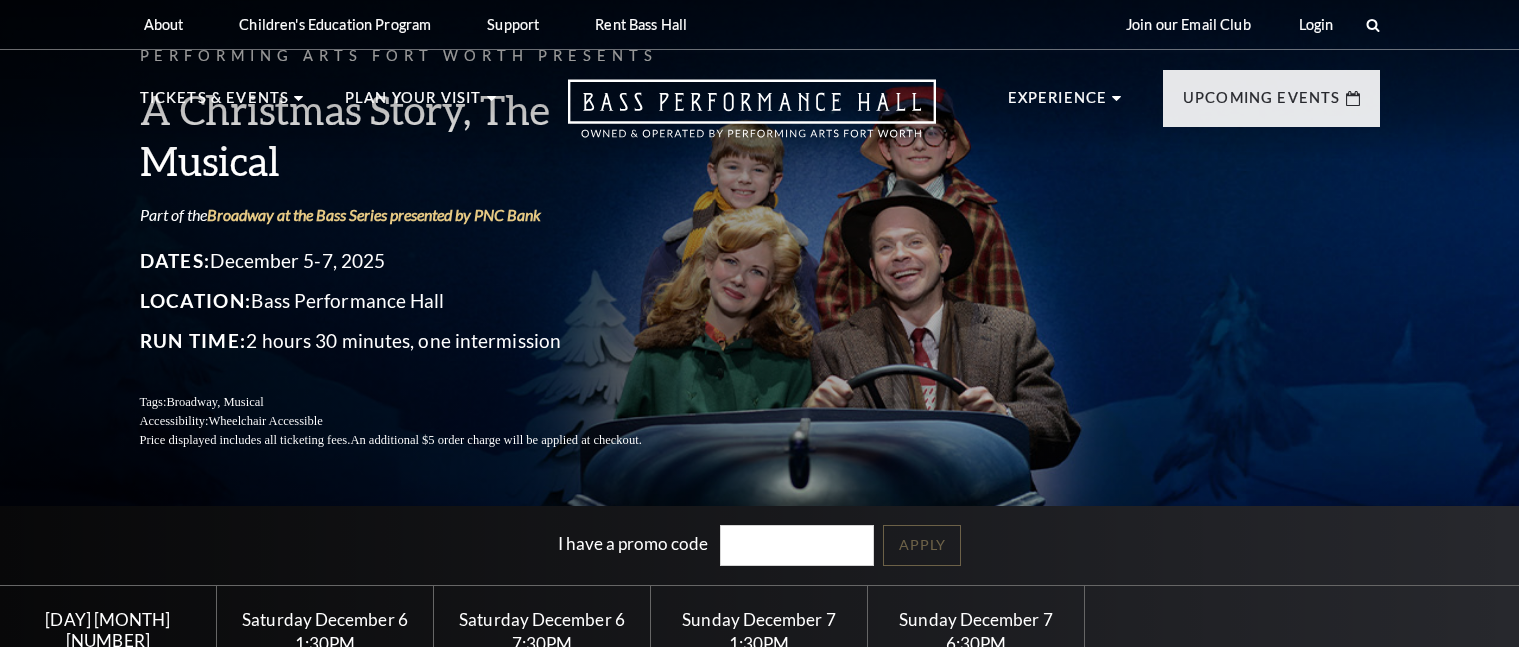 scroll, scrollTop: 0, scrollLeft: 0, axis: both 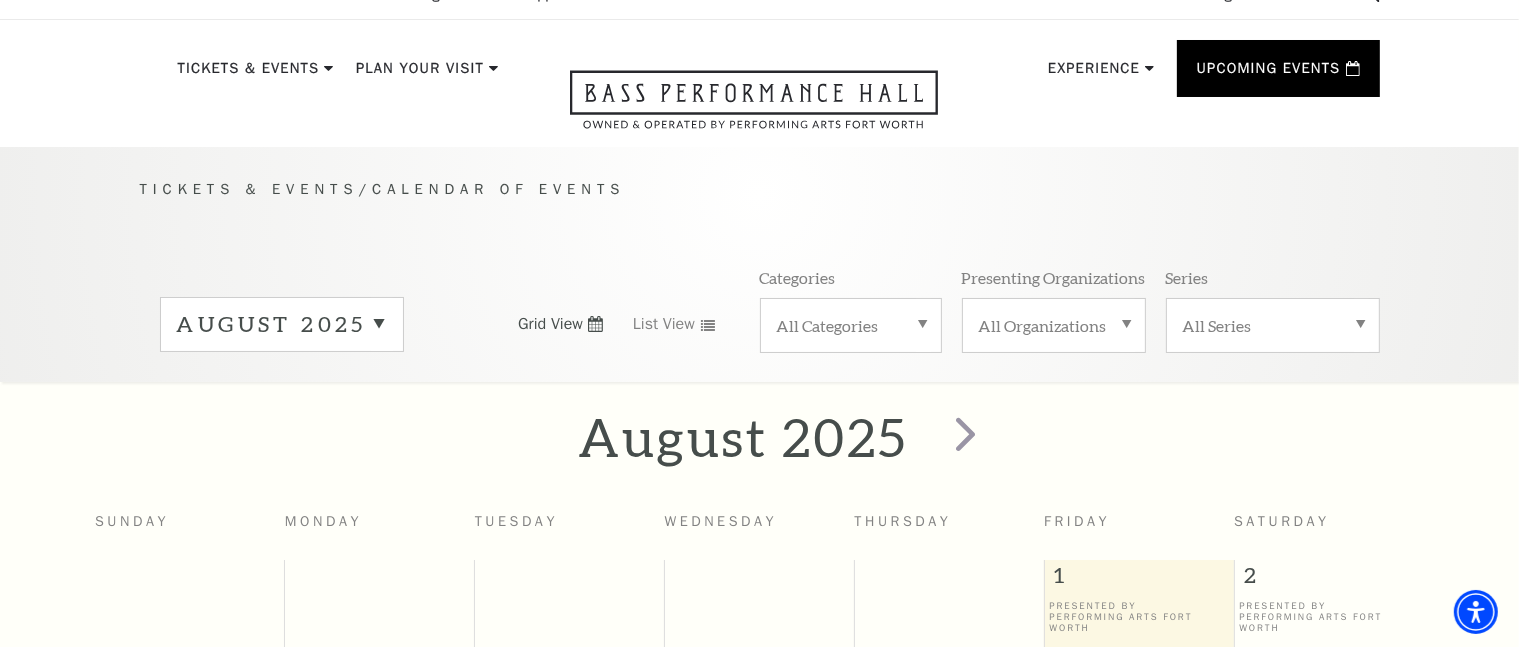 click on "August 2025" at bounding box center [282, 324] 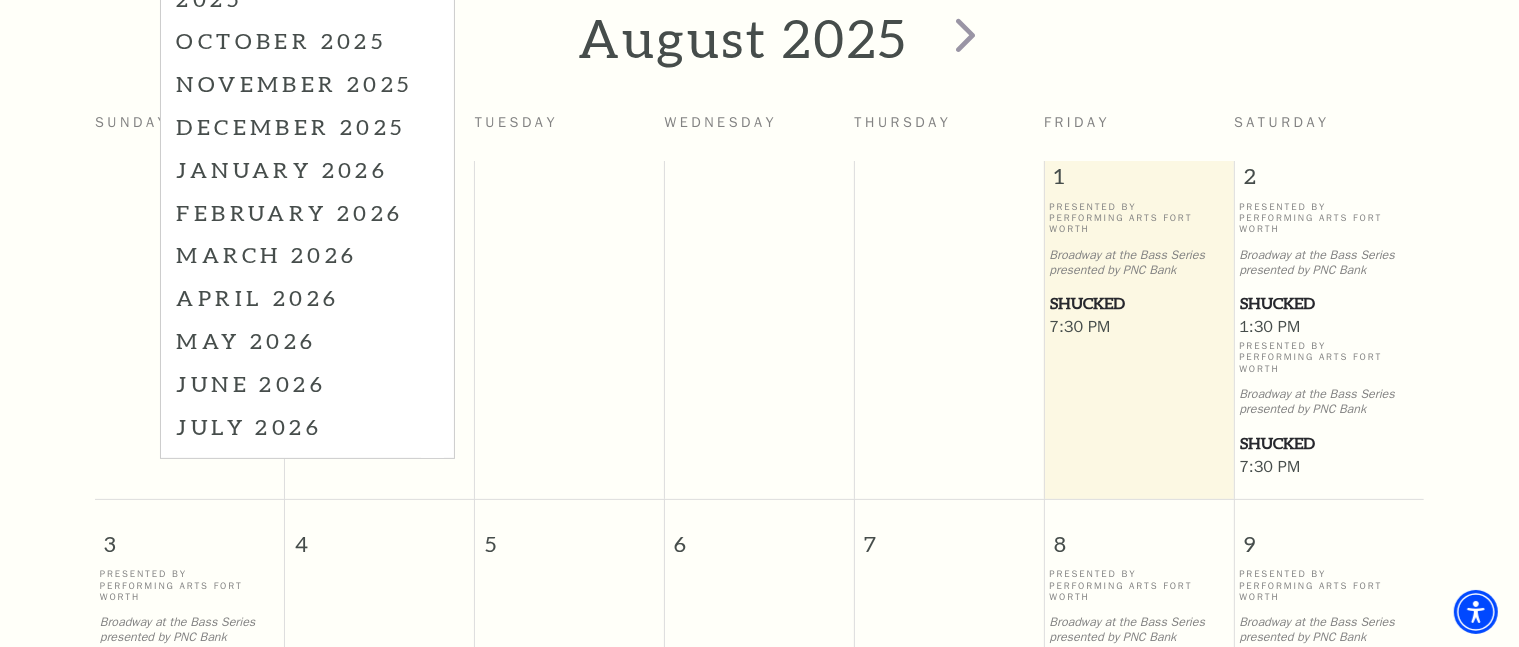 scroll, scrollTop: 431, scrollLeft: 0, axis: vertical 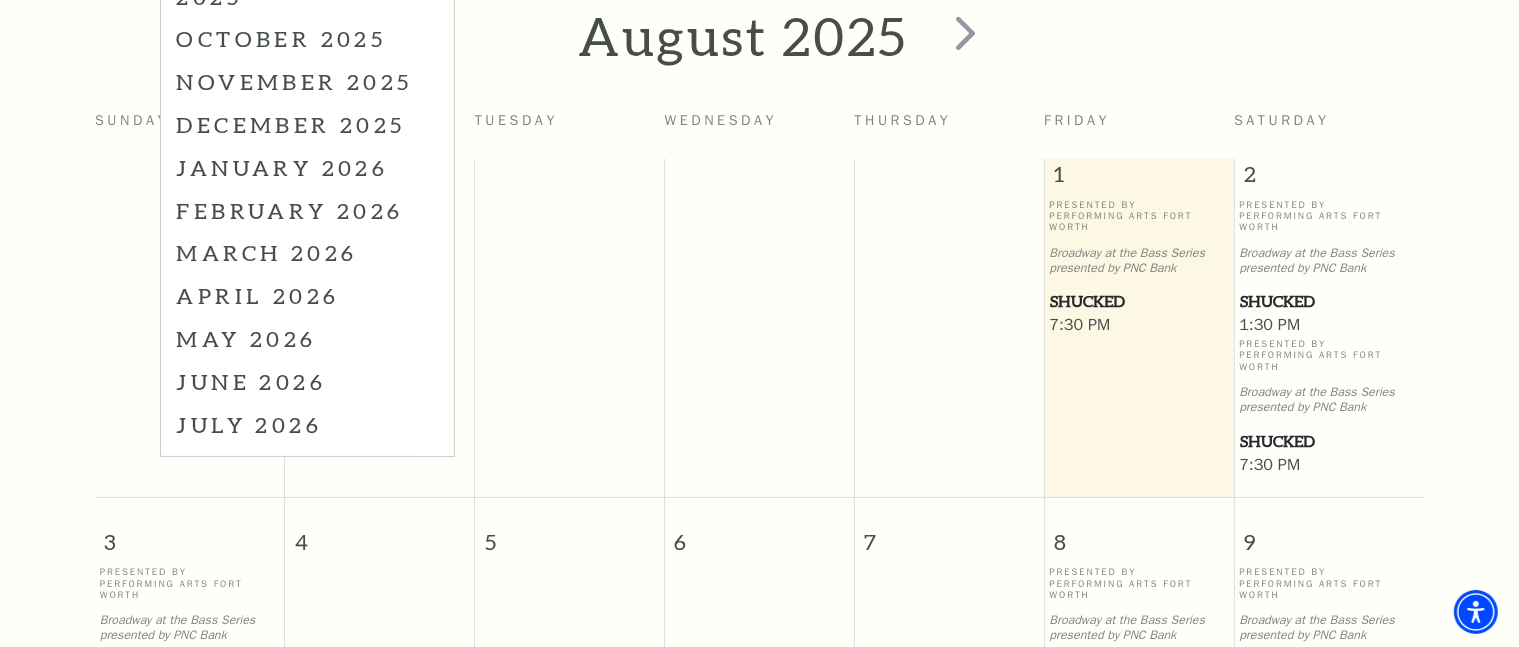 click on "May 2026" at bounding box center (307, 338) 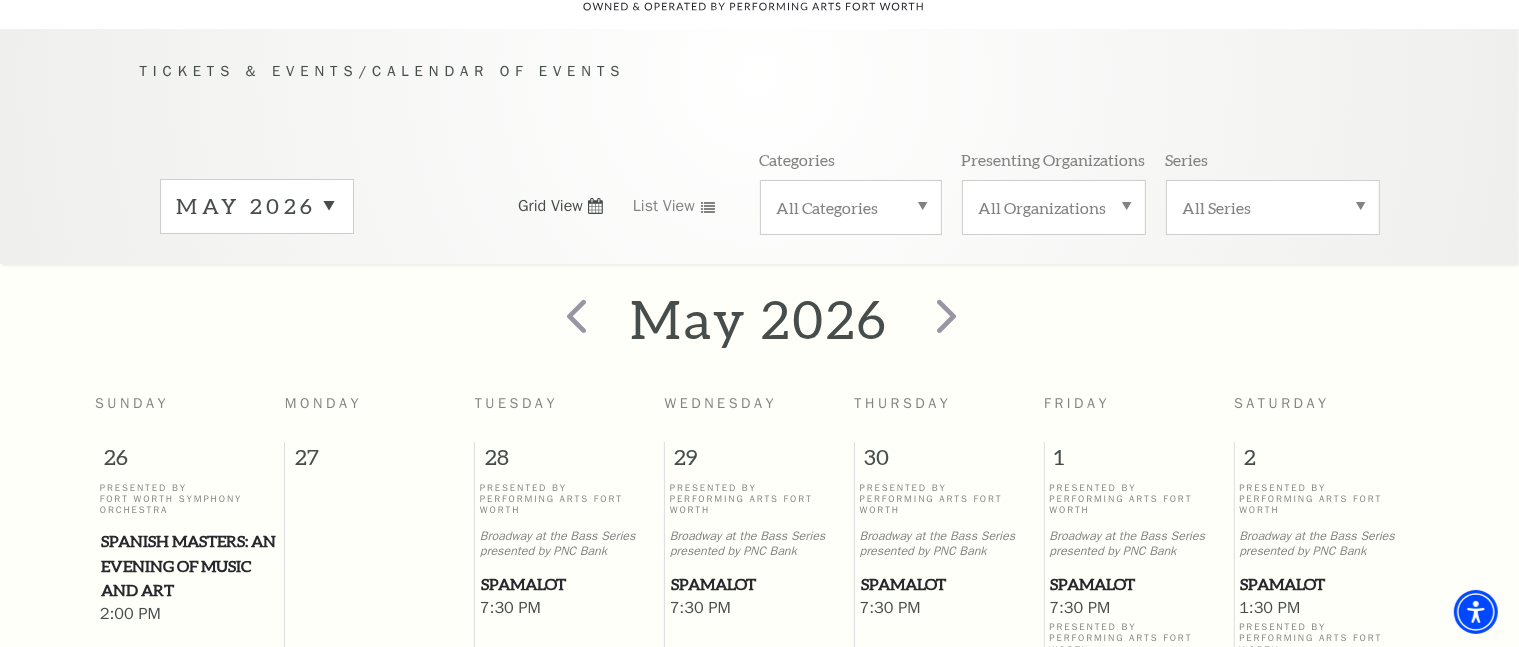scroll, scrollTop: 150, scrollLeft: 0, axis: vertical 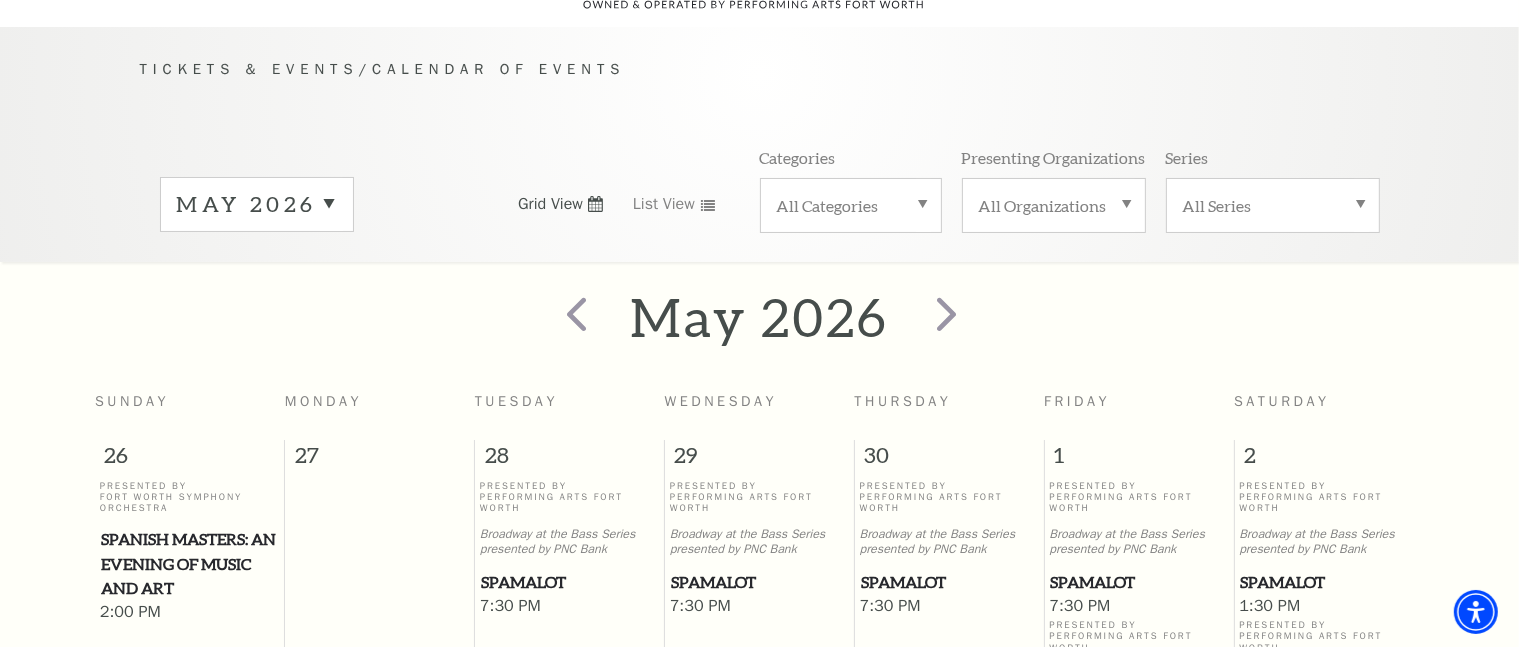 click on "May 2026" at bounding box center [257, 204] 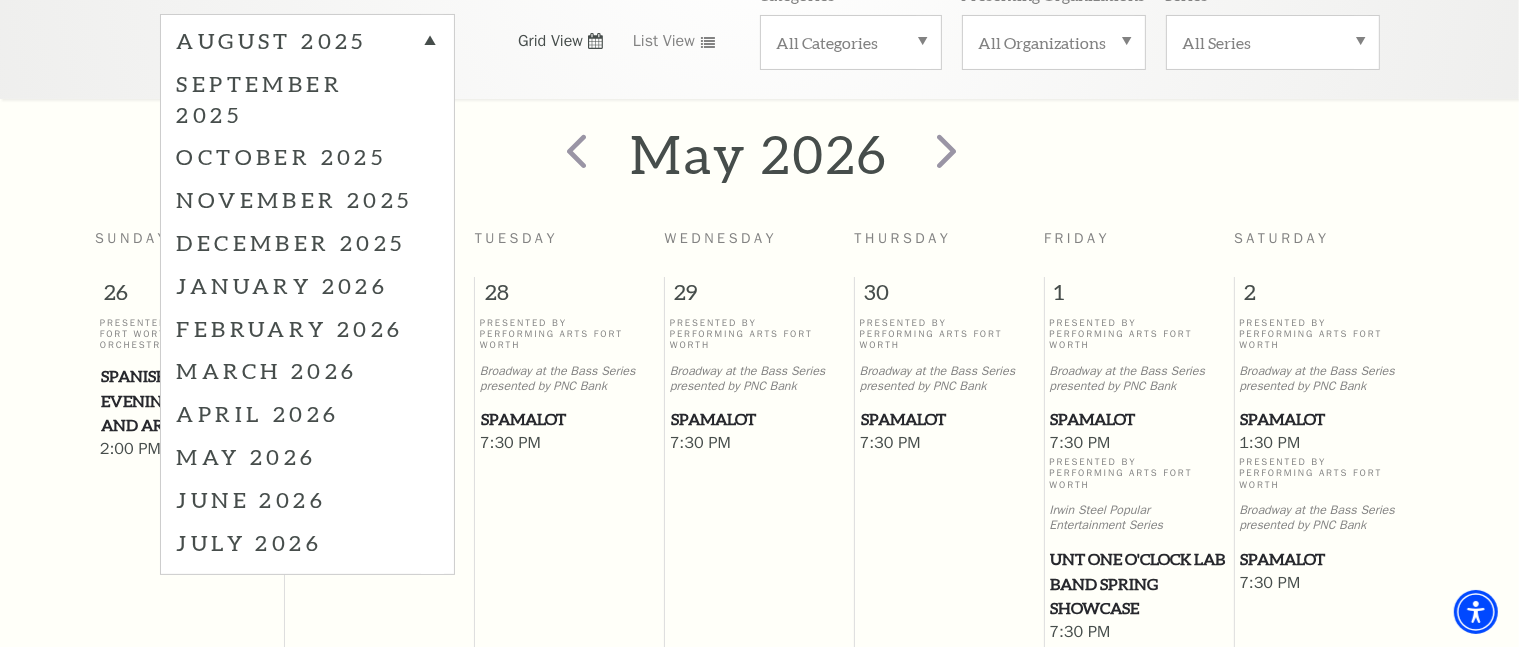 scroll, scrollTop: 324, scrollLeft: 0, axis: vertical 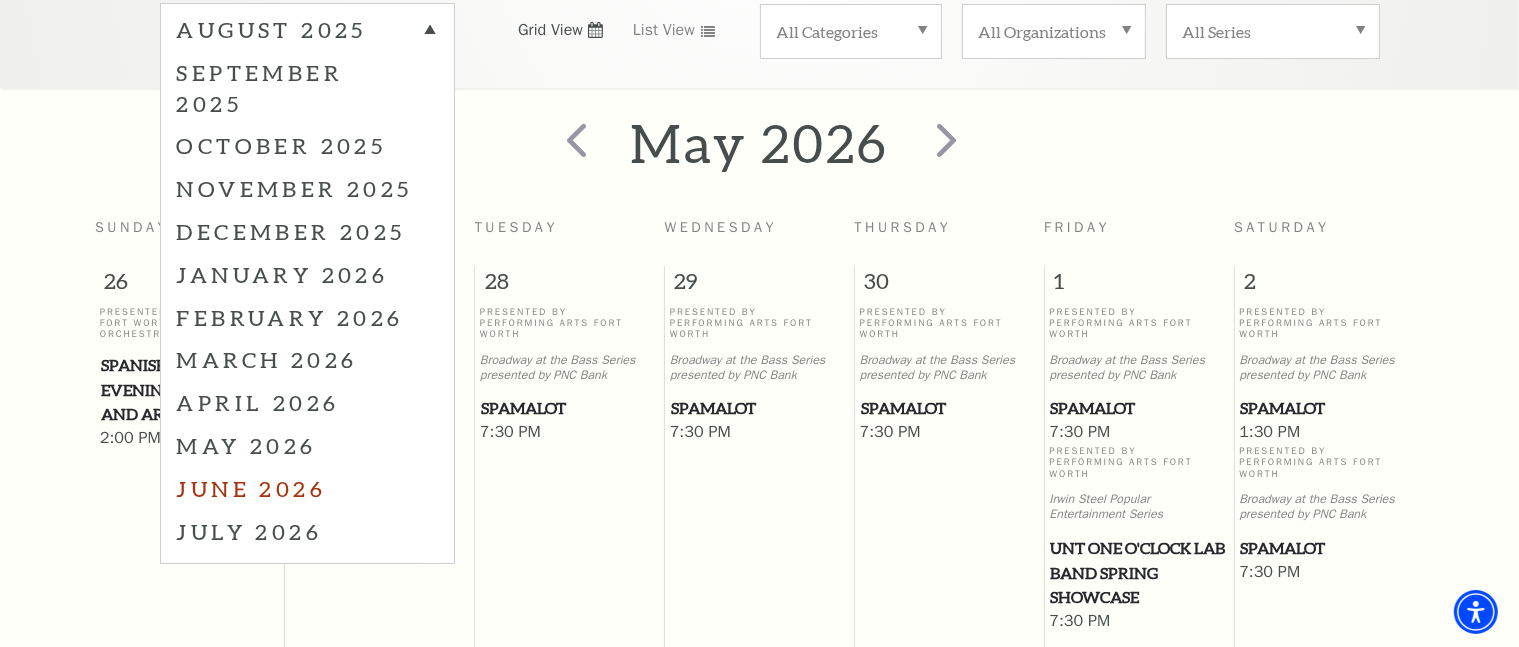 click on "June 2026" at bounding box center (307, 488) 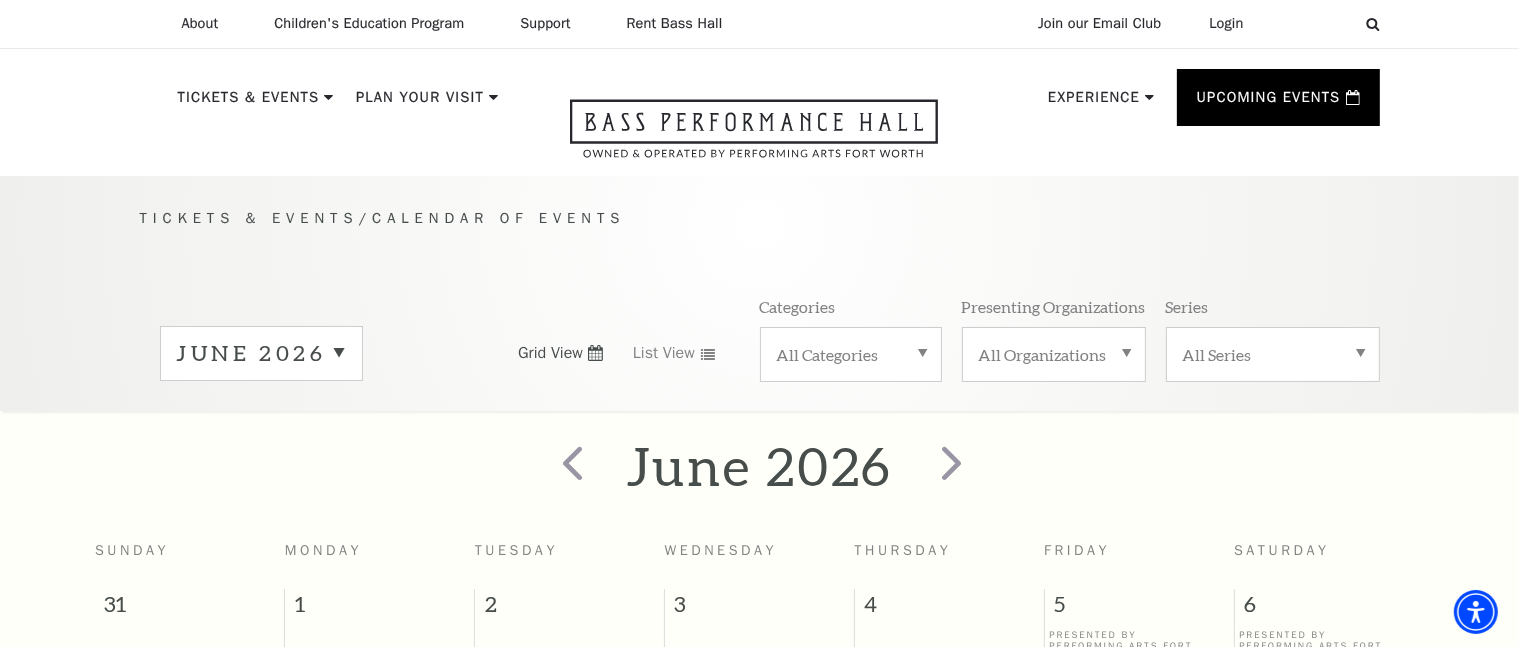scroll, scrollTop: 0, scrollLeft: 0, axis: both 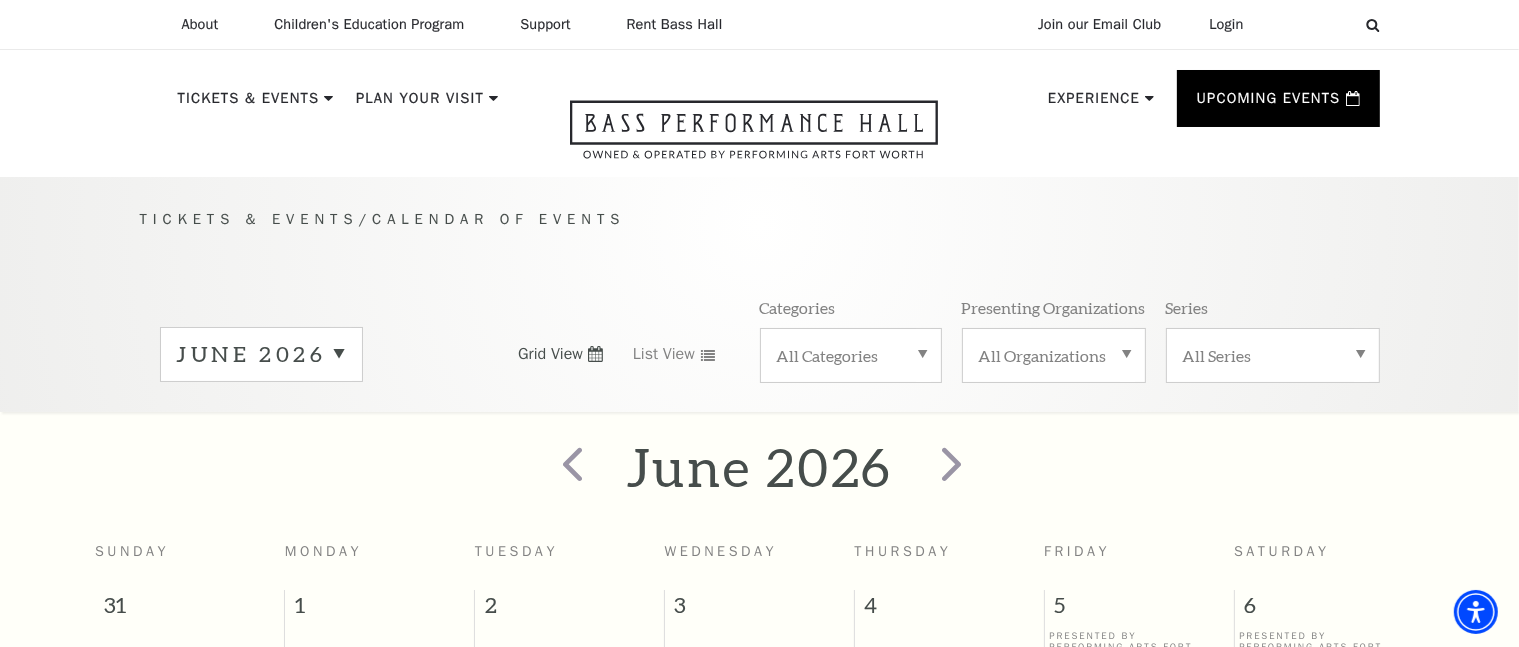 click on "June 2026" at bounding box center (262, 354) 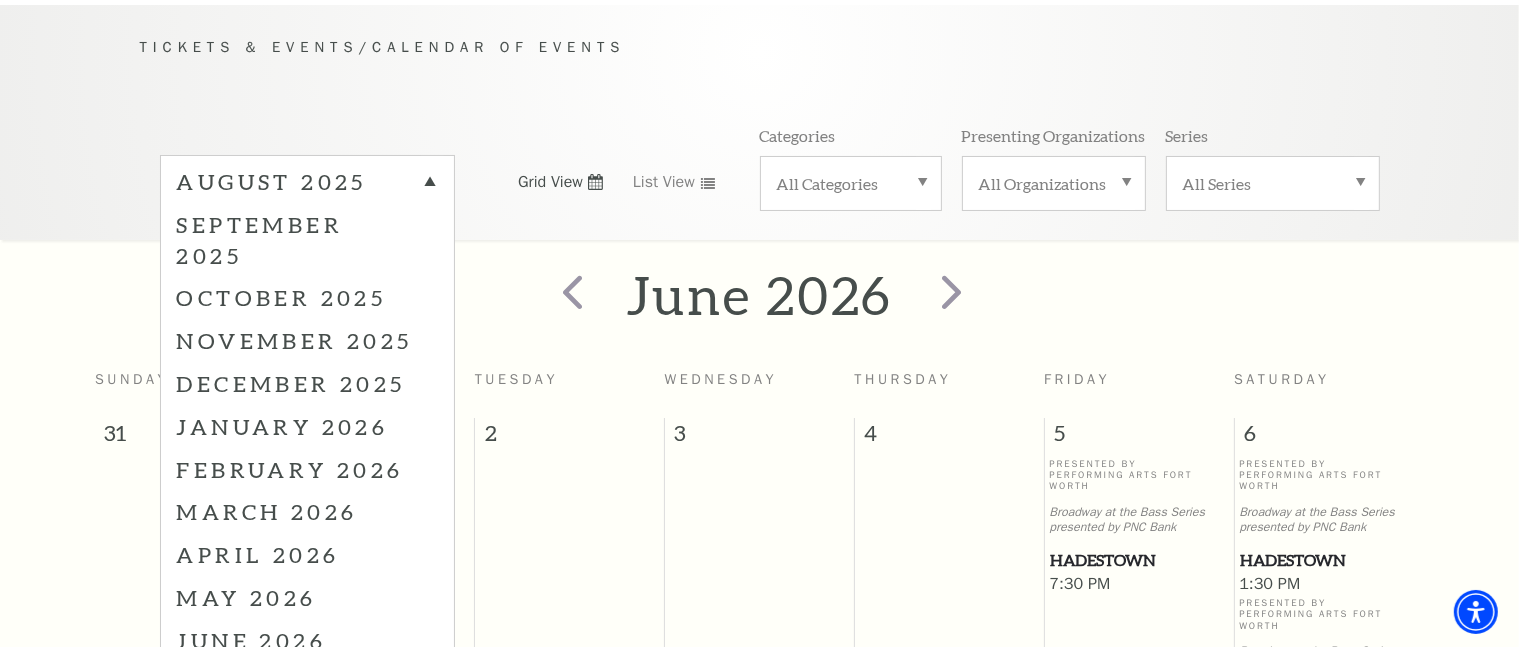 scroll, scrollTop: 181, scrollLeft: 0, axis: vertical 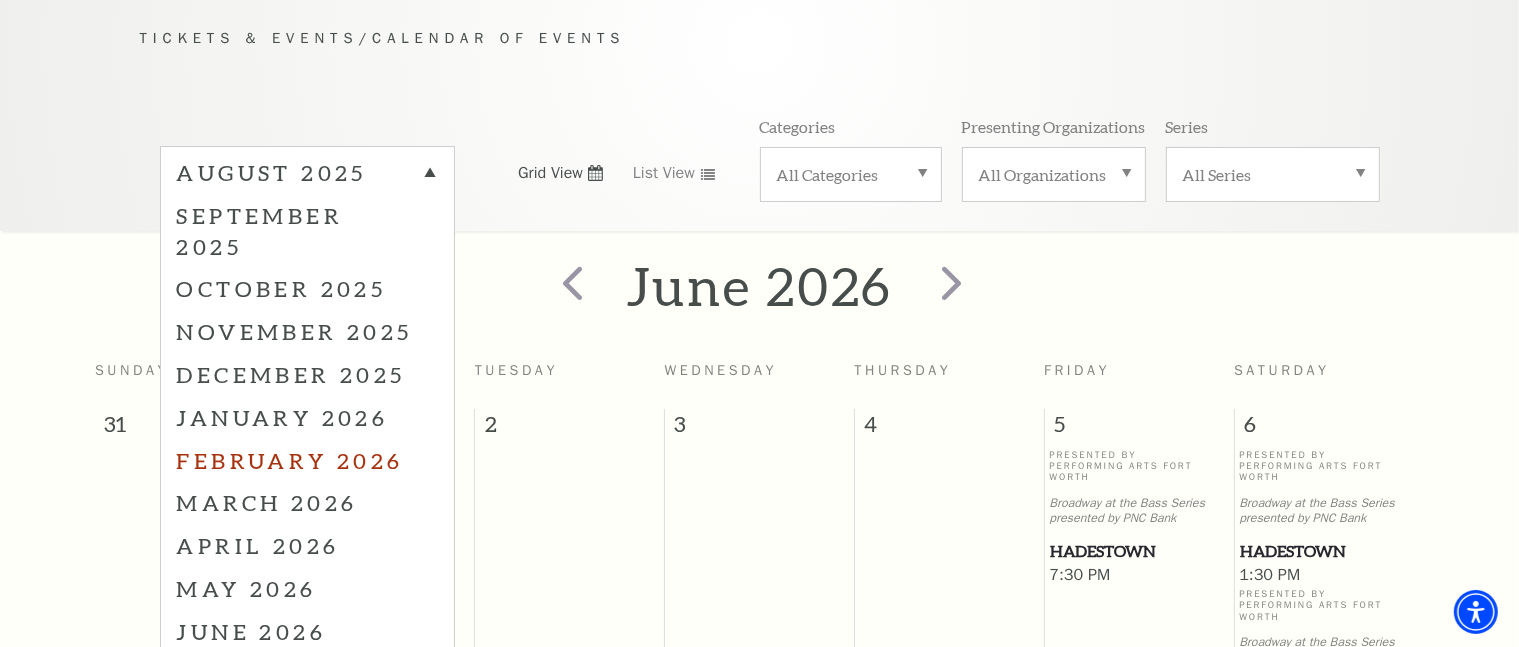 click on "February 2026" at bounding box center (307, 460) 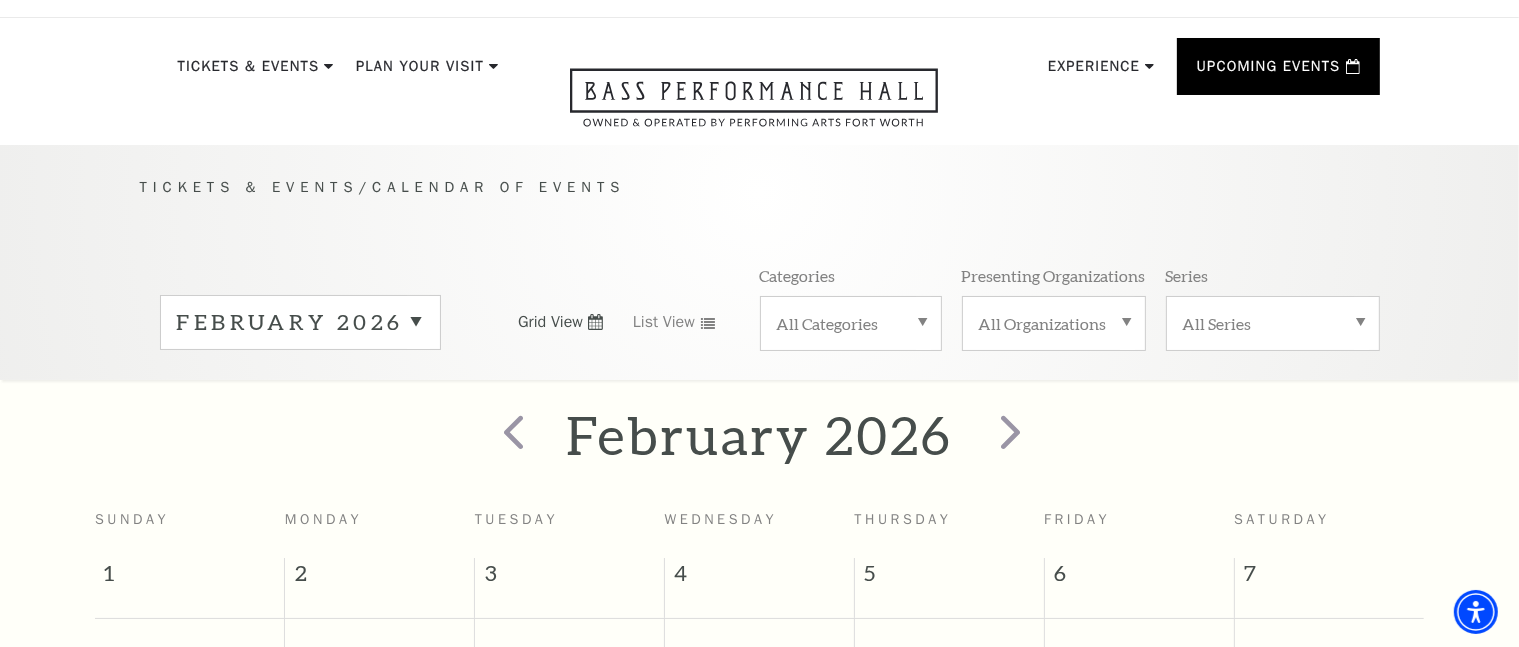 scroll, scrollTop: 0, scrollLeft: 0, axis: both 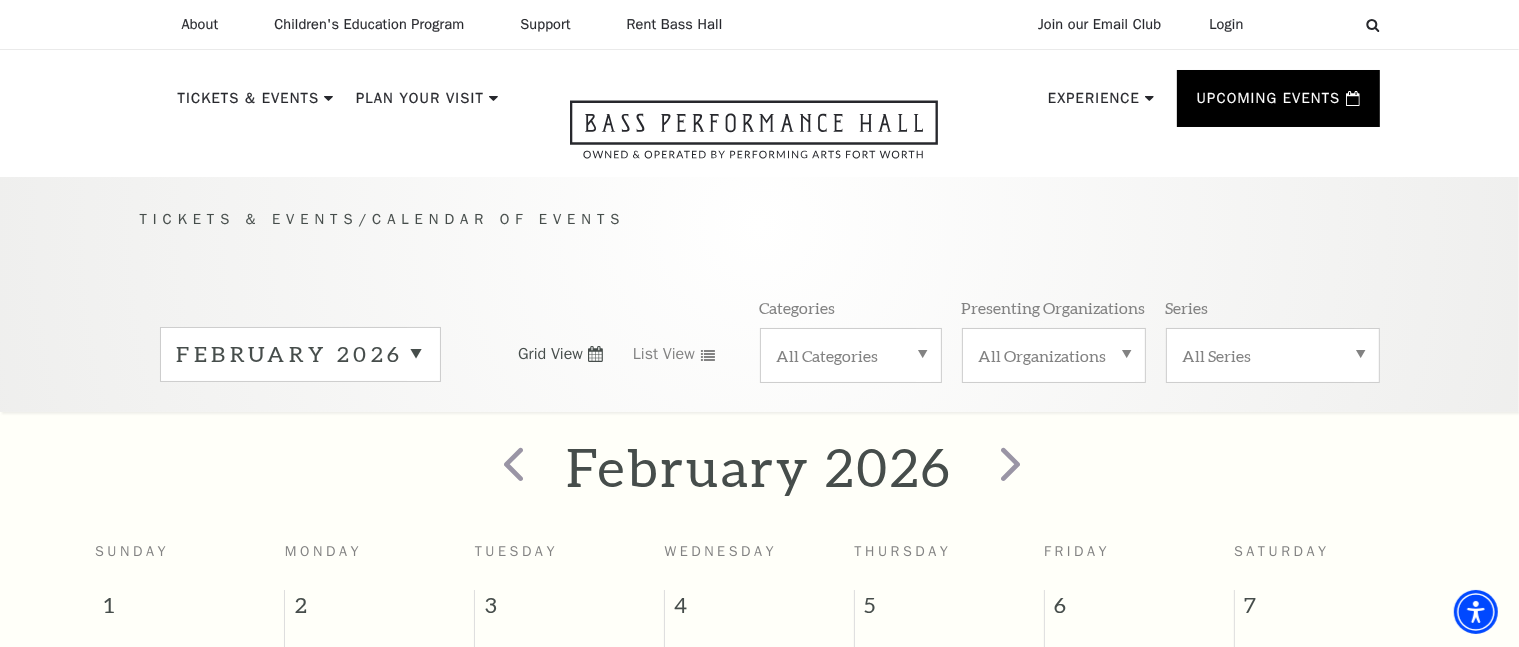 click on "February 2026" at bounding box center [300, 354] 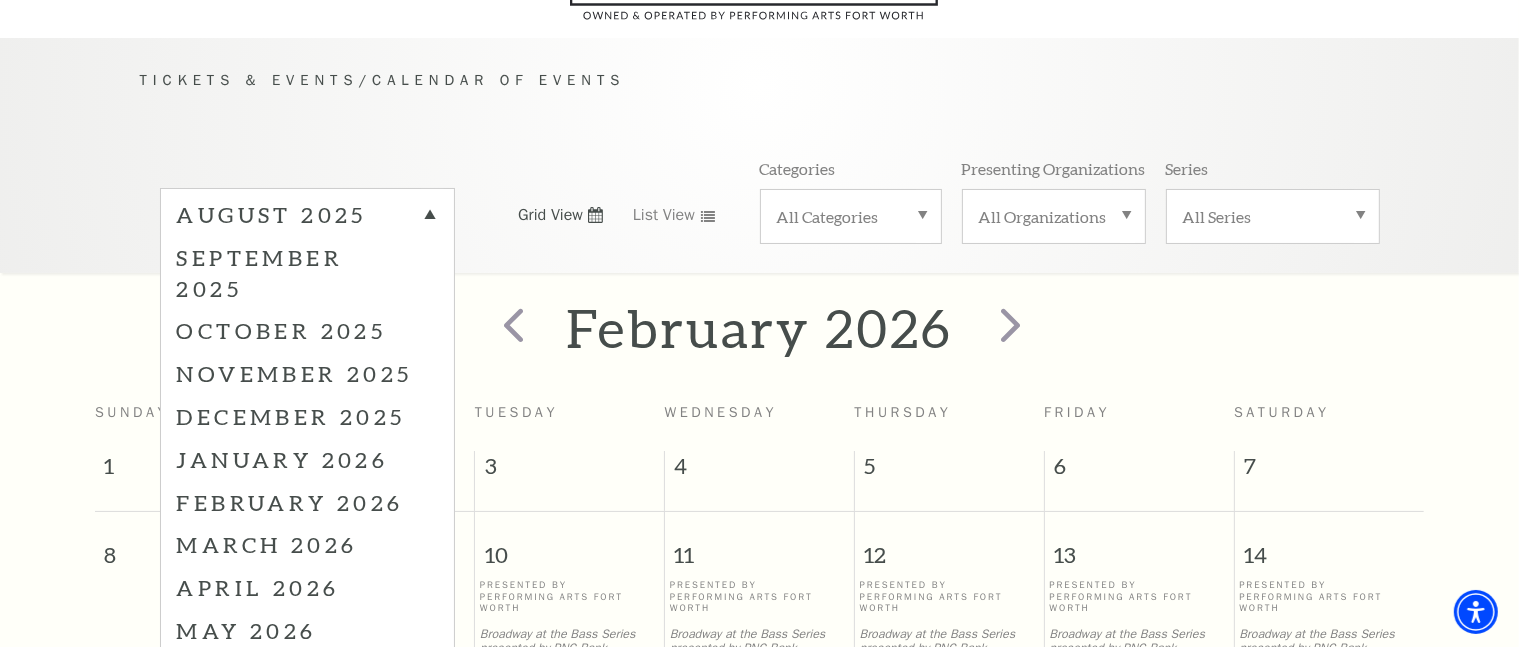 scroll, scrollTop: 152, scrollLeft: 0, axis: vertical 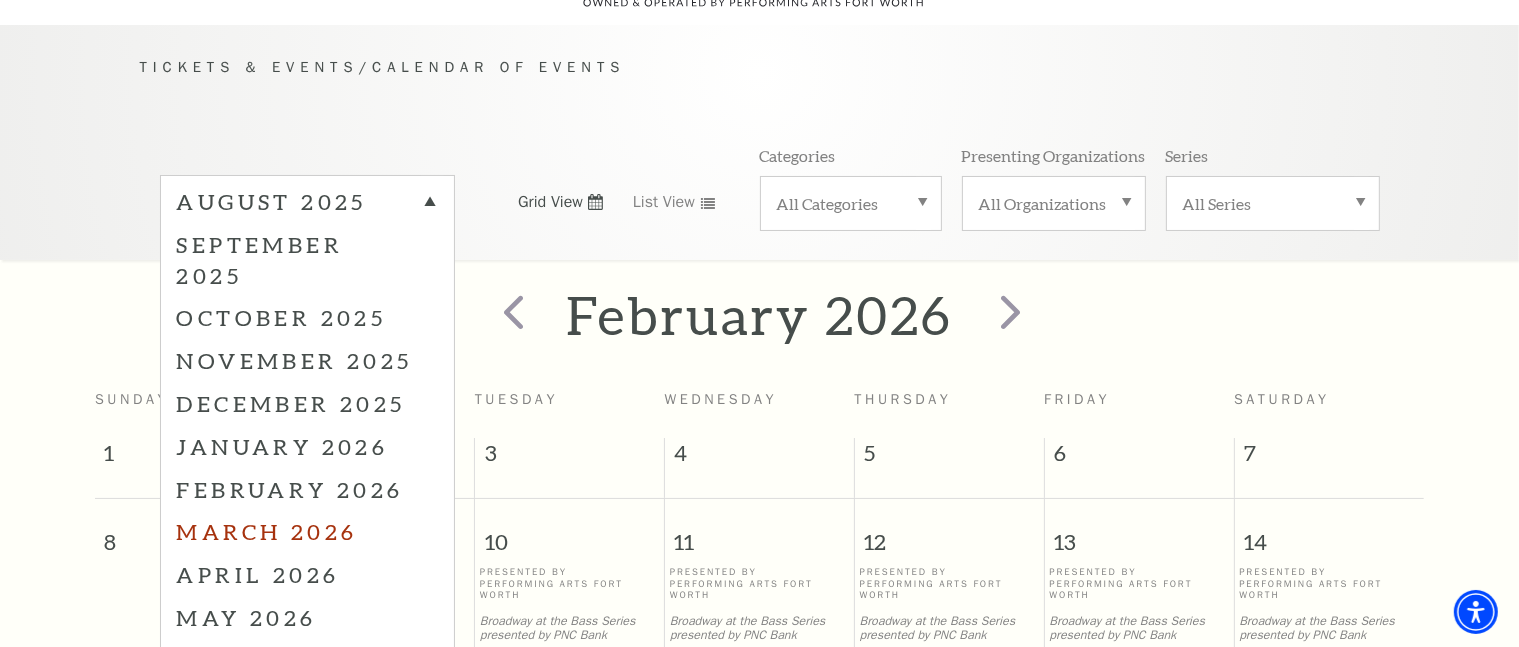 click on "March 2026" at bounding box center (307, 531) 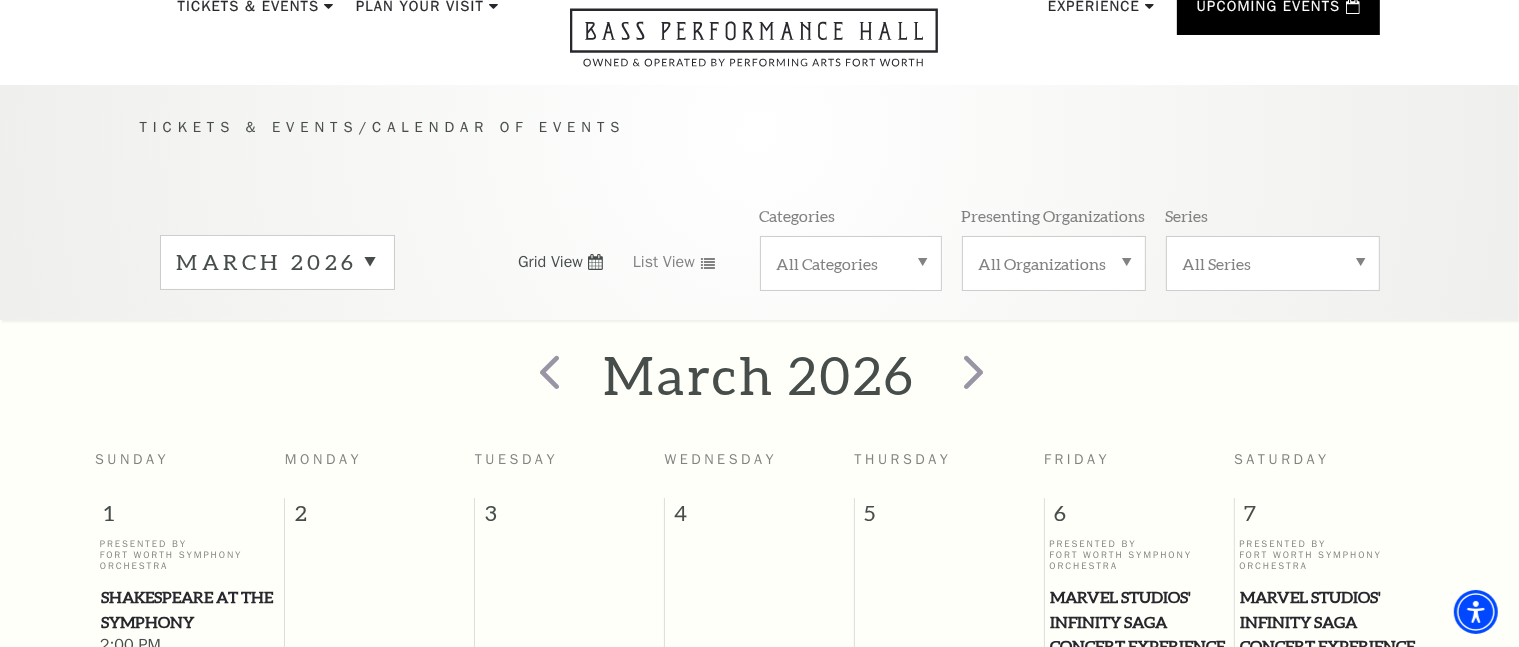 scroll, scrollTop: 0, scrollLeft: 0, axis: both 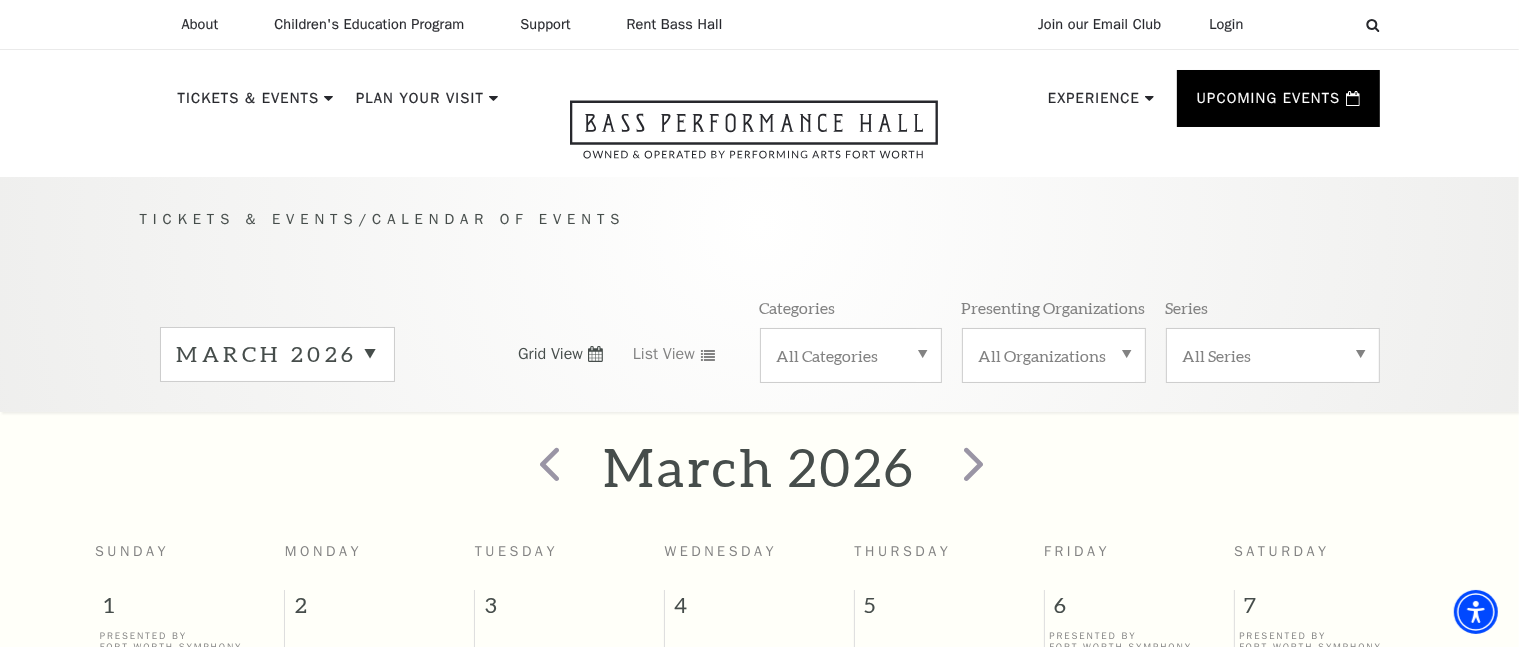 click on "March 2026" at bounding box center [277, 354] 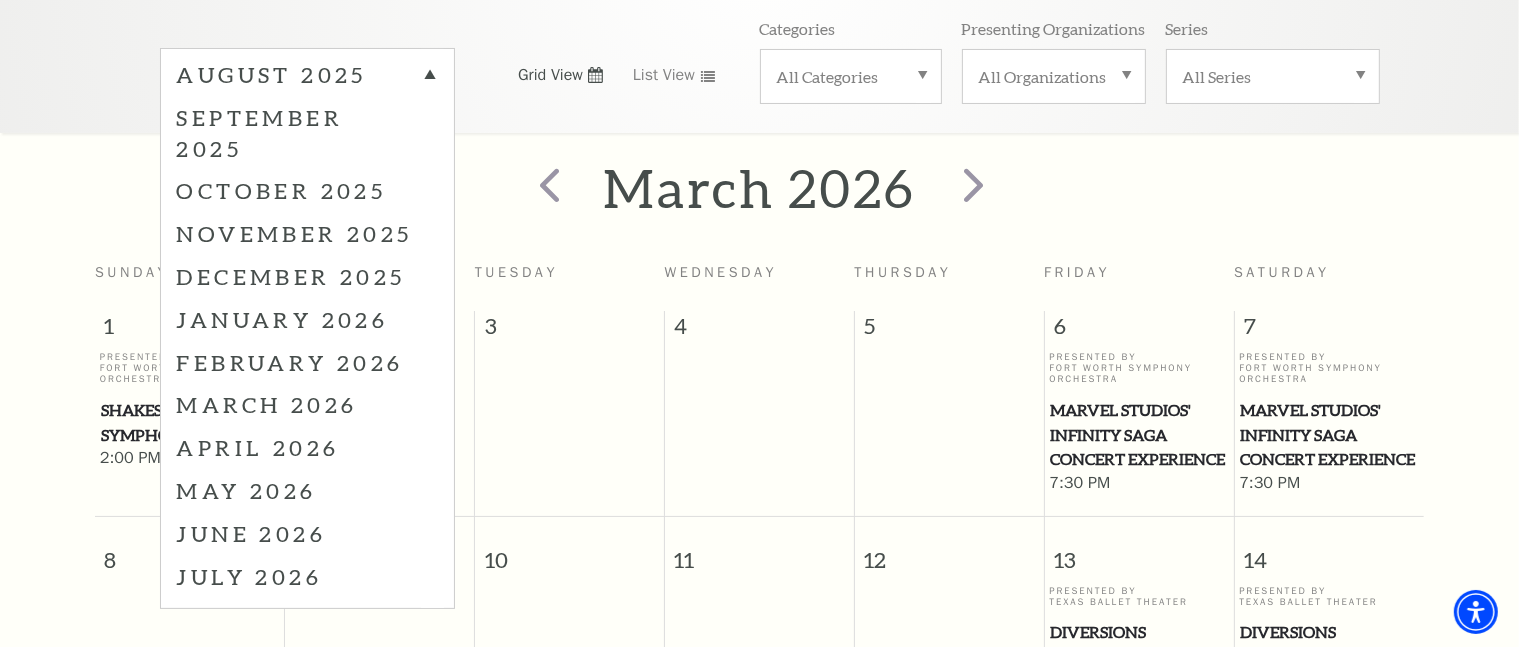 scroll, scrollTop: 291, scrollLeft: 0, axis: vertical 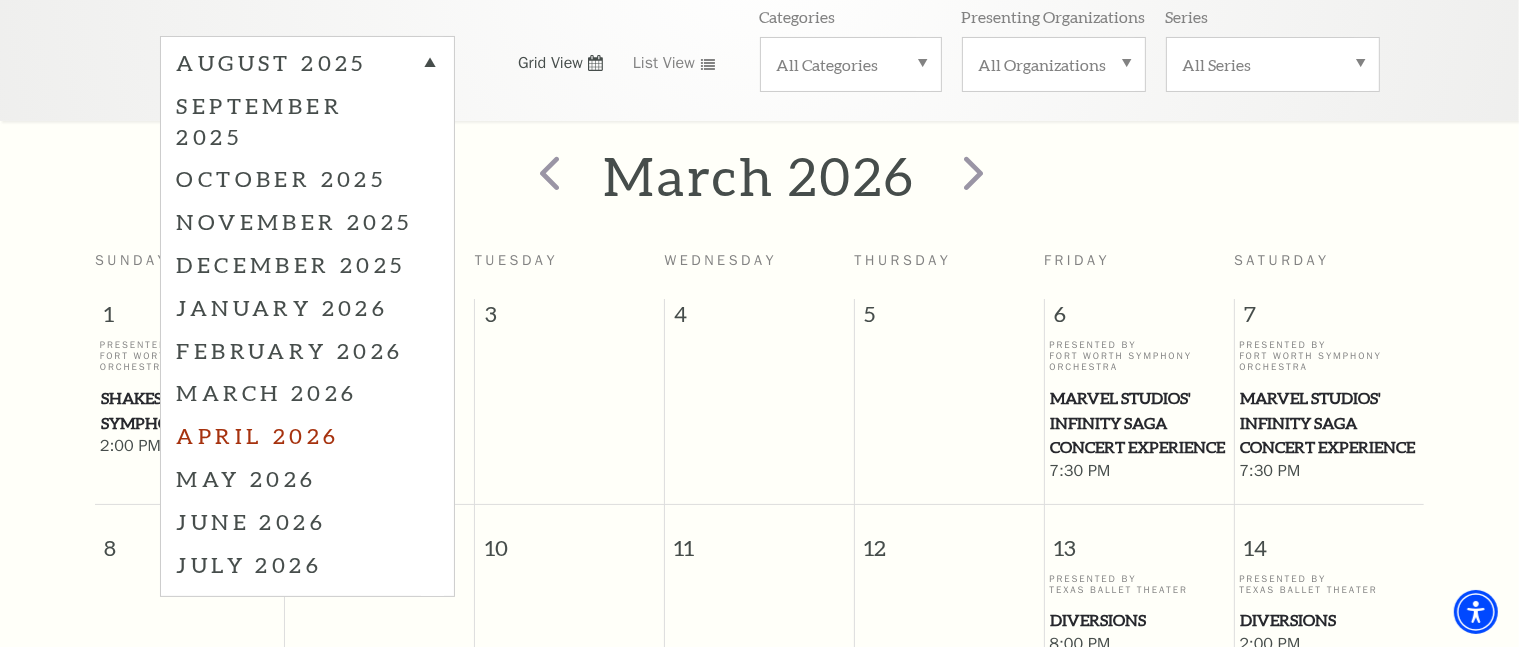 click on "April 2026" at bounding box center [307, 435] 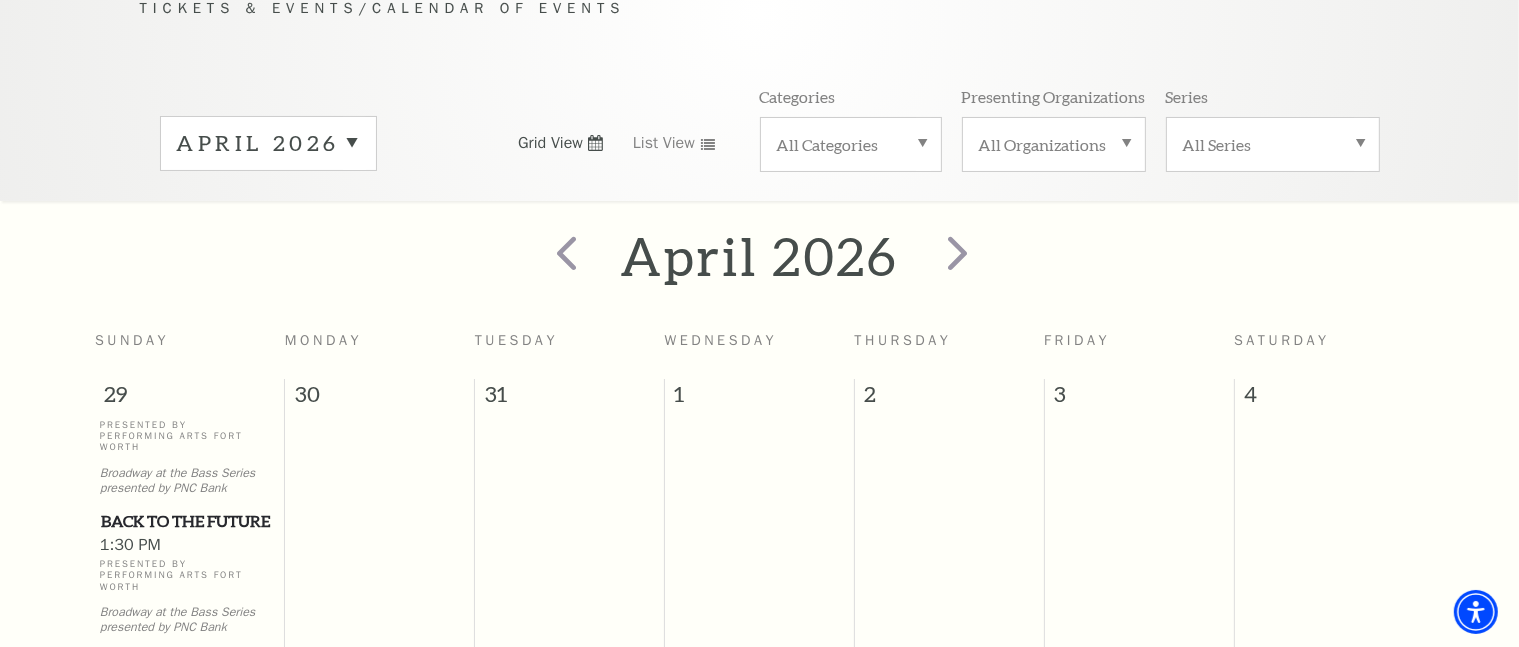 scroll, scrollTop: 0, scrollLeft: 0, axis: both 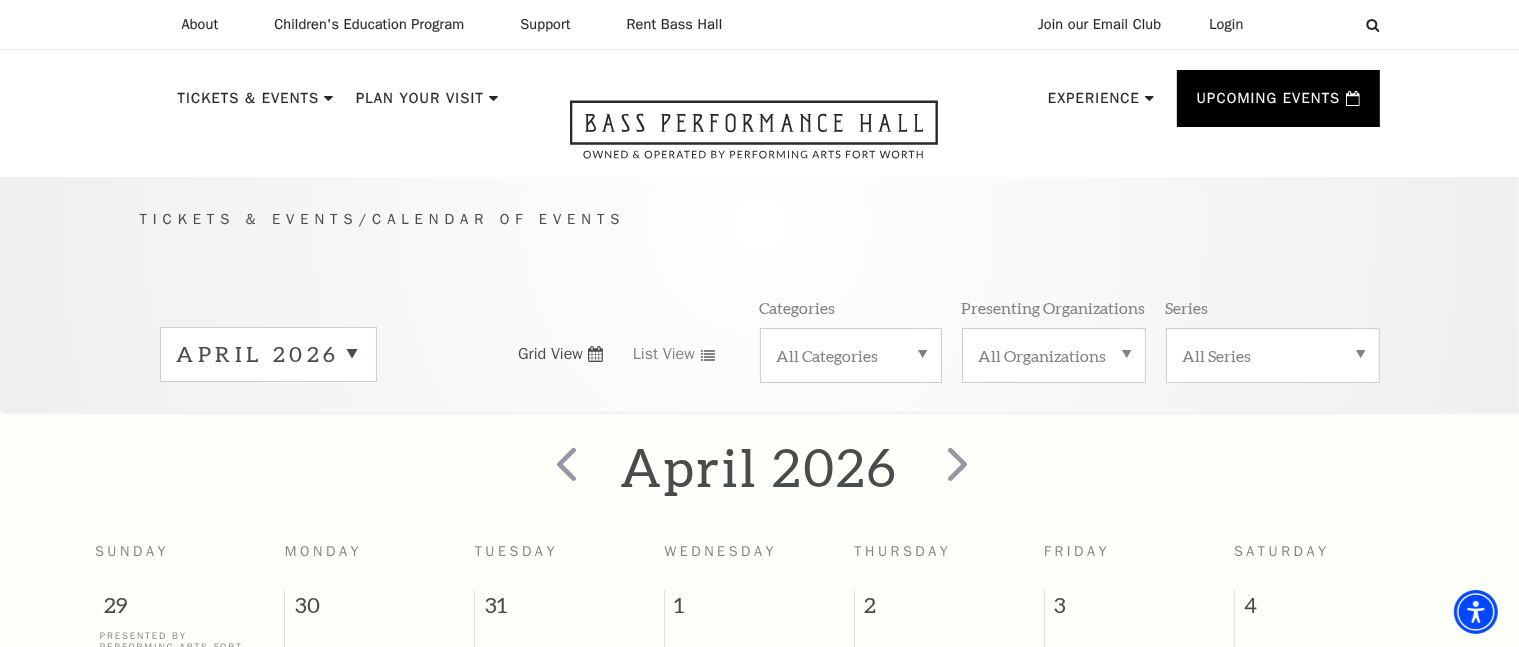 click on "April 2026" at bounding box center [268, 354] 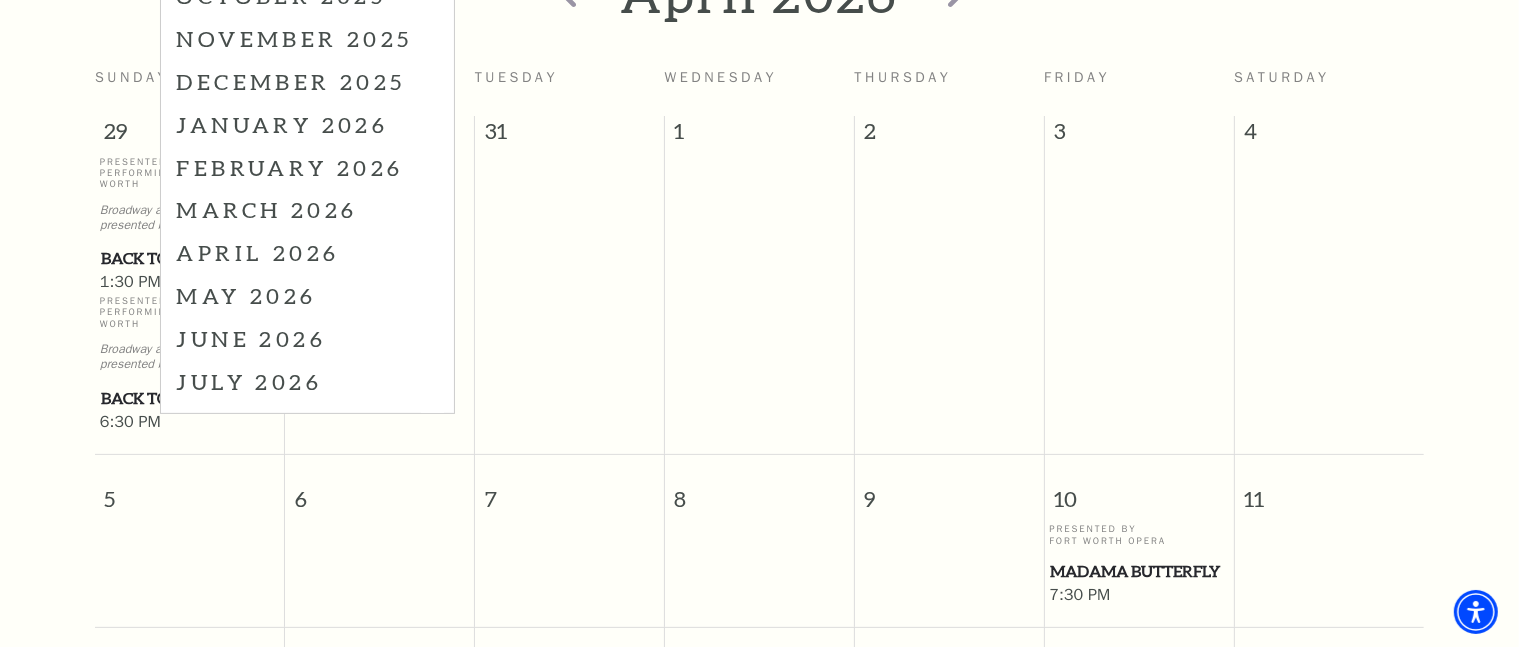 scroll, scrollTop: 500, scrollLeft: 0, axis: vertical 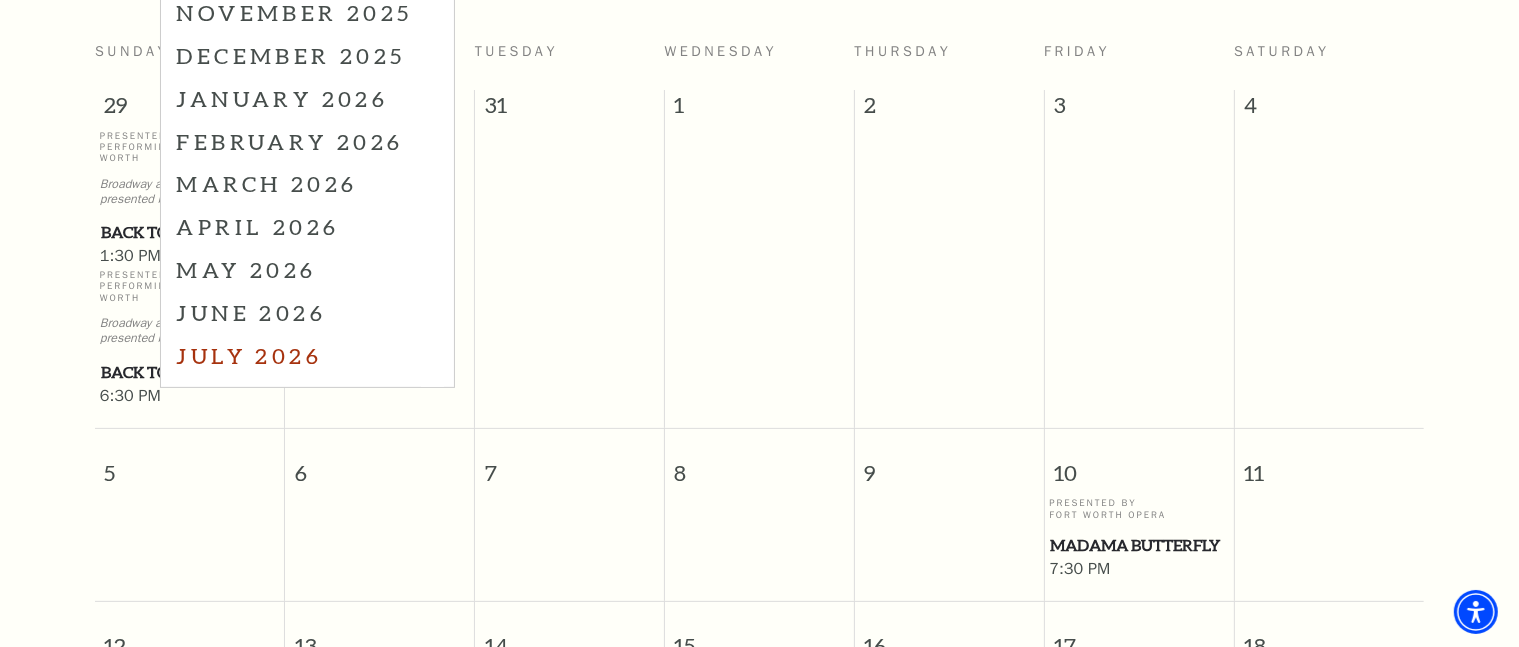 click on "July 2026" at bounding box center (307, 355) 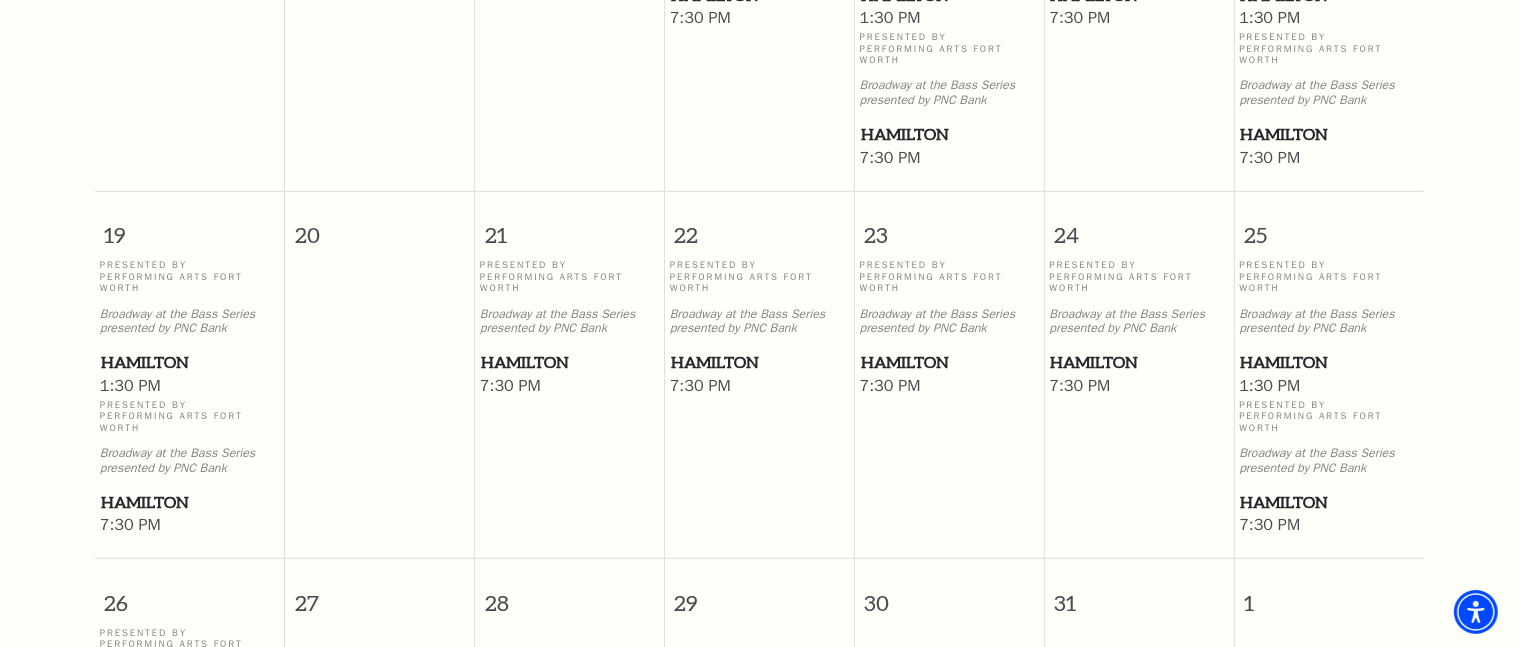 scroll, scrollTop: 1198, scrollLeft: 0, axis: vertical 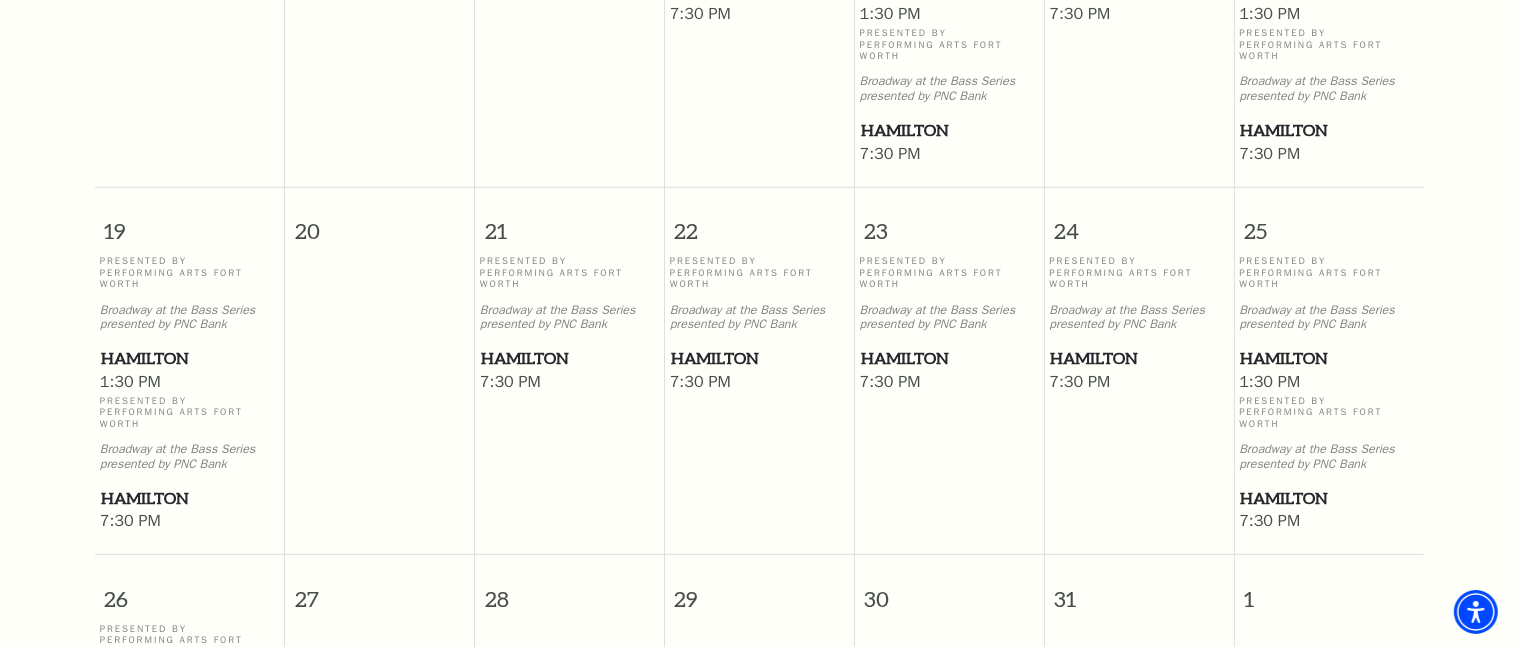 click on "Broadway at the Bass Series presented by PNC Bank" at bounding box center (190, 318) 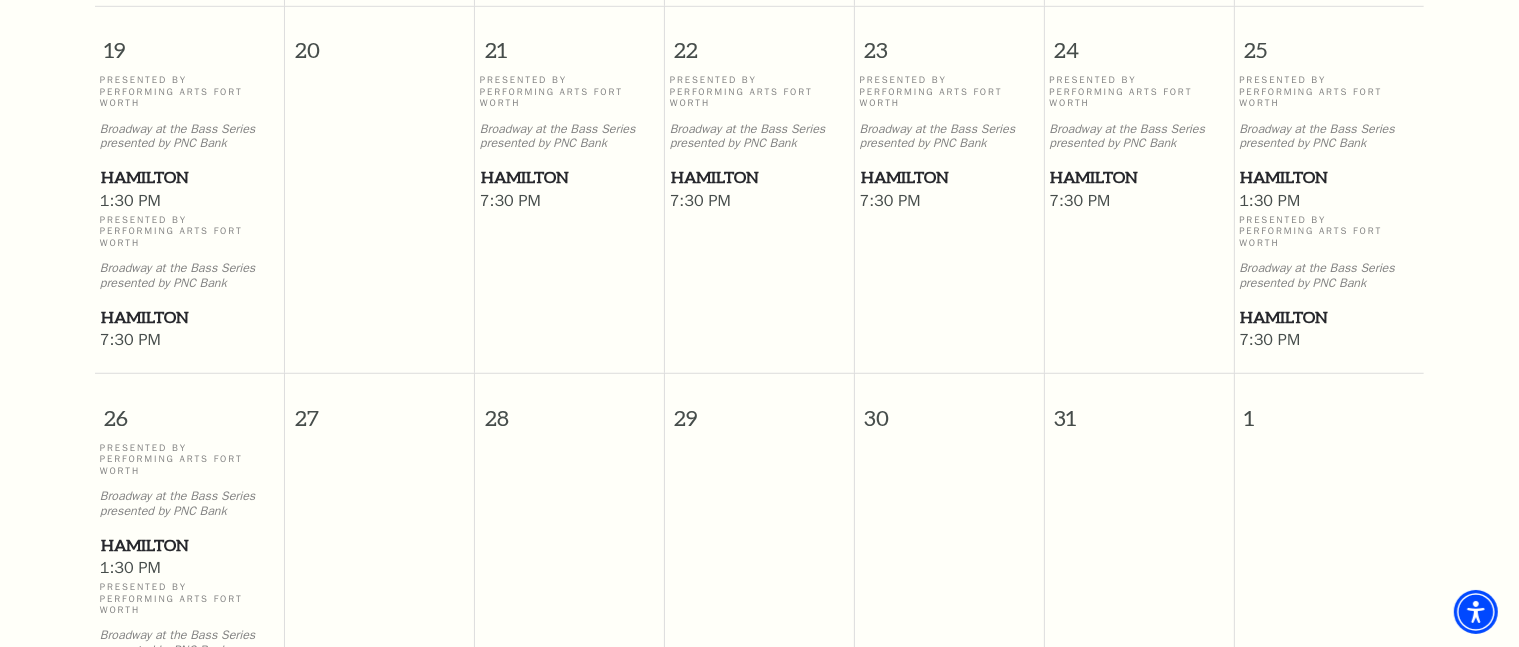 scroll, scrollTop: 1388, scrollLeft: 0, axis: vertical 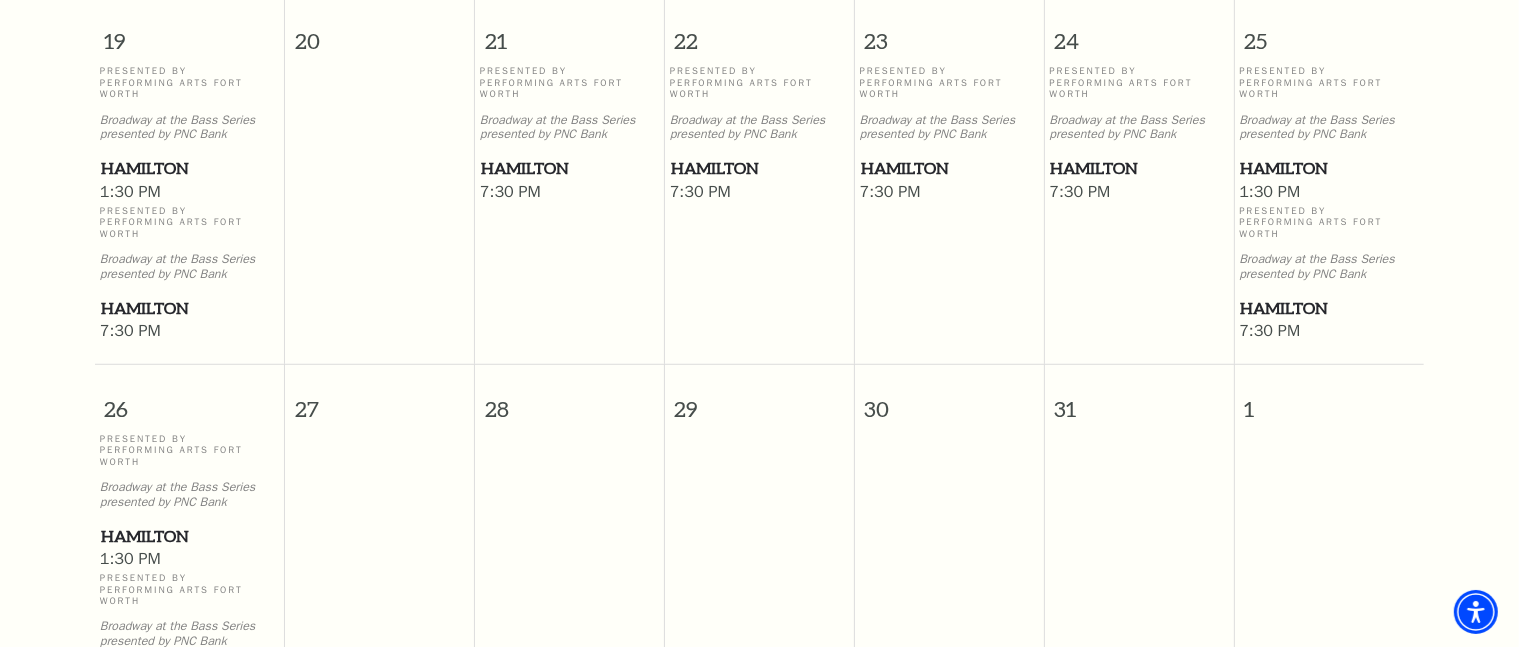 click on "Hamilton" at bounding box center (190, 168) 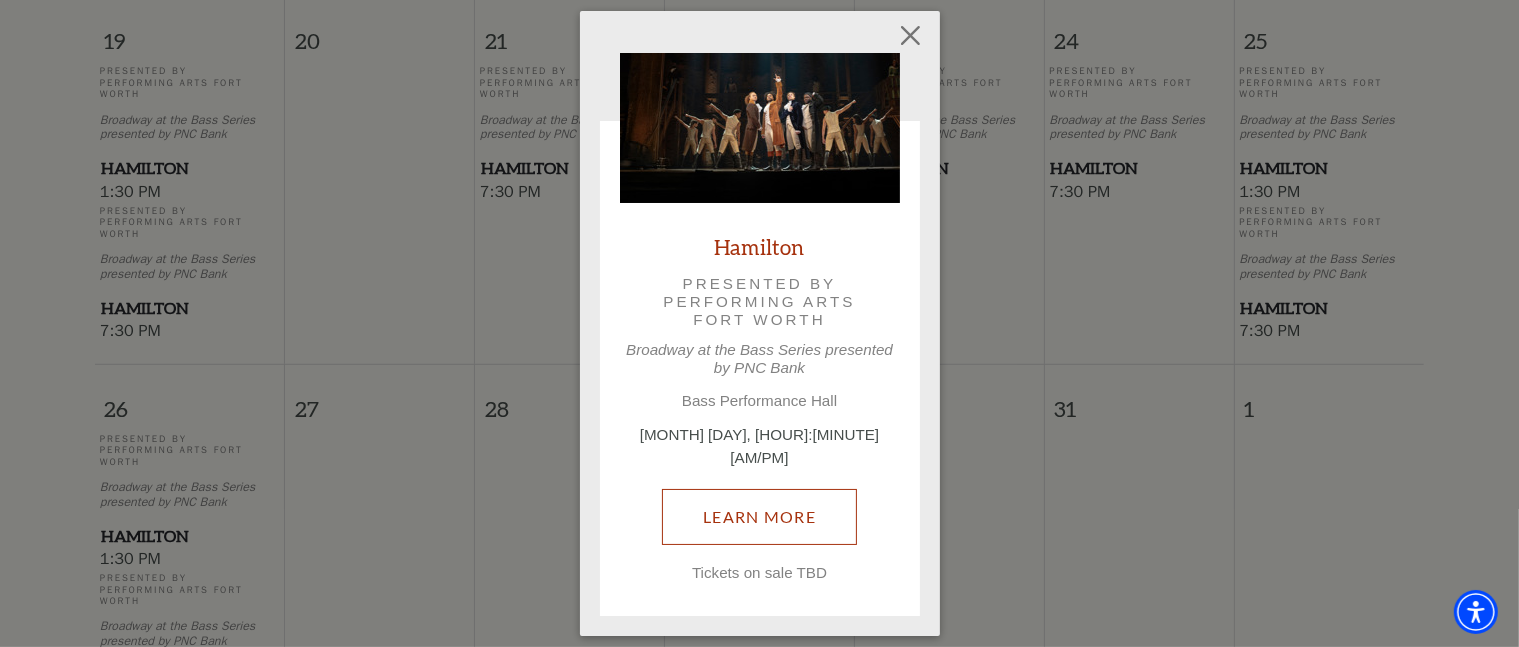 click on "Learn More" at bounding box center [759, 517] 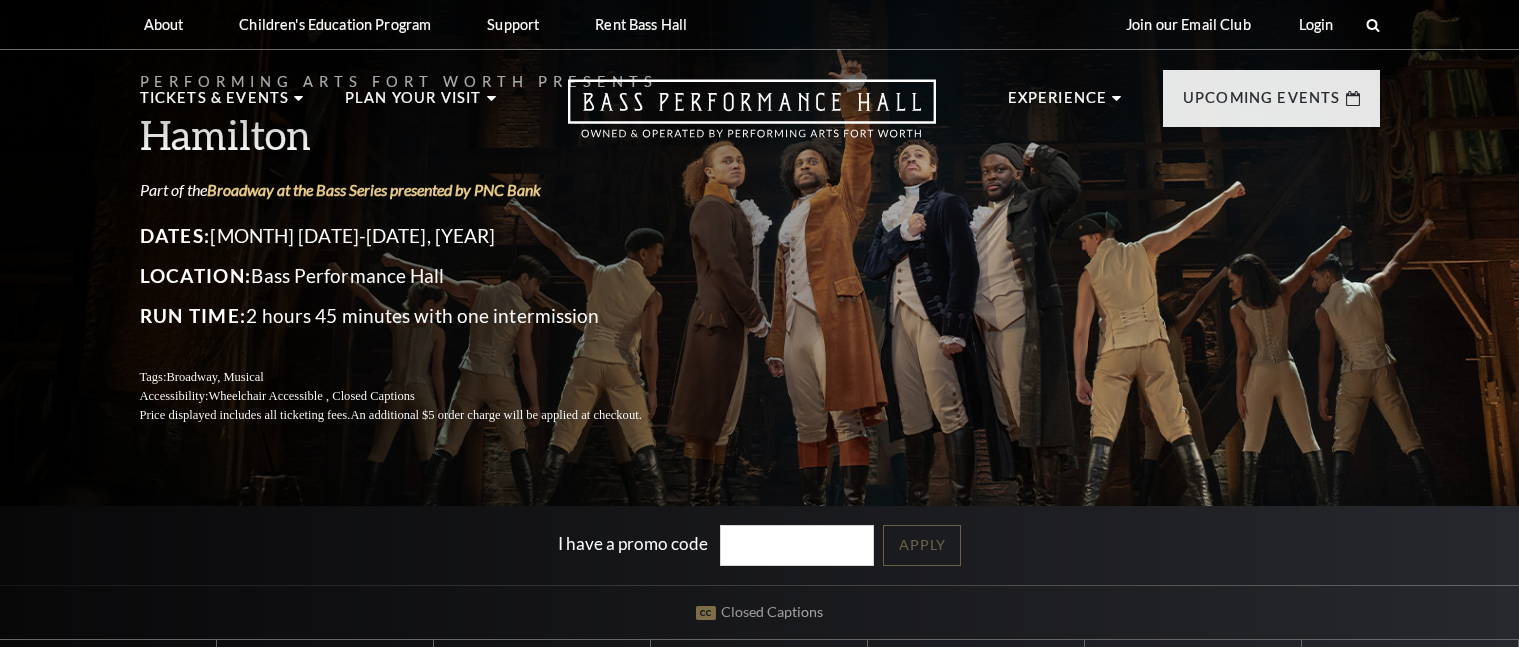 scroll, scrollTop: 0, scrollLeft: 0, axis: both 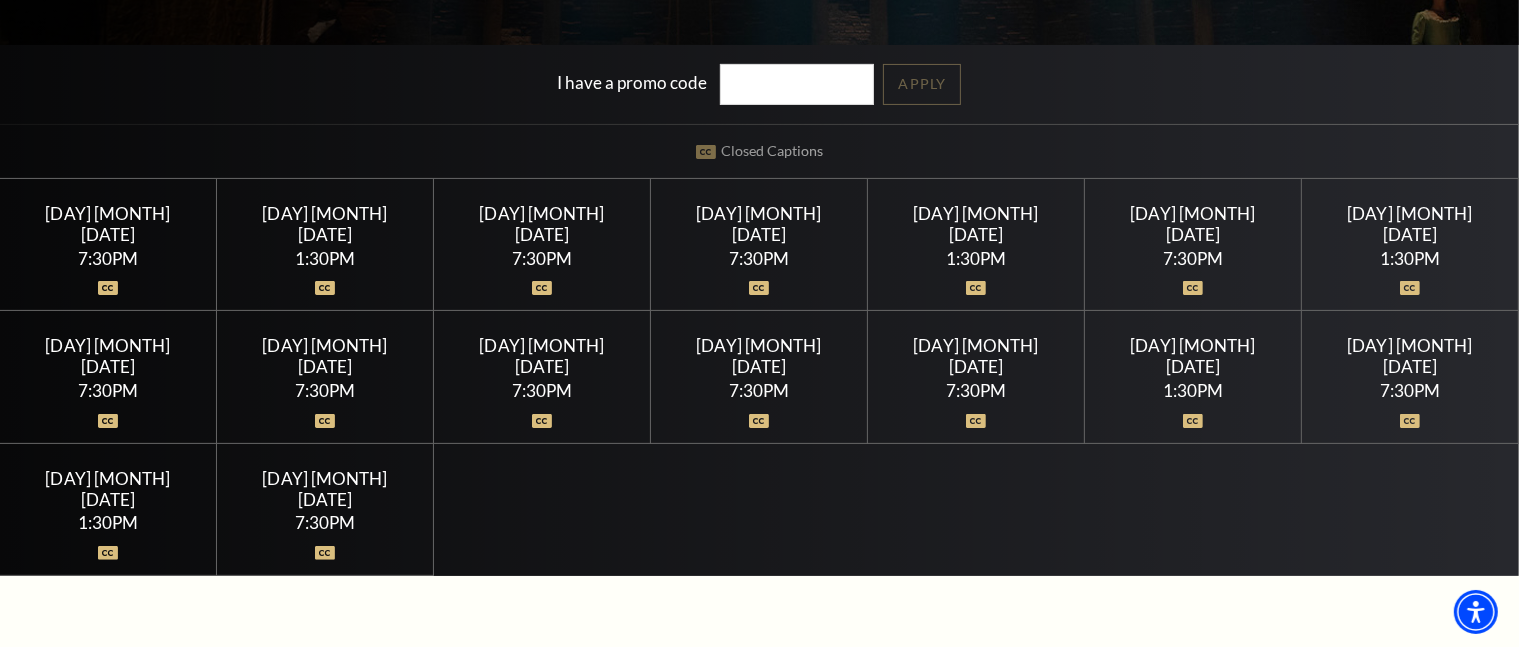 click at bounding box center [1410, 288] 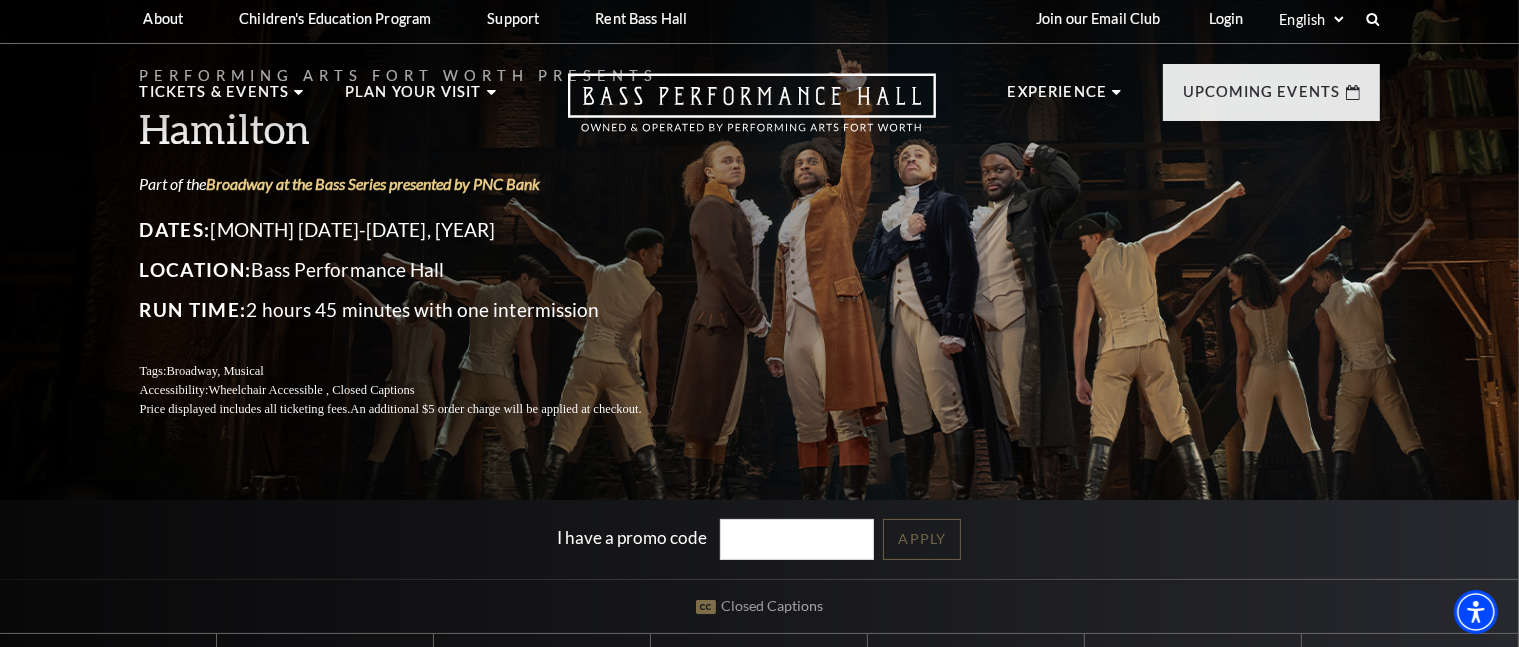 scroll, scrollTop: 0, scrollLeft: 0, axis: both 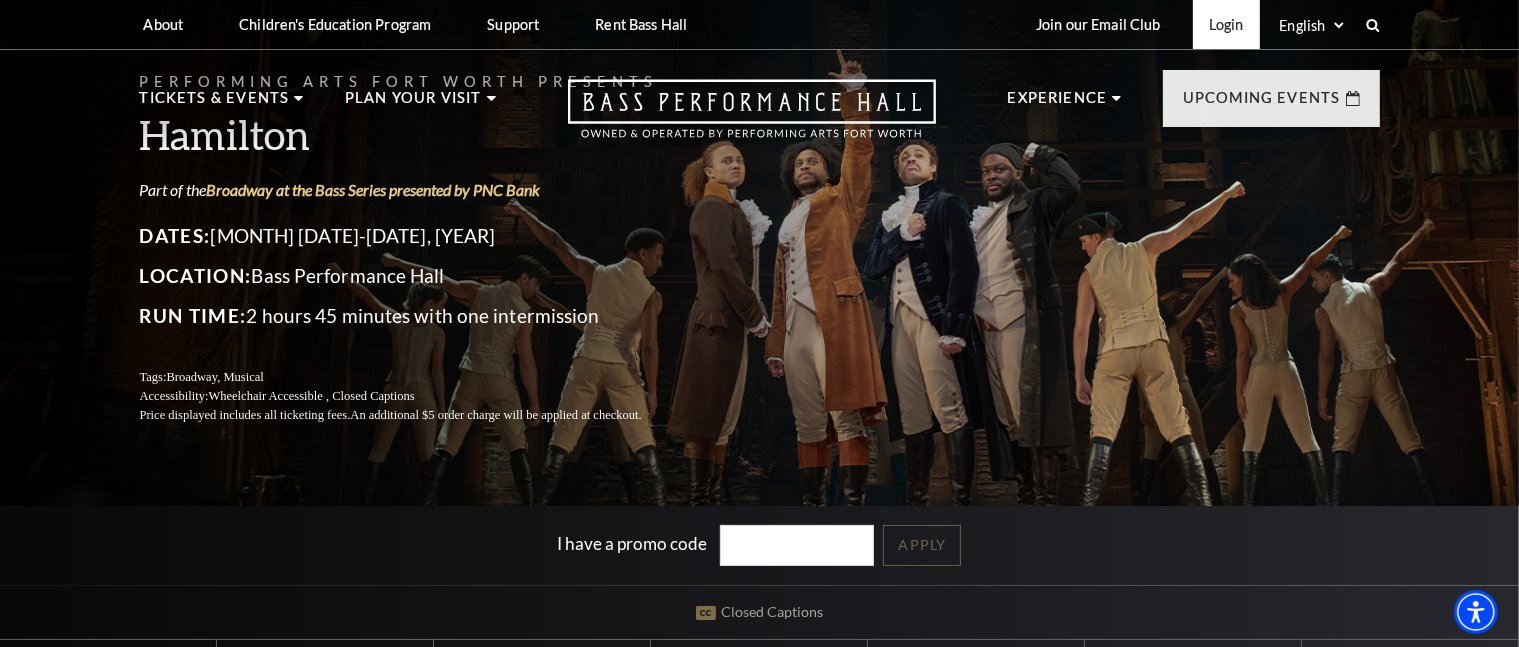 click on "Login" at bounding box center [1226, 24] 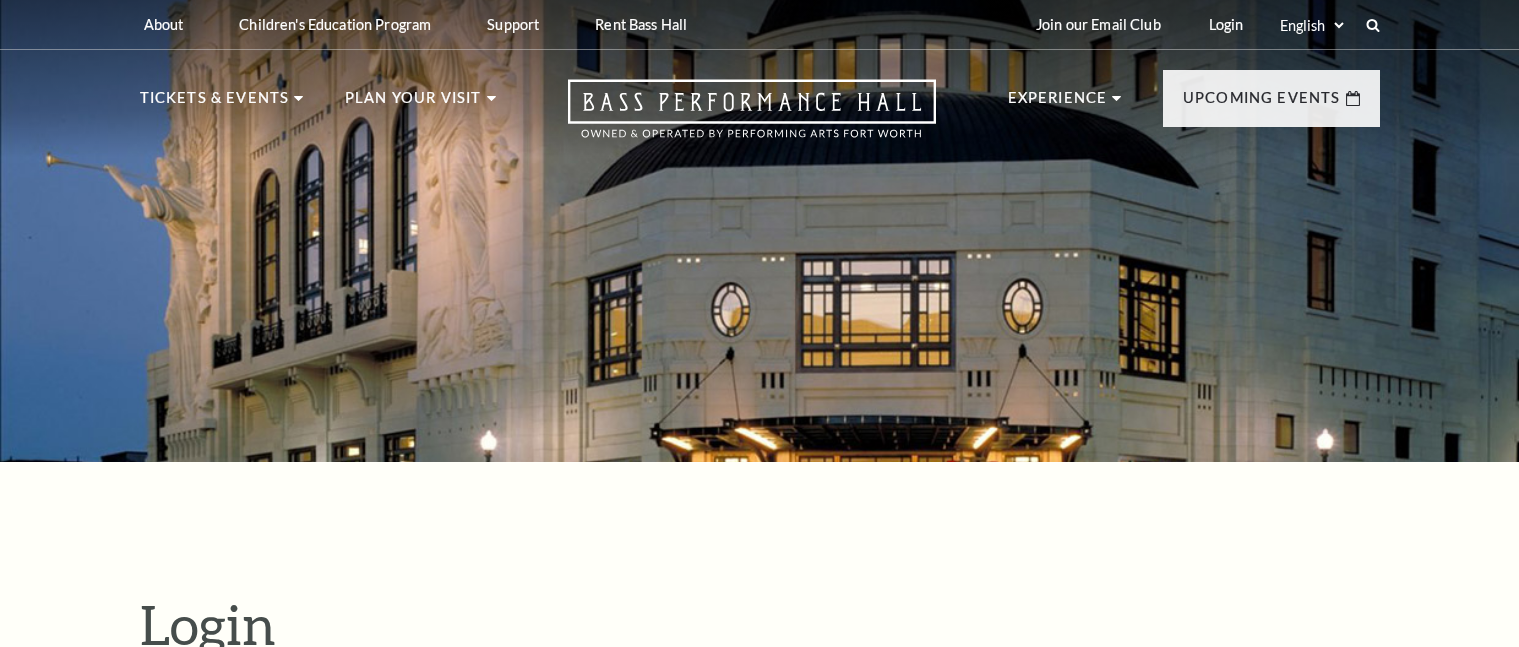 scroll, scrollTop: 589, scrollLeft: 0, axis: vertical 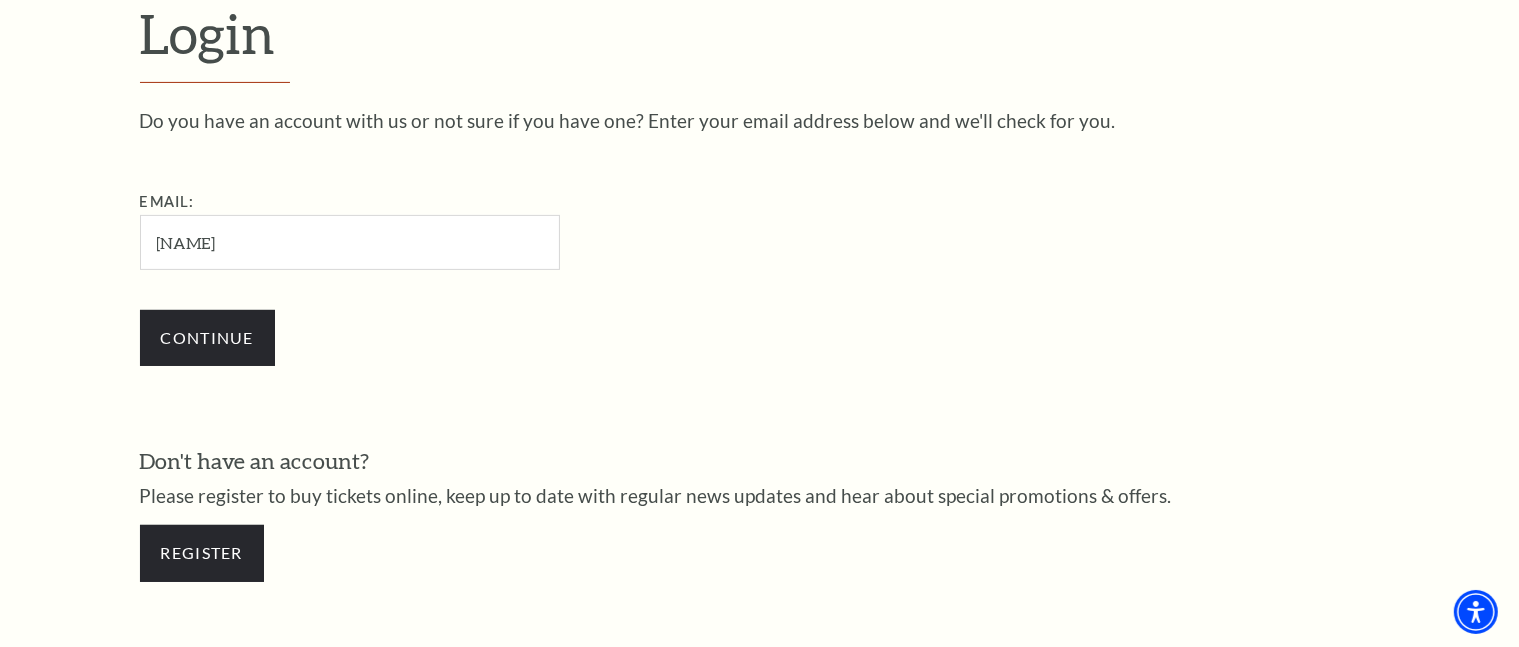 type on "jillrodgers@sbcglobal.net" 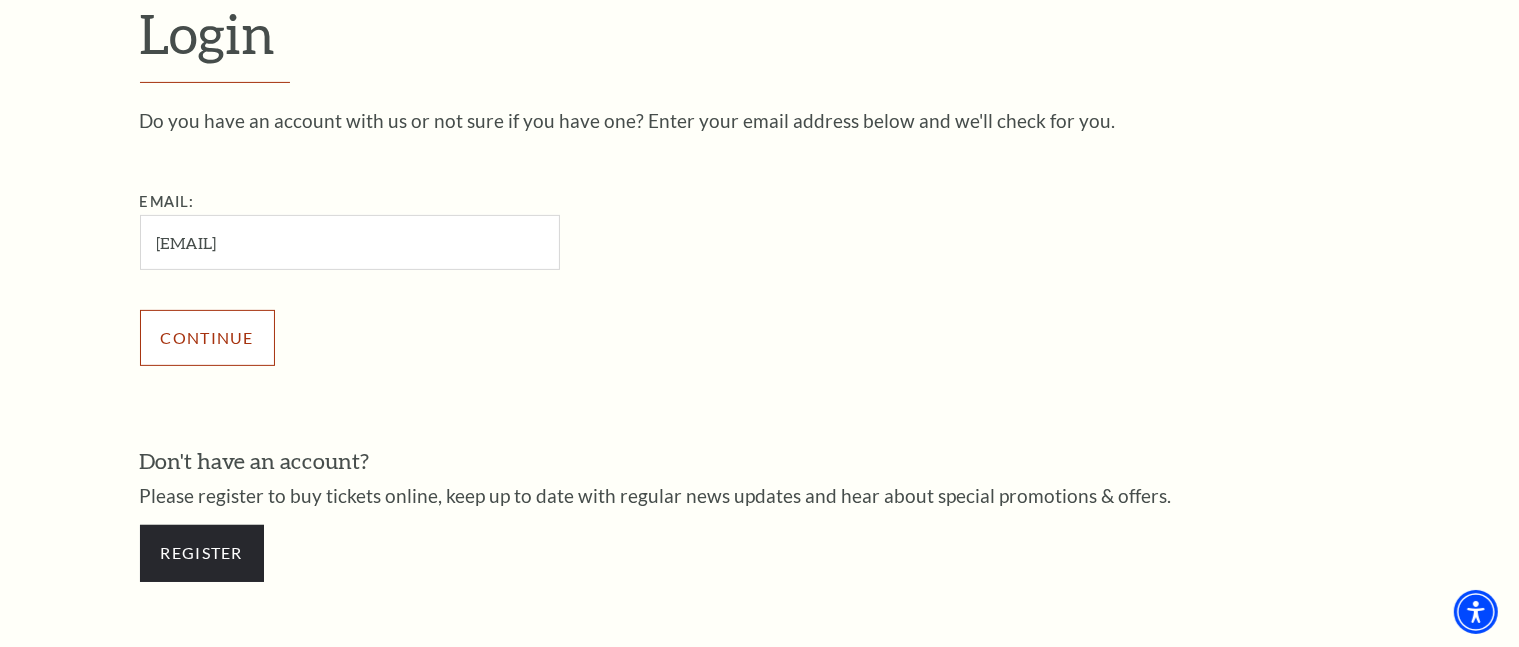 click on "Continue" at bounding box center [207, 338] 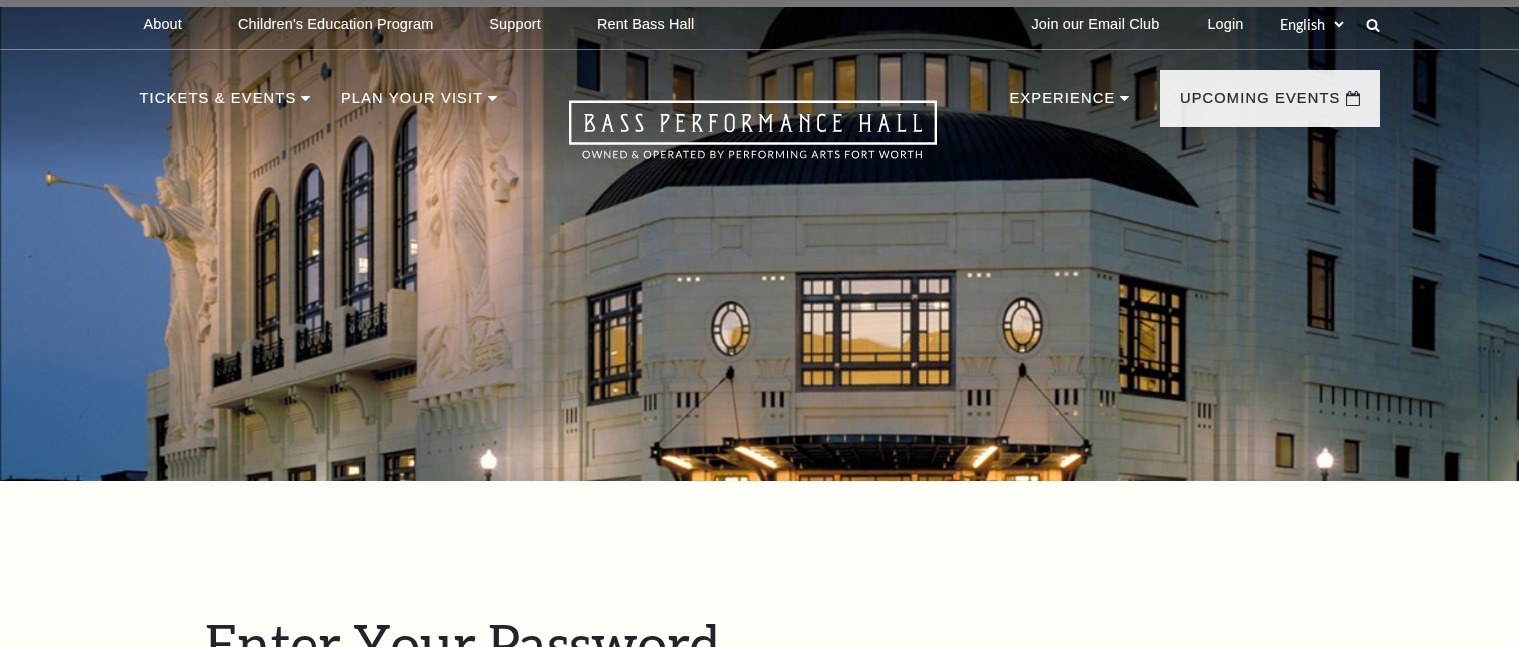 scroll, scrollTop: 615, scrollLeft: 0, axis: vertical 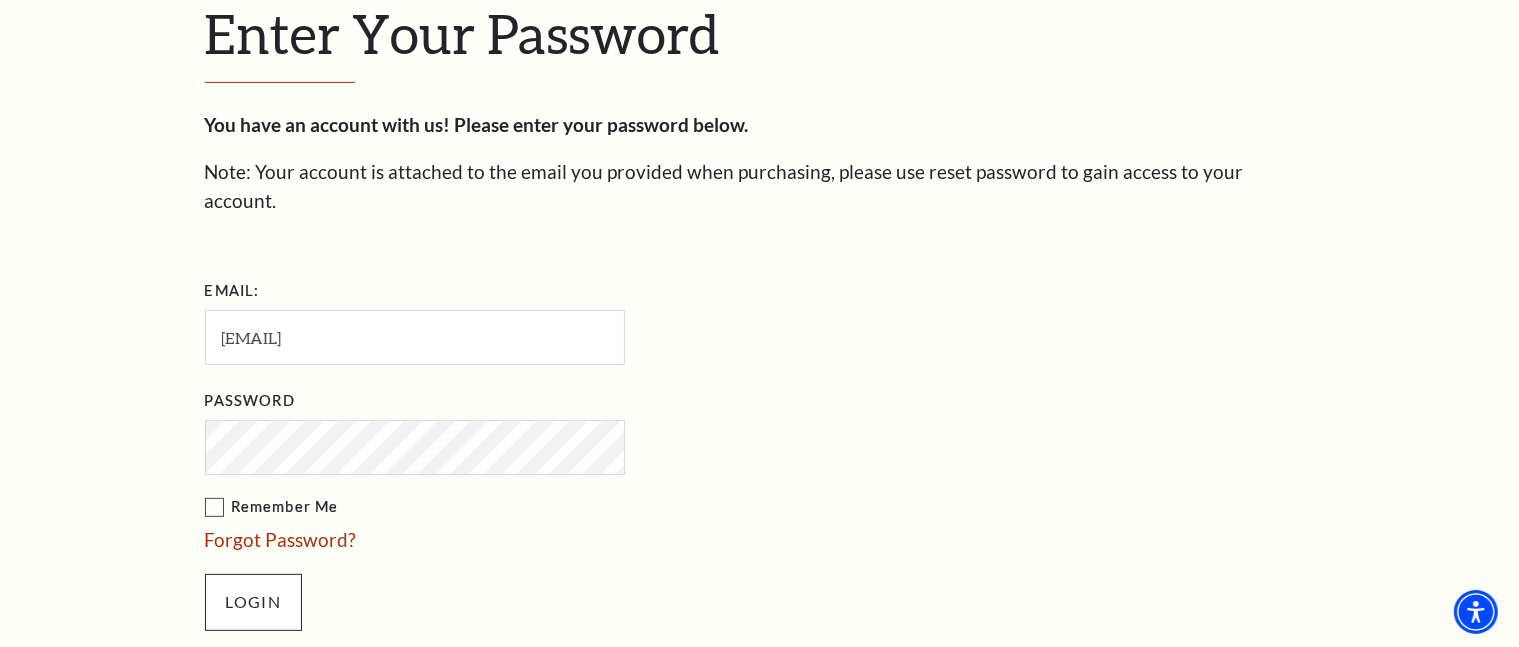 click on "Login" at bounding box center [253, 602] 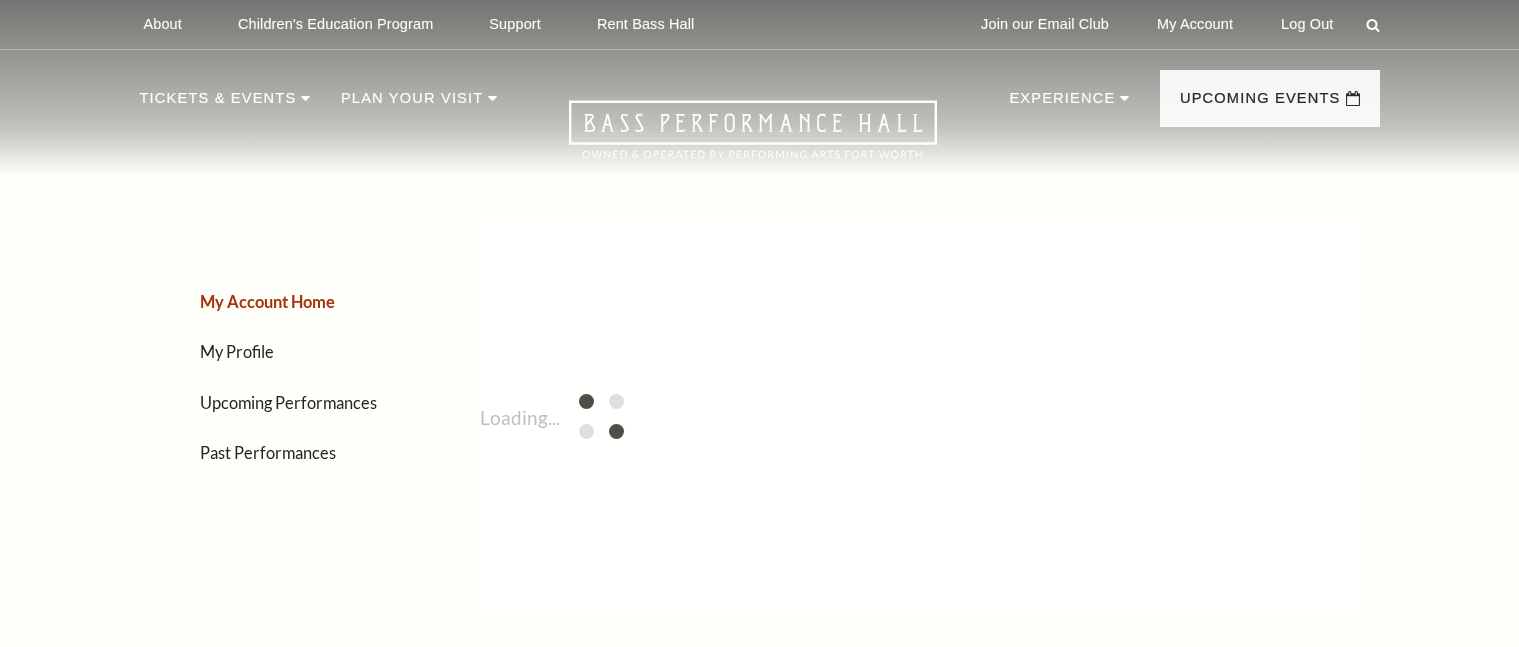 scroll, scrollTop: 0, scrollLeft: 0, axis: both 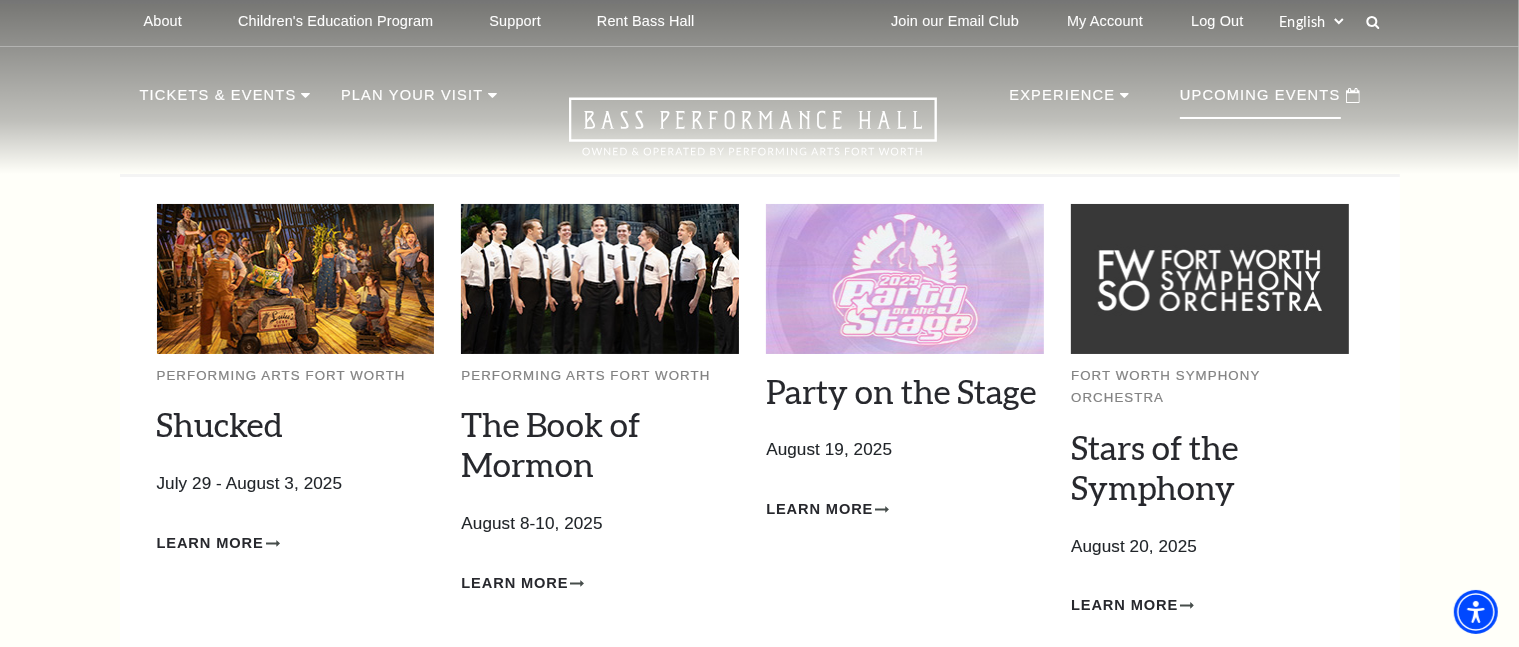 click on "Upcoming Events" at bounding box center [1260, 101] 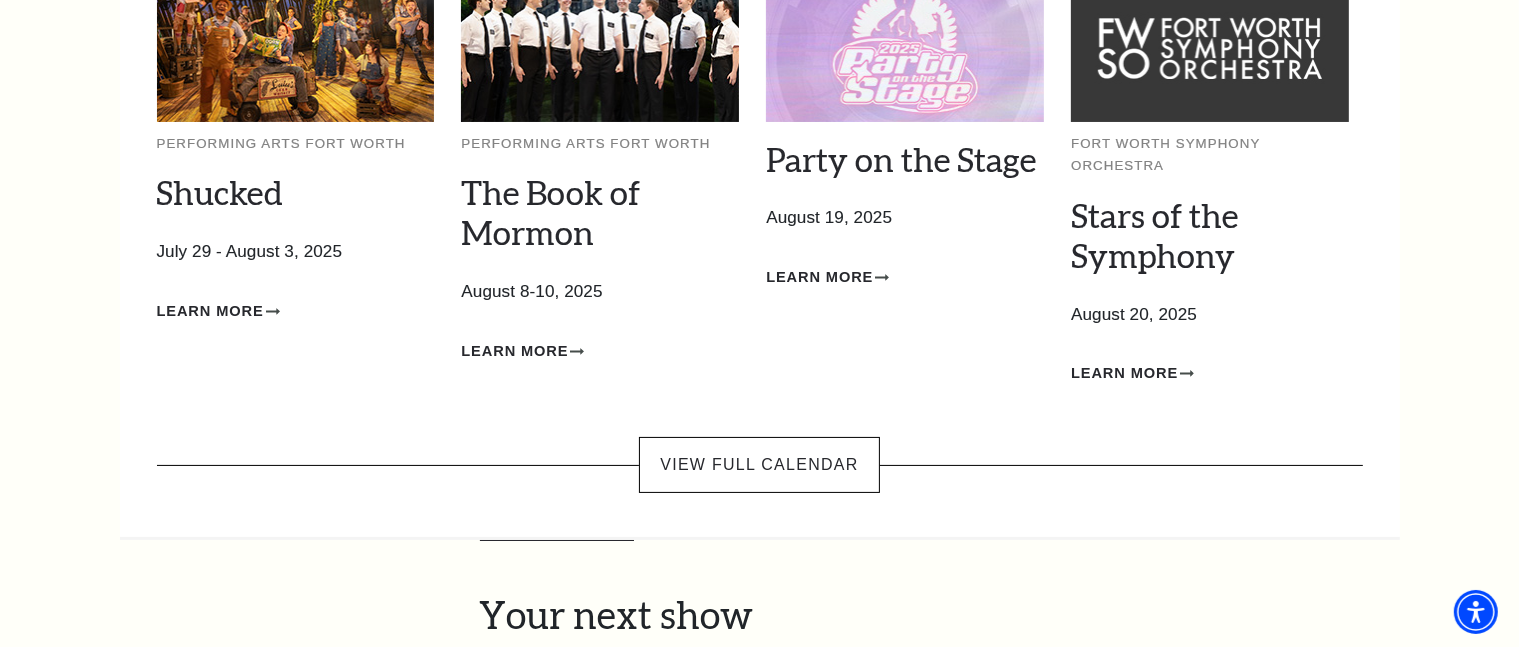 scroll, scrollTop: 236, scrollLeft: 0, axis: vertical 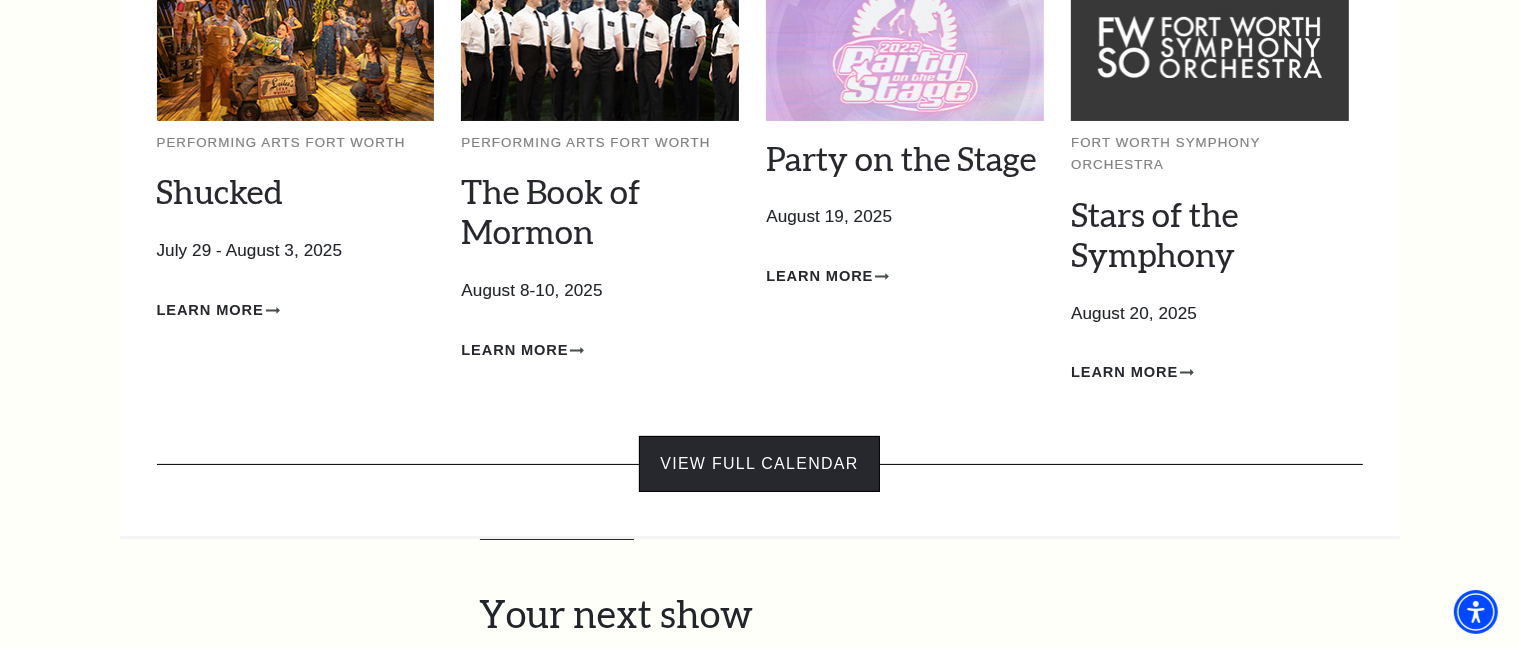 click on "View Full Calendar" at bounding box center [759, 464] 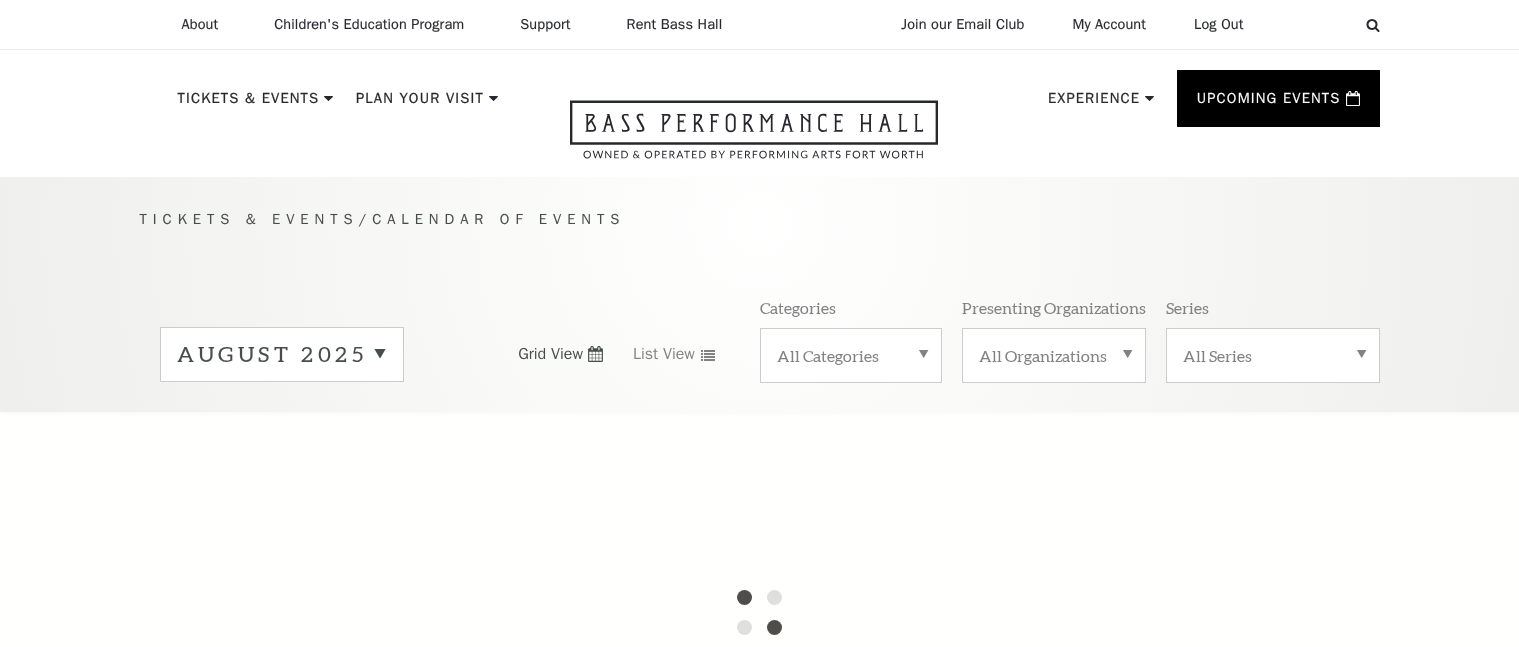 scroll, scrollTop: 0, scrollLeft: 0, axis: both 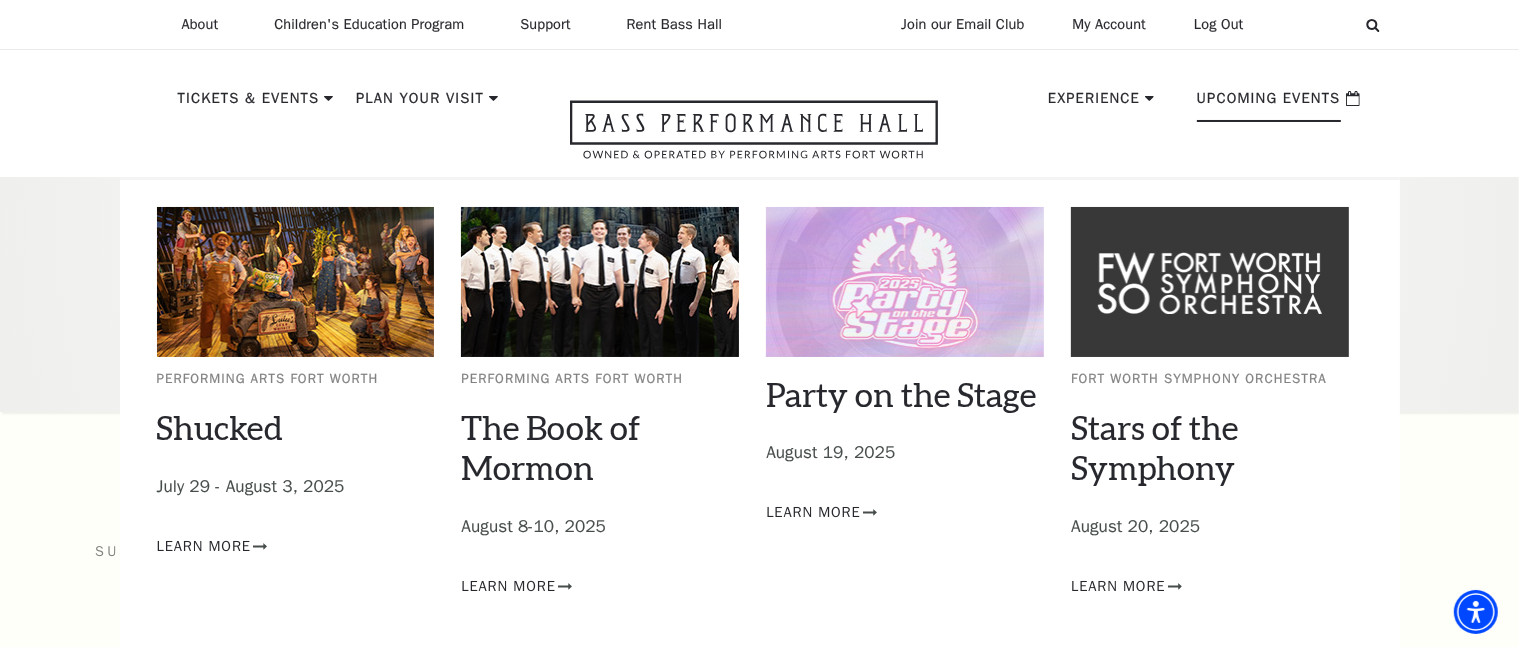 click on "Upcoming Events" at bounding box center [1269, 104] 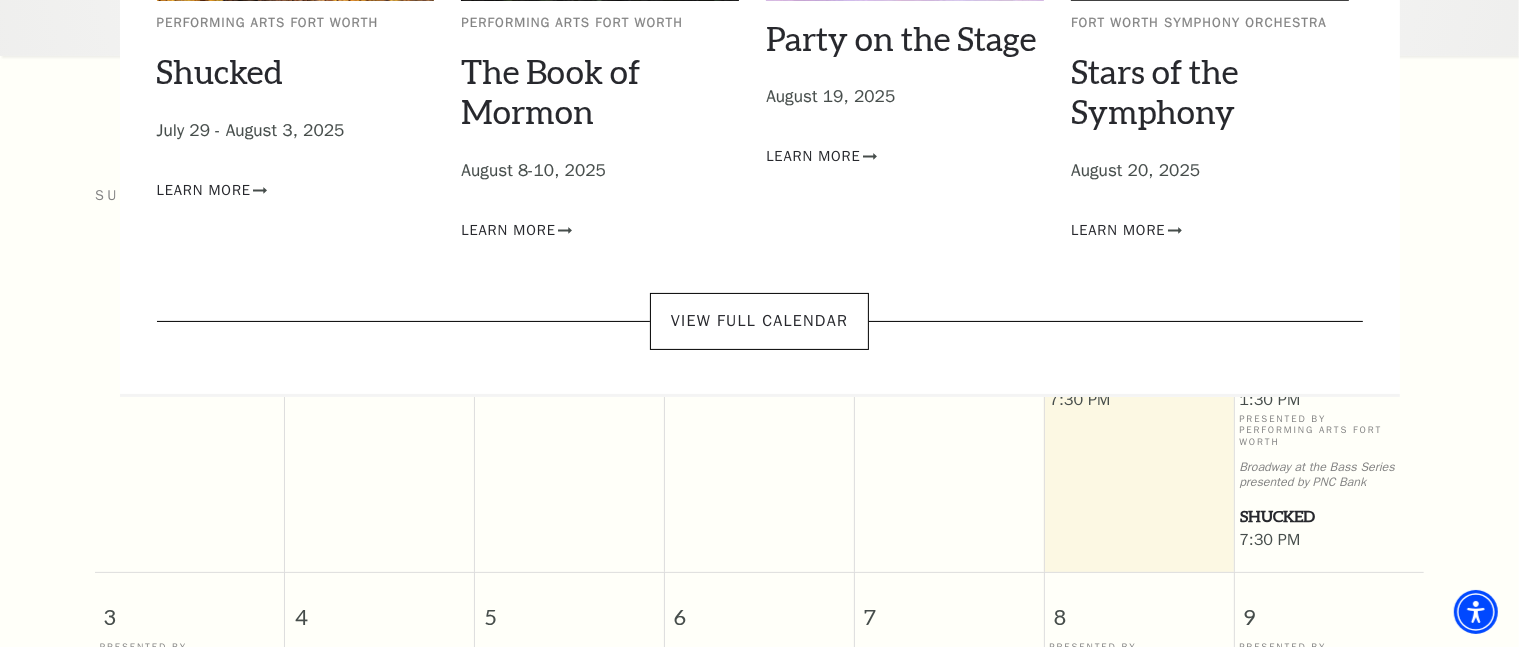 scroll, scrollTop: 351, scrollLeft: 0, axis: vertical 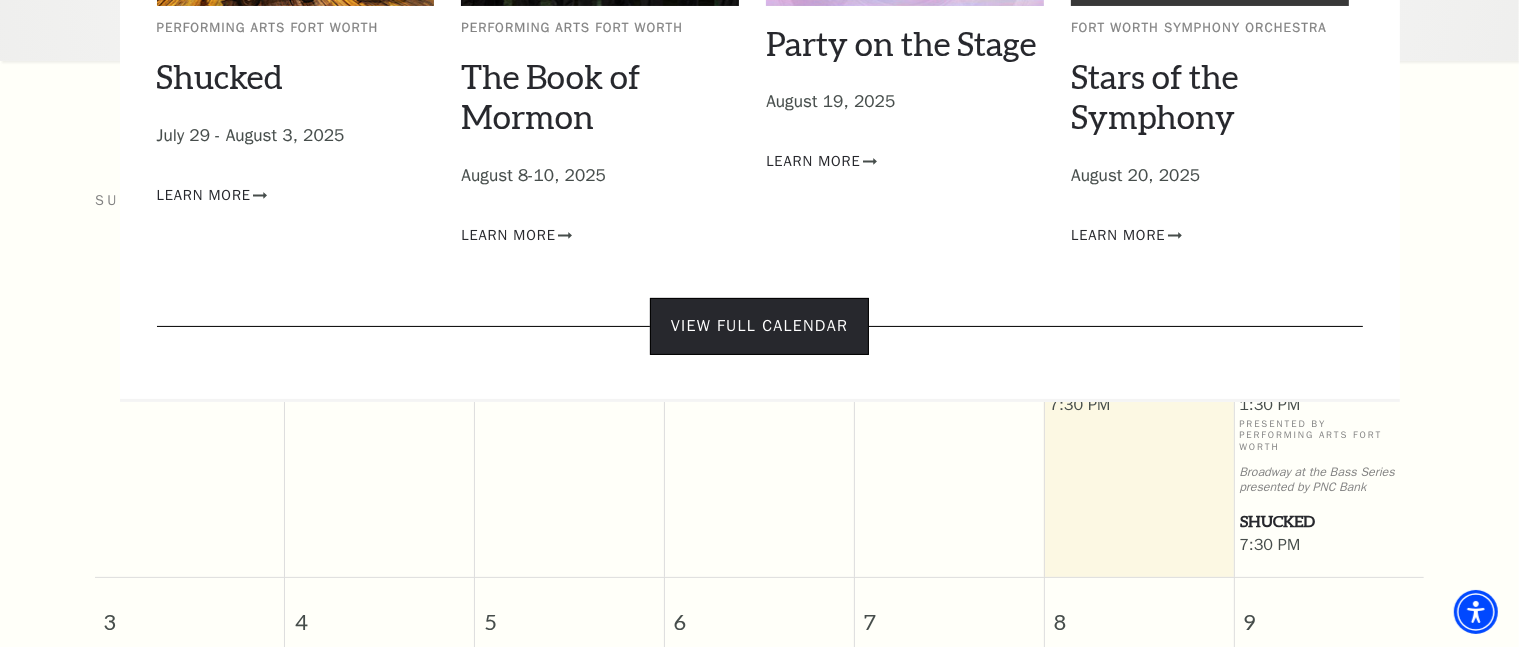 click on "View Full Calendar" at bounding box center (759, 326) 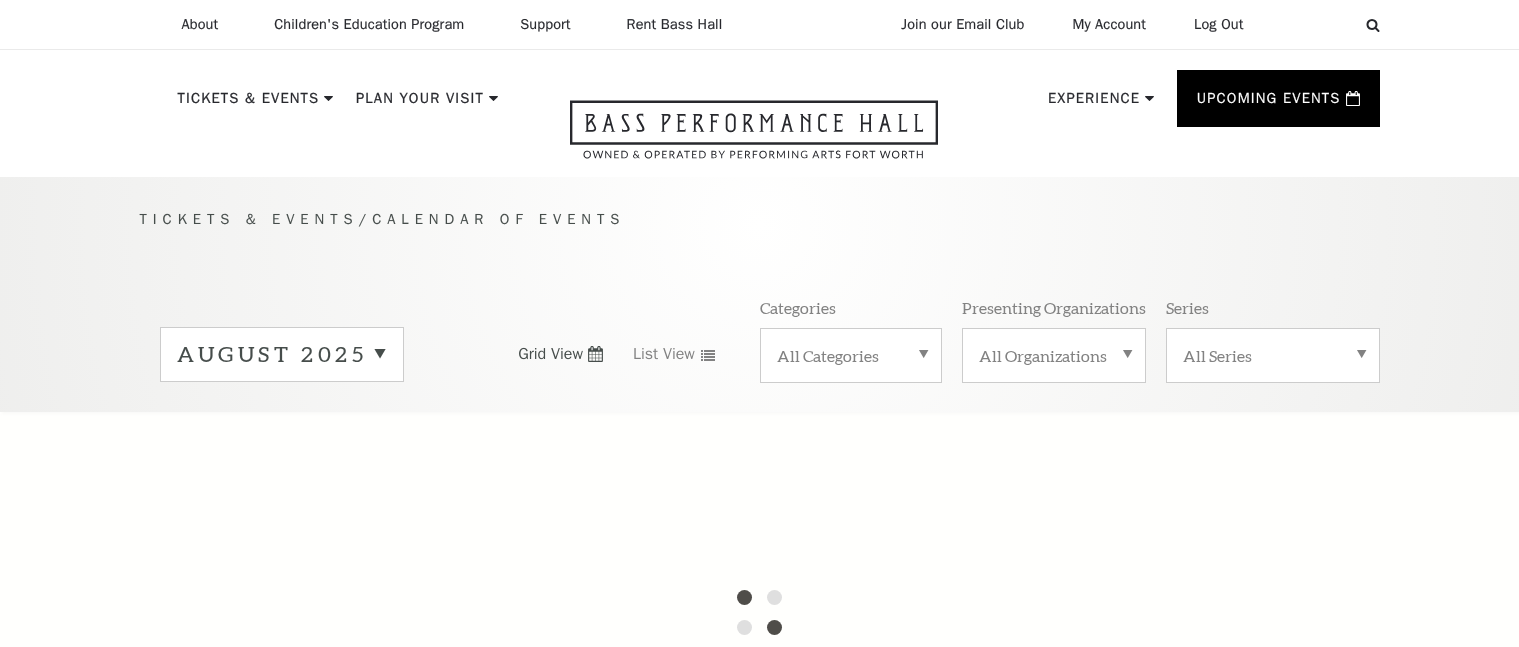 scroll, scrollTop: 0, scrollLeft: 0, axis: both 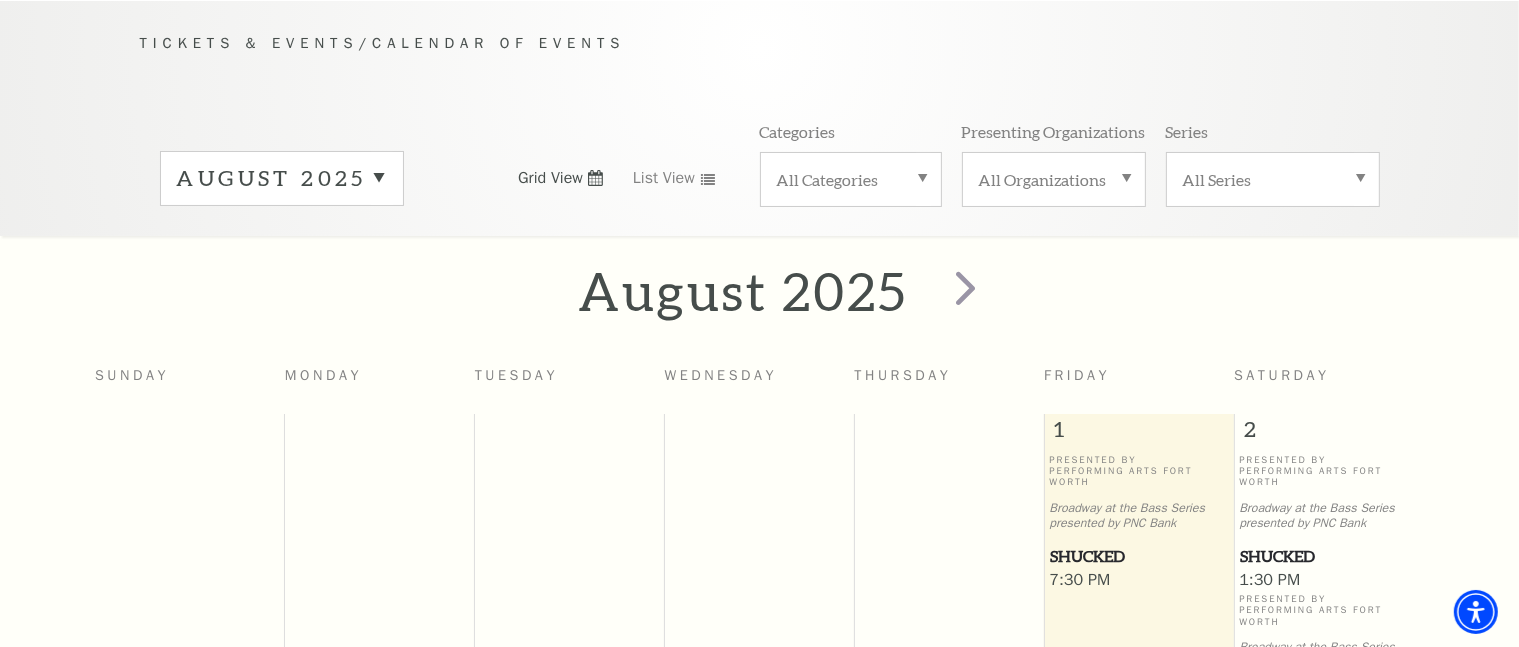 click on "August 2025" at bounding box center [282, 178] 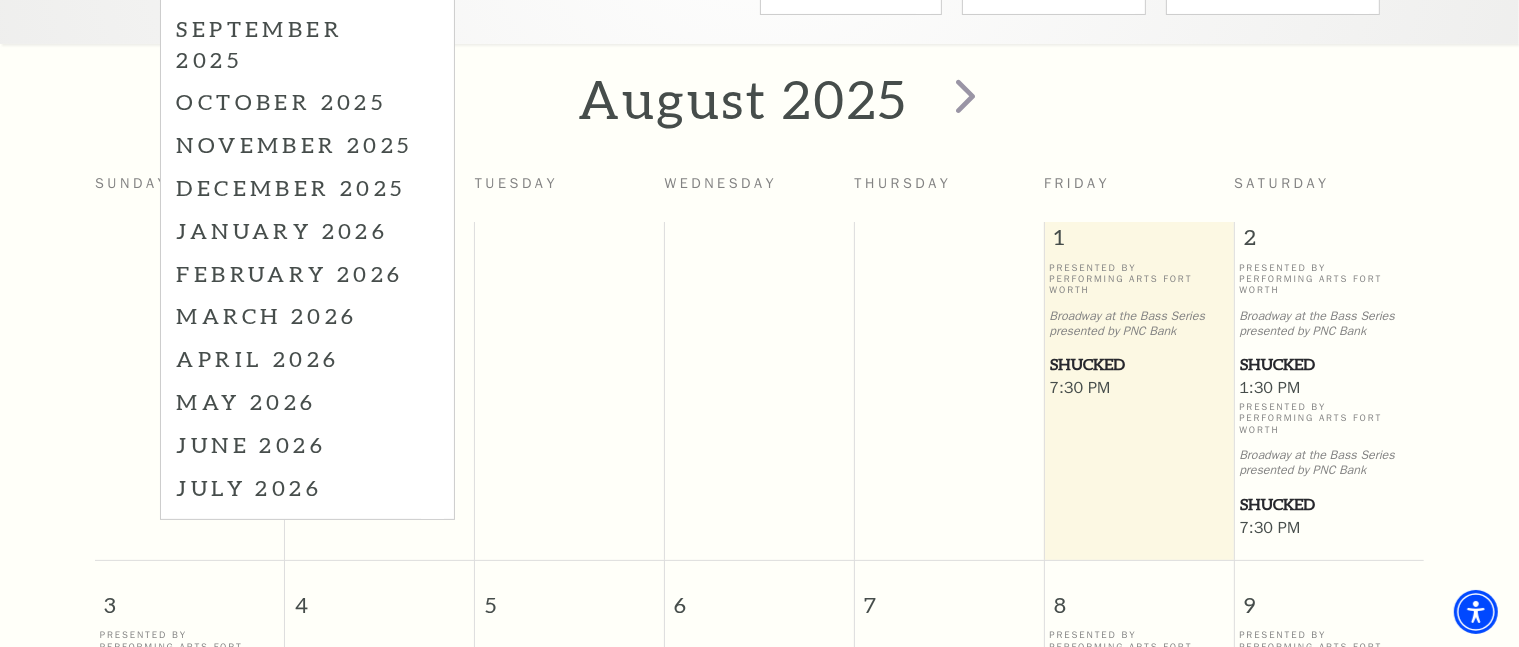 scroll, scrollTop: 415, scrollLeft: 0, axis: vertical 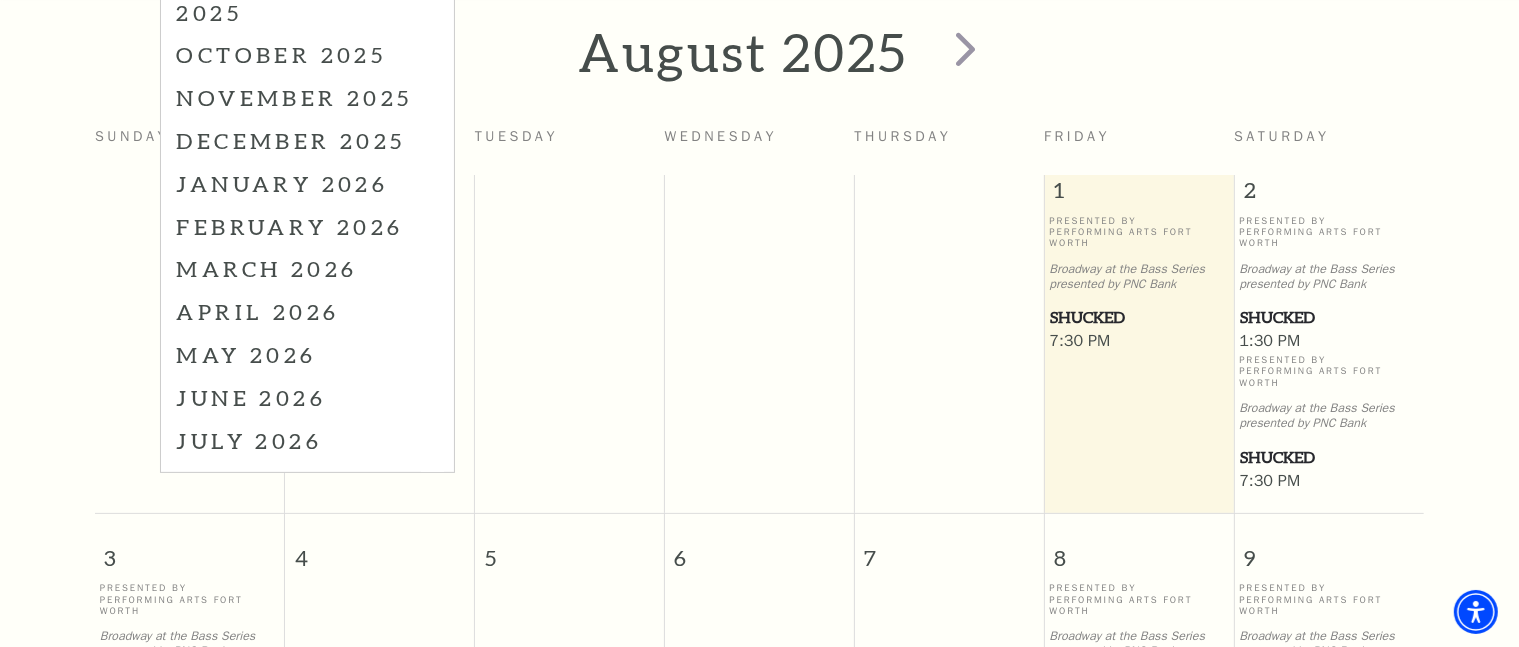 click on "July 2026" at bounding box center (307, 440) 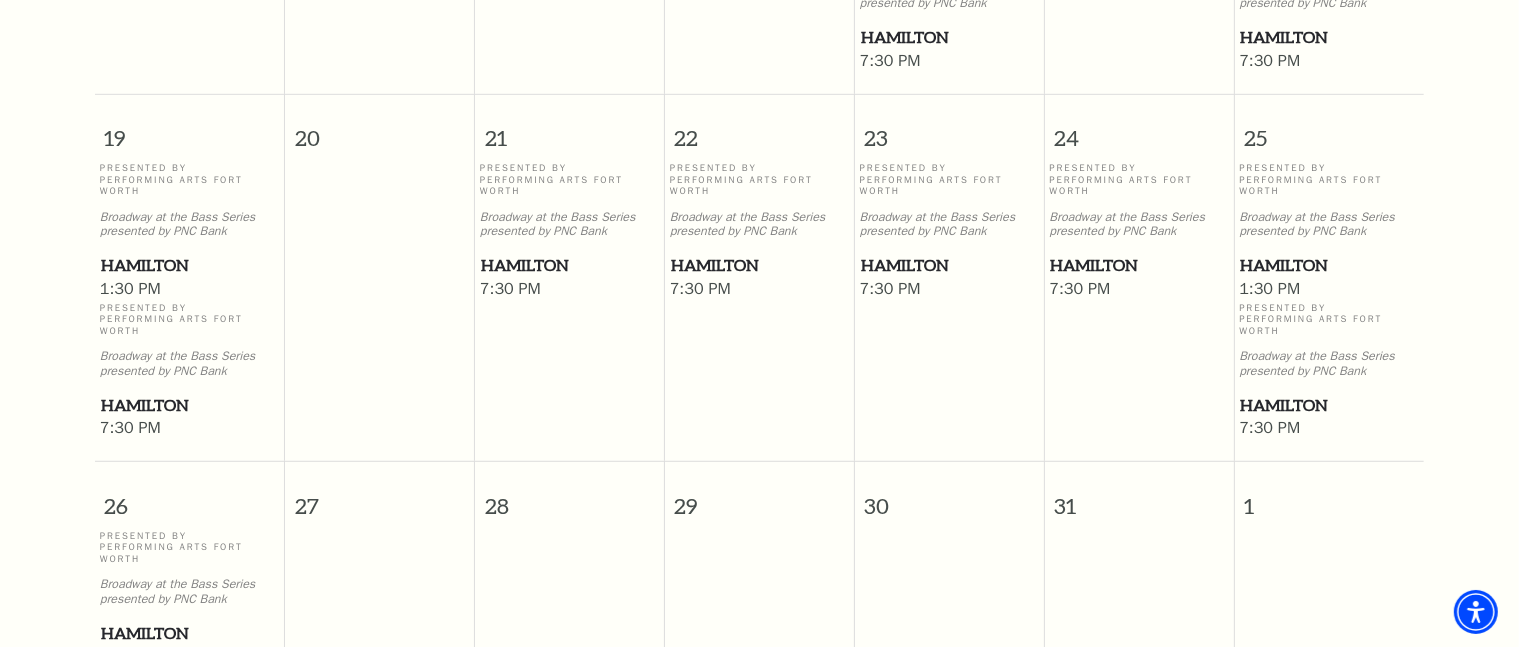 scroll, scrollTop: 1308, scrollLeft: 0, axis: vertical 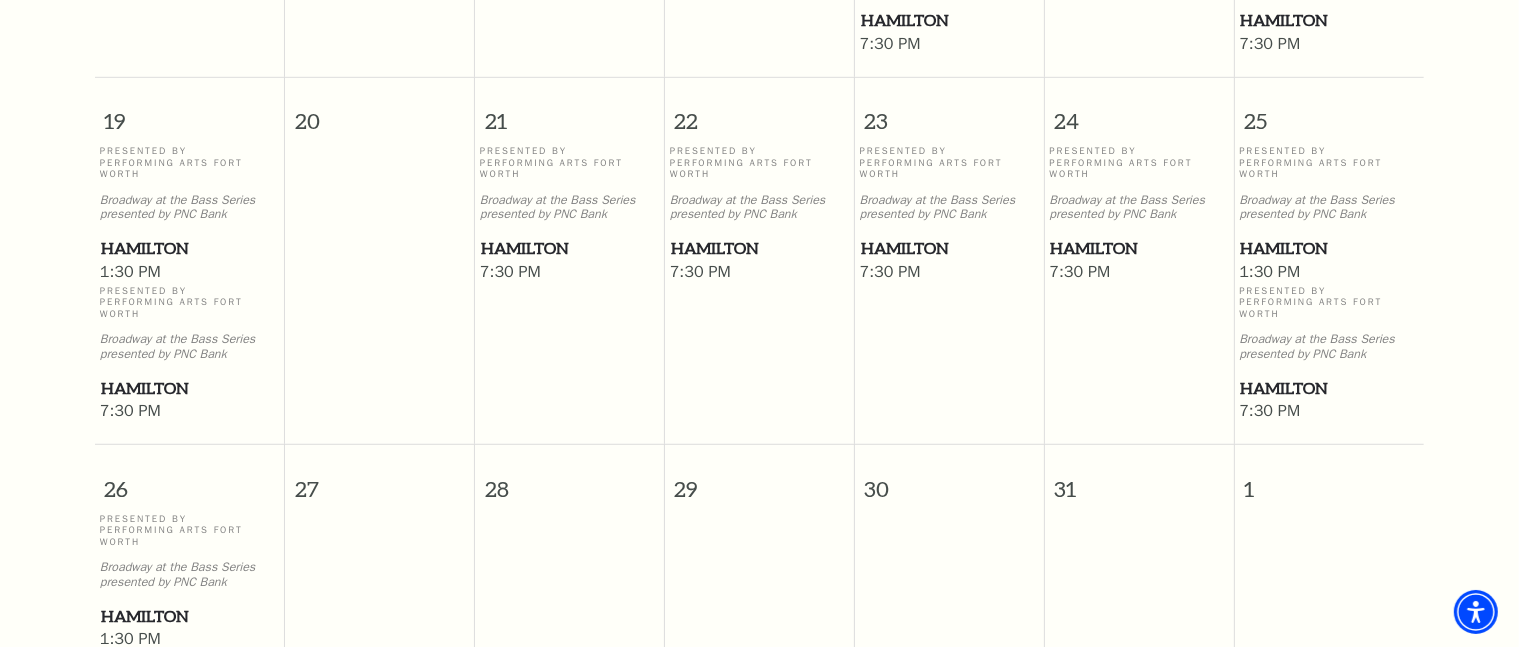 click on "1:30 PM" at bounding box center (190, 273) 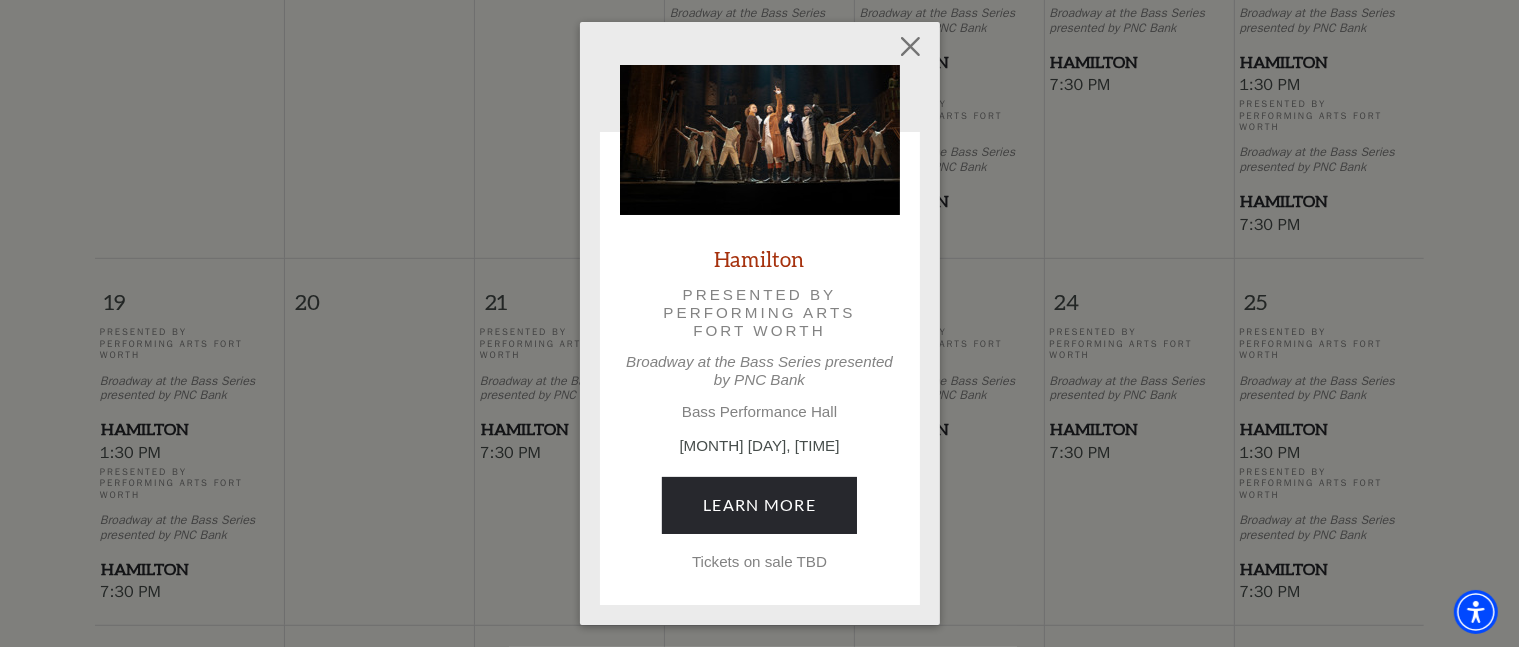 scroll, scrollTop: 1123, scrollLeft: 0, axis: vertical 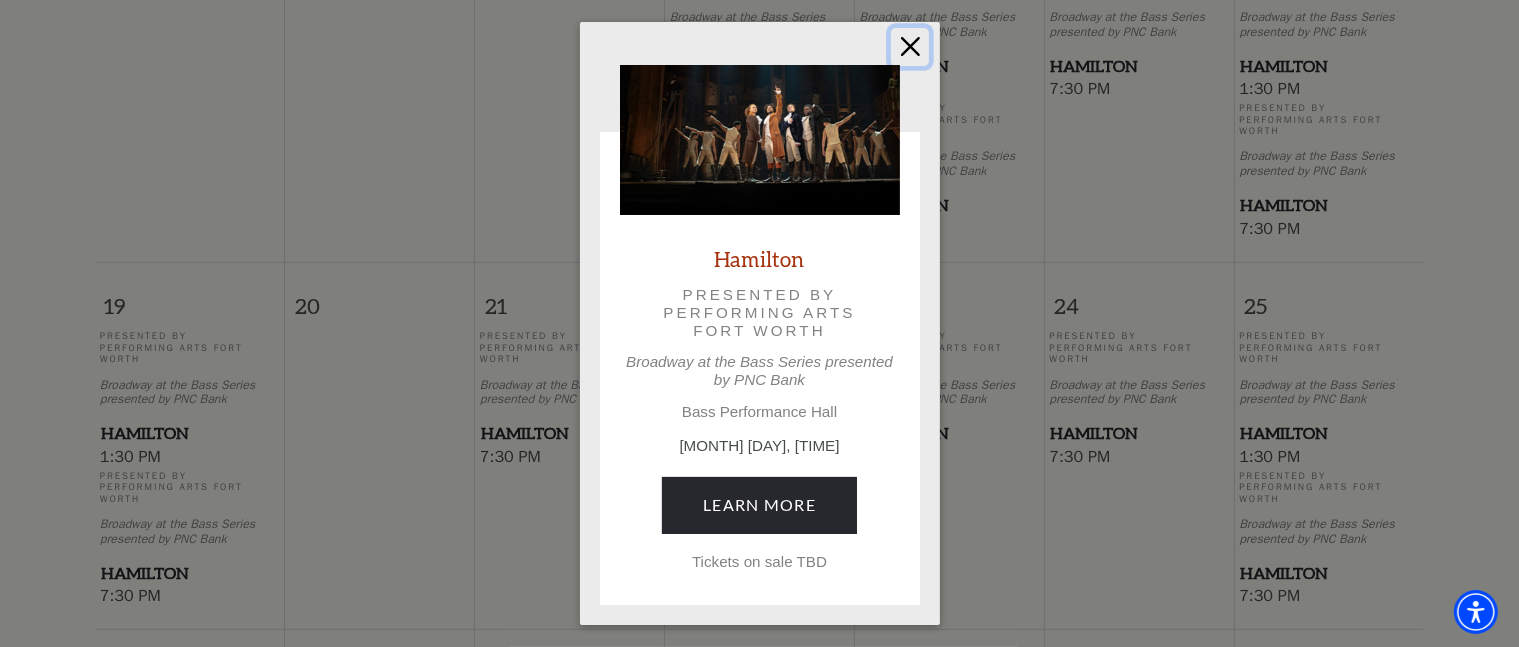 click at bounding box center [910, 47] 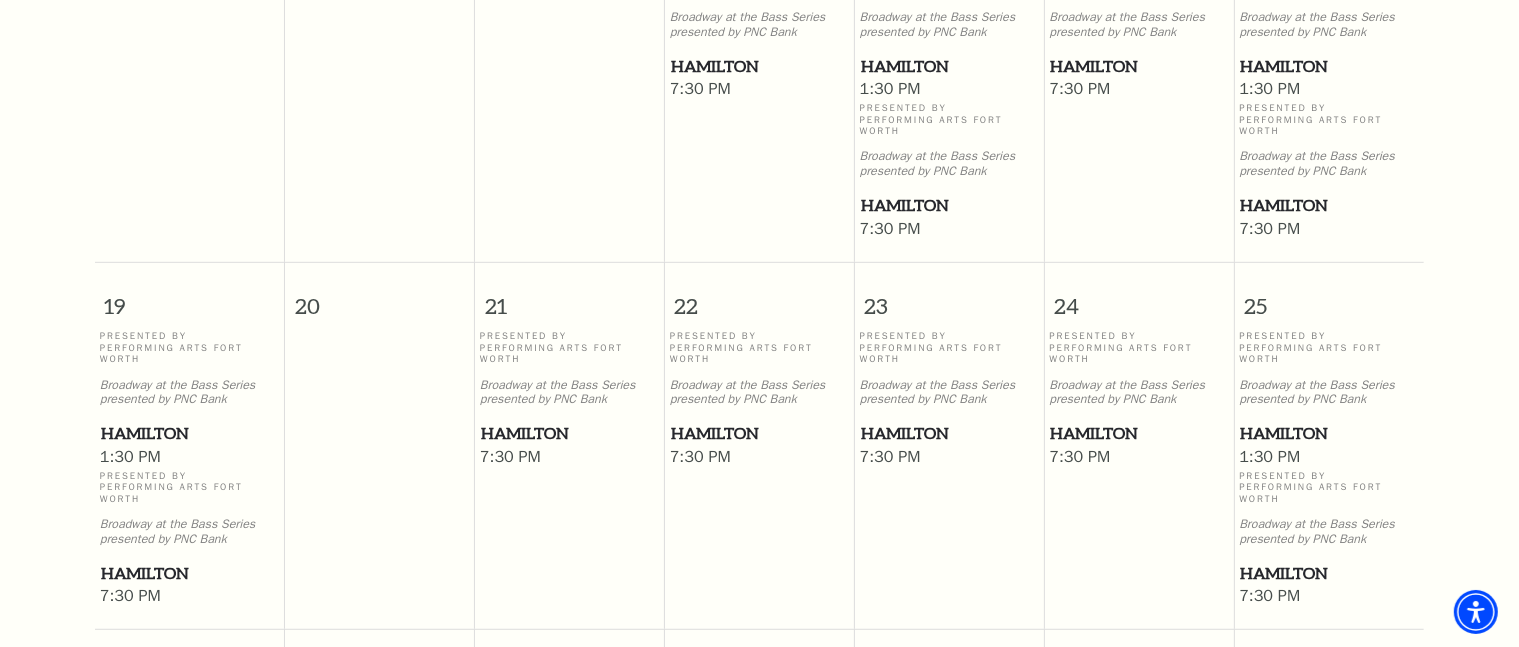 click on "Hamilton" at bounding box center (190, 433) 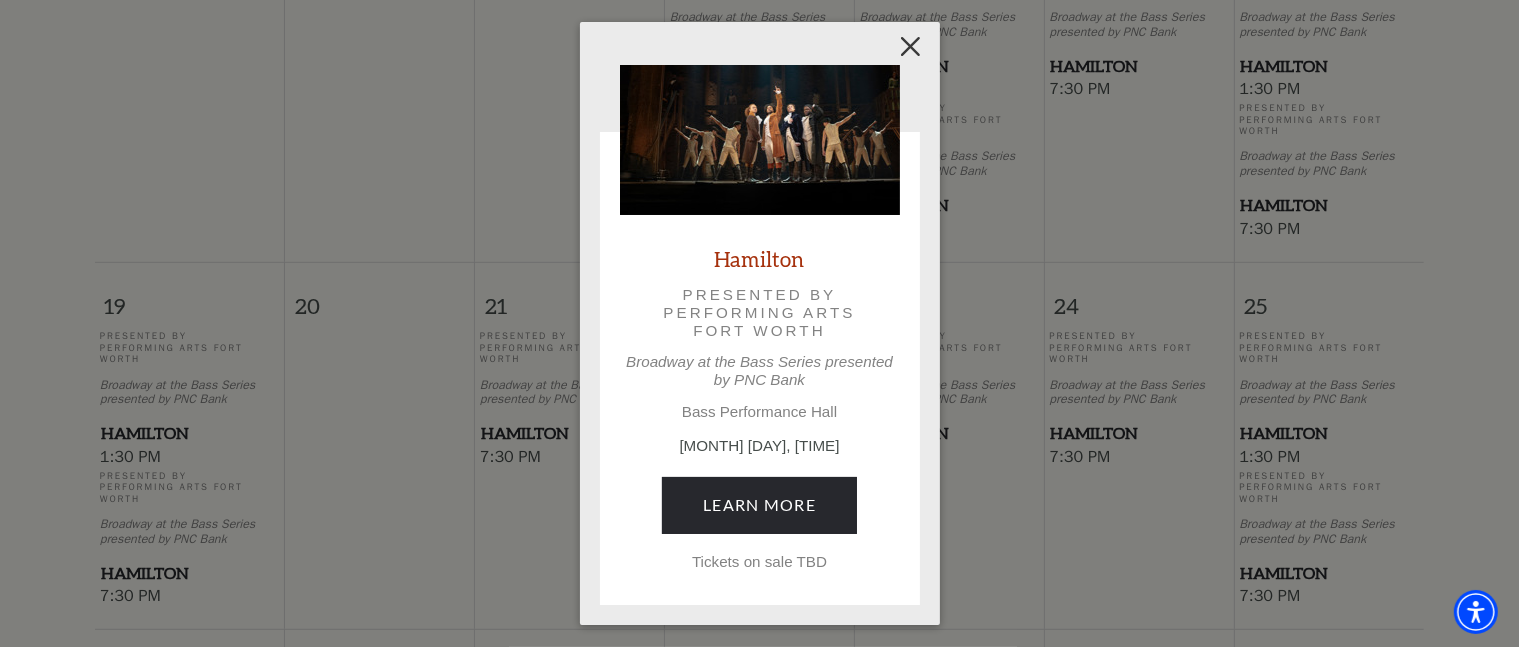 click at bounding box center [910, 47] 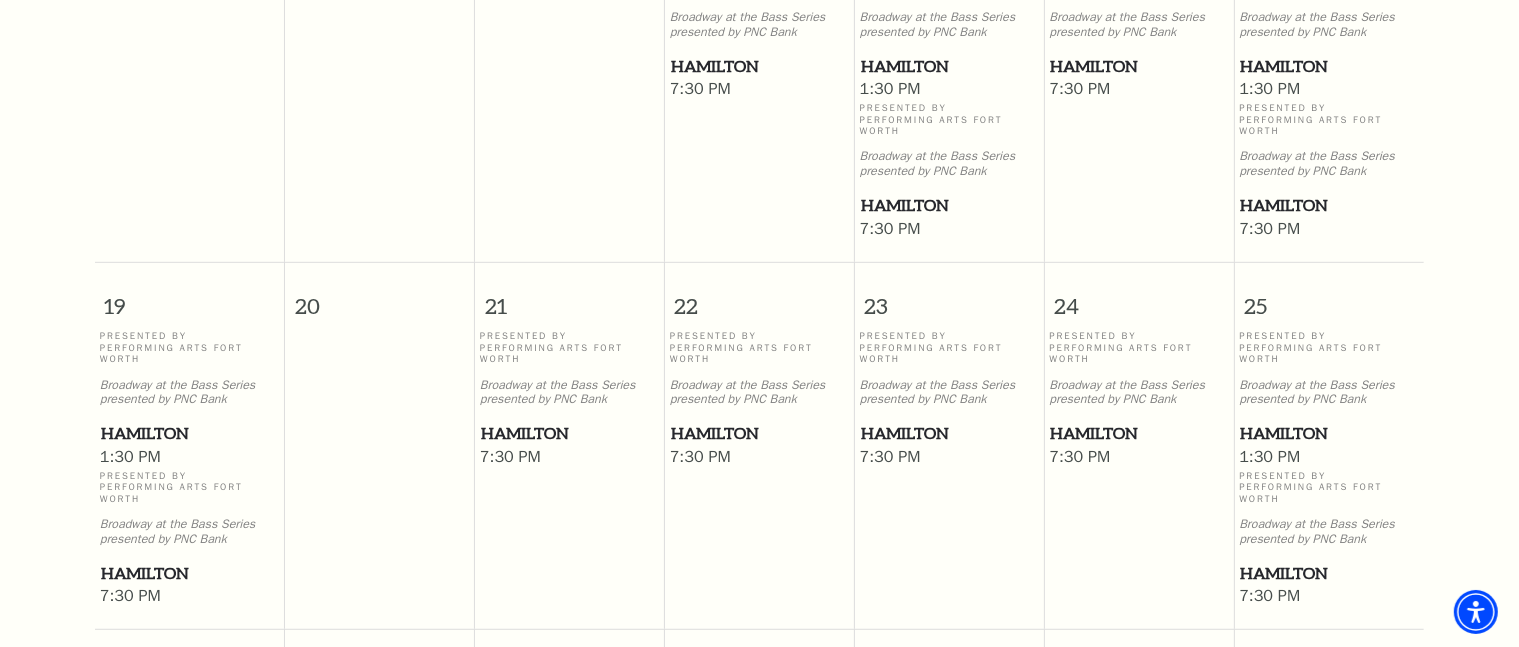 click on "Hamilton" at bounding box center (949, 433) 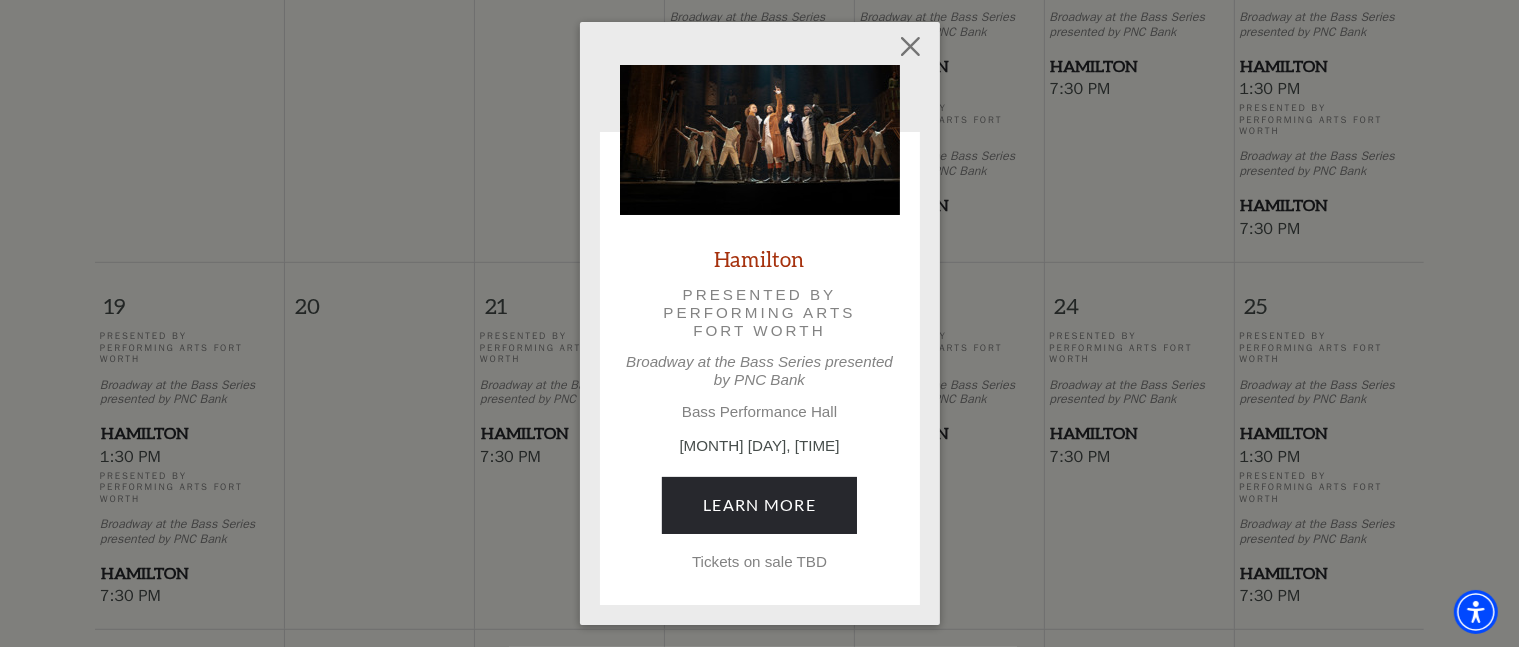 click on "Empty heading       Hamilton   Presented by Performing Arts Fort Worth   Broadway at the Bass Series presented by PNC Bank   Bass Performance Hall
[MONTH] [DAY], [TIME]
Learn More     Tickets on sale TBD" at bounding box center (759, 323) 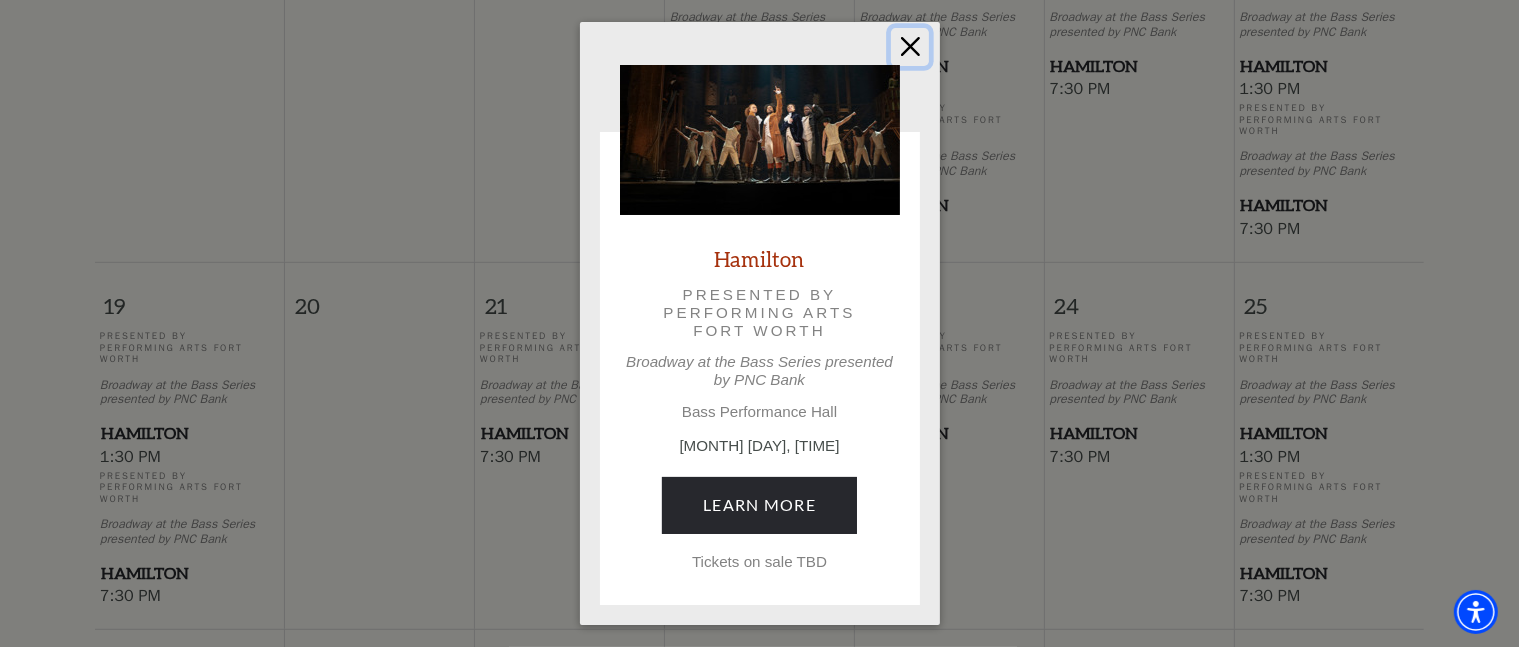 click at bounding box center [910, 47] 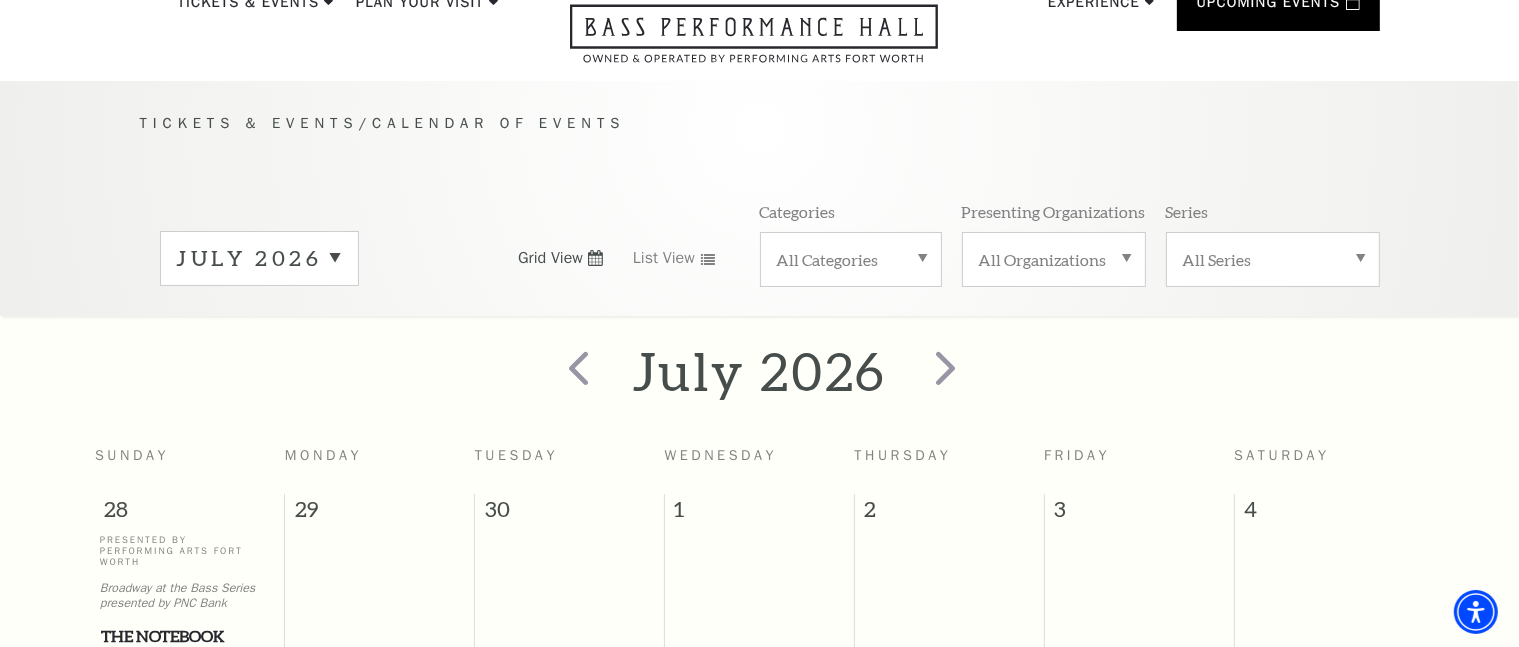 scroll, scrollTop: 0, scrollLeft: 0, axis: both 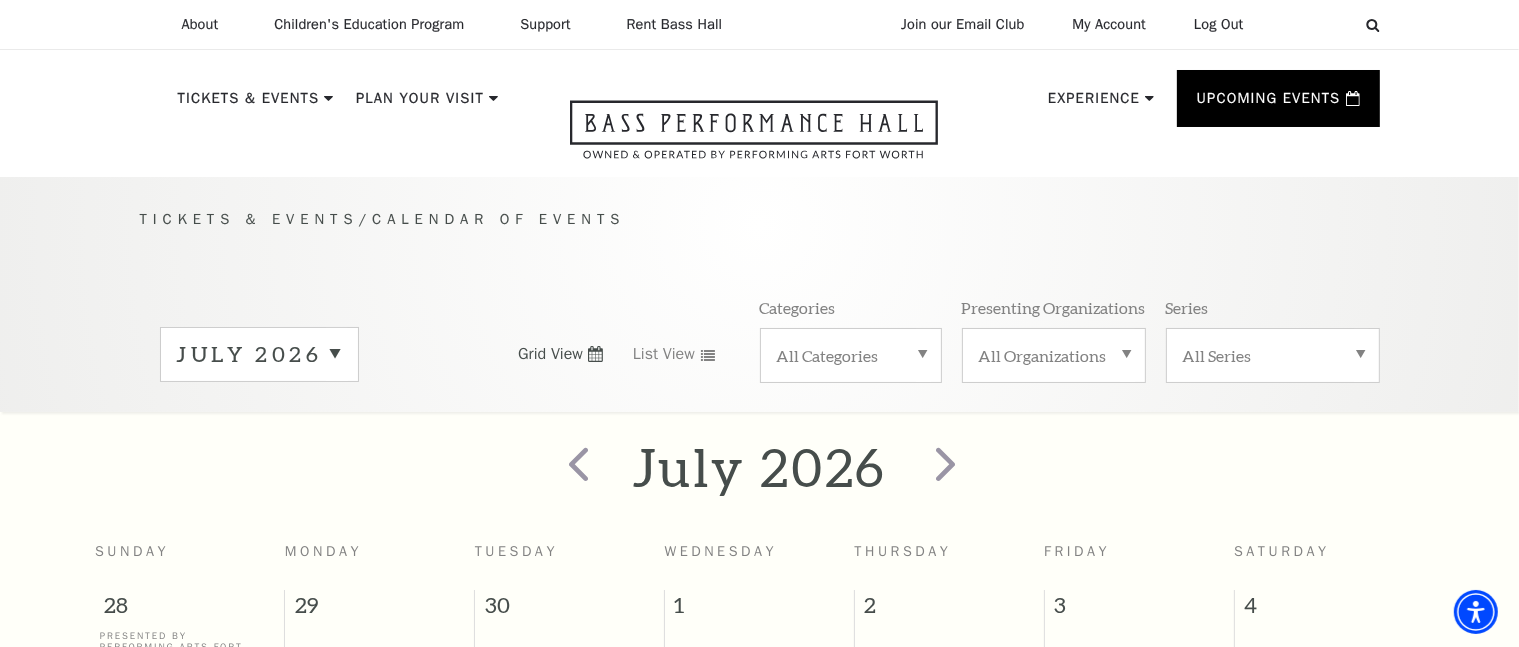 click on "July 2026" at bounding box center [260, 354] 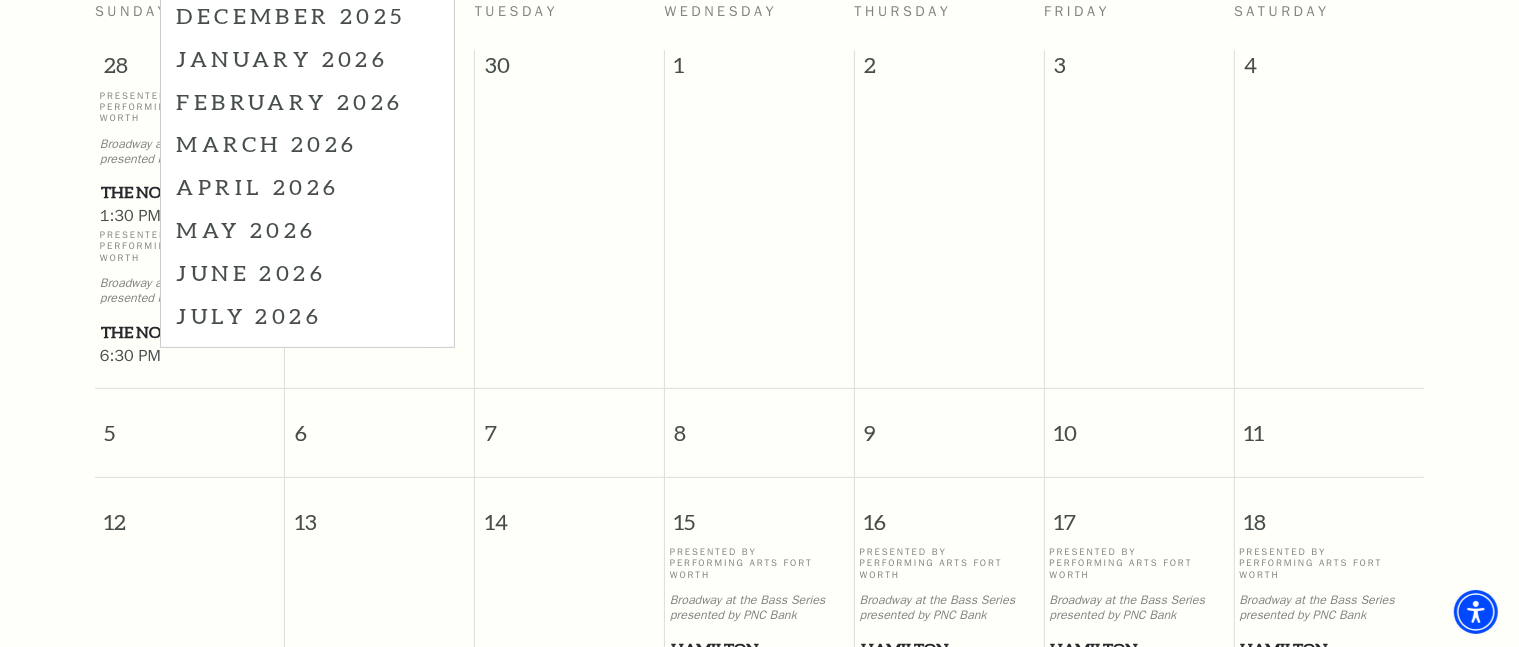 scroll, scrollTop: 556, scrollLeft: 0, axis: vertical 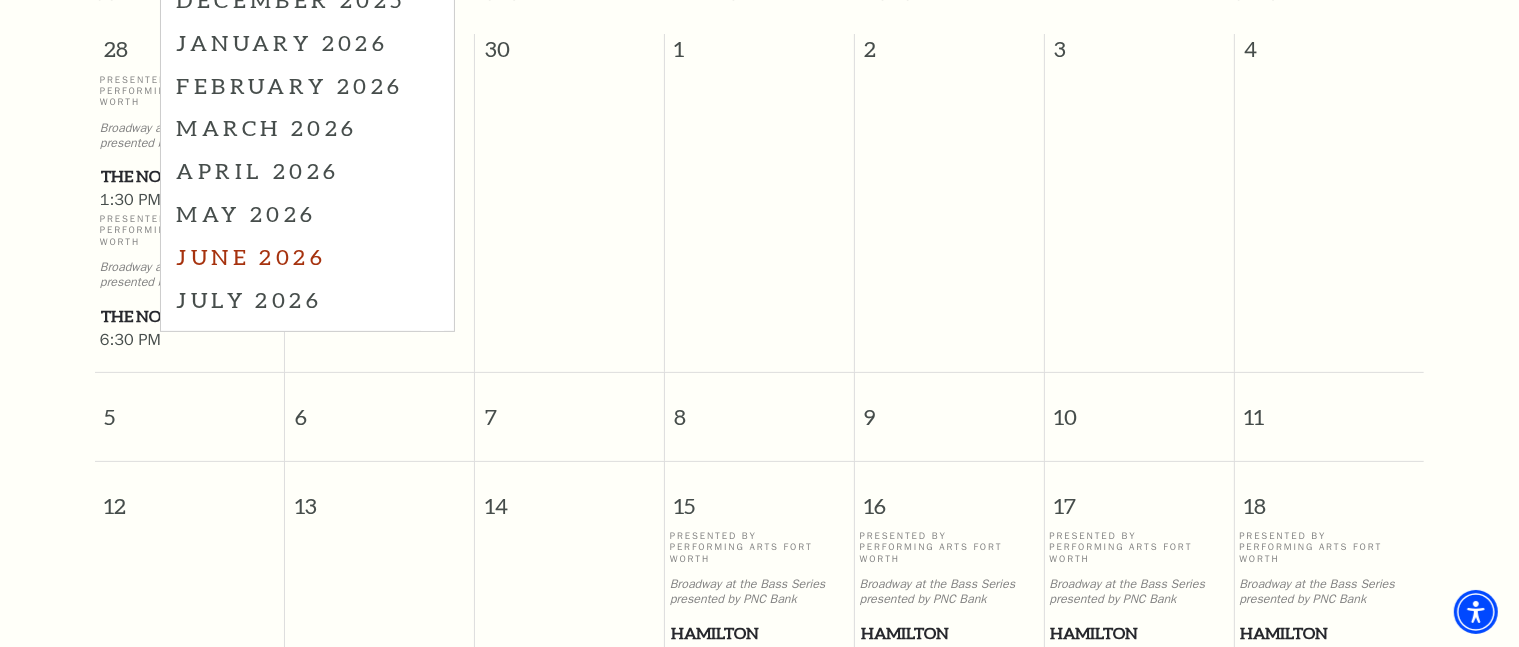 click on "June 2026" at bounding box center (307, 256) 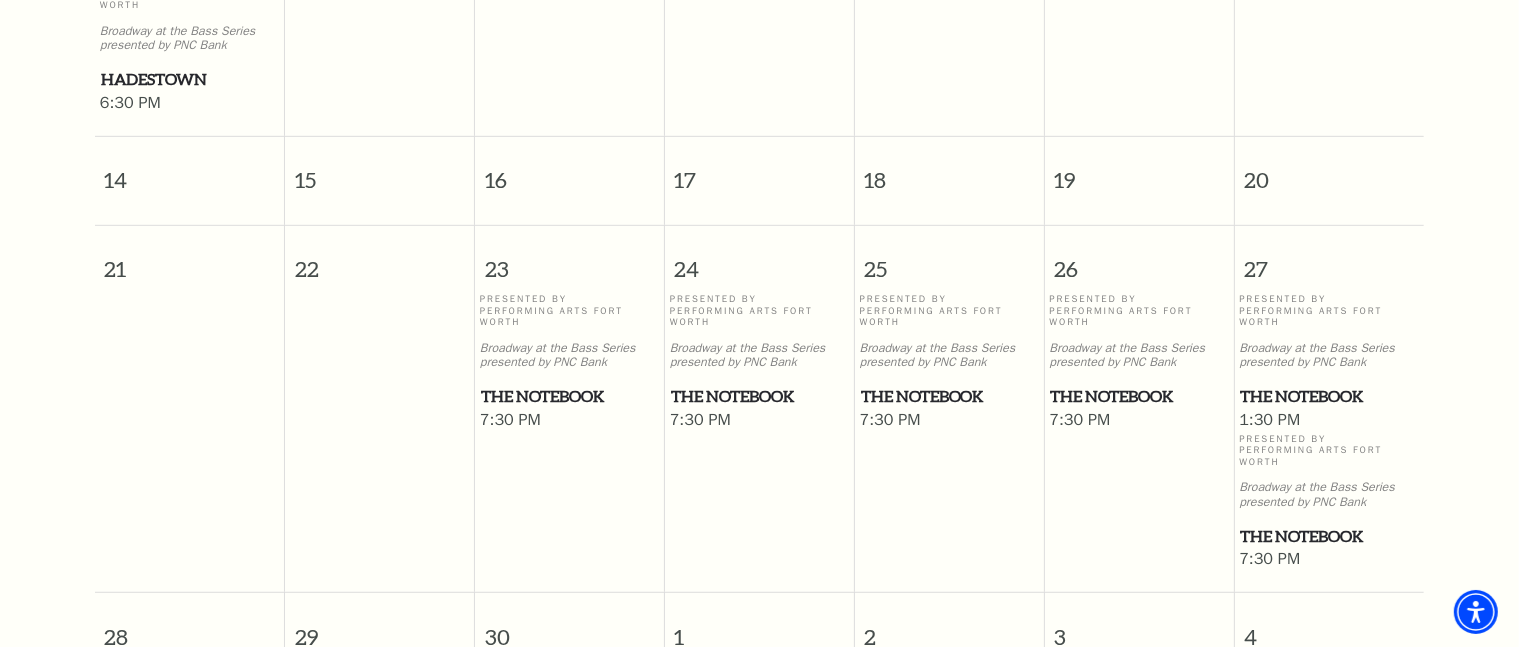 scroll, scrollTop: 1171, scrollLeft: 0, axis: vertical 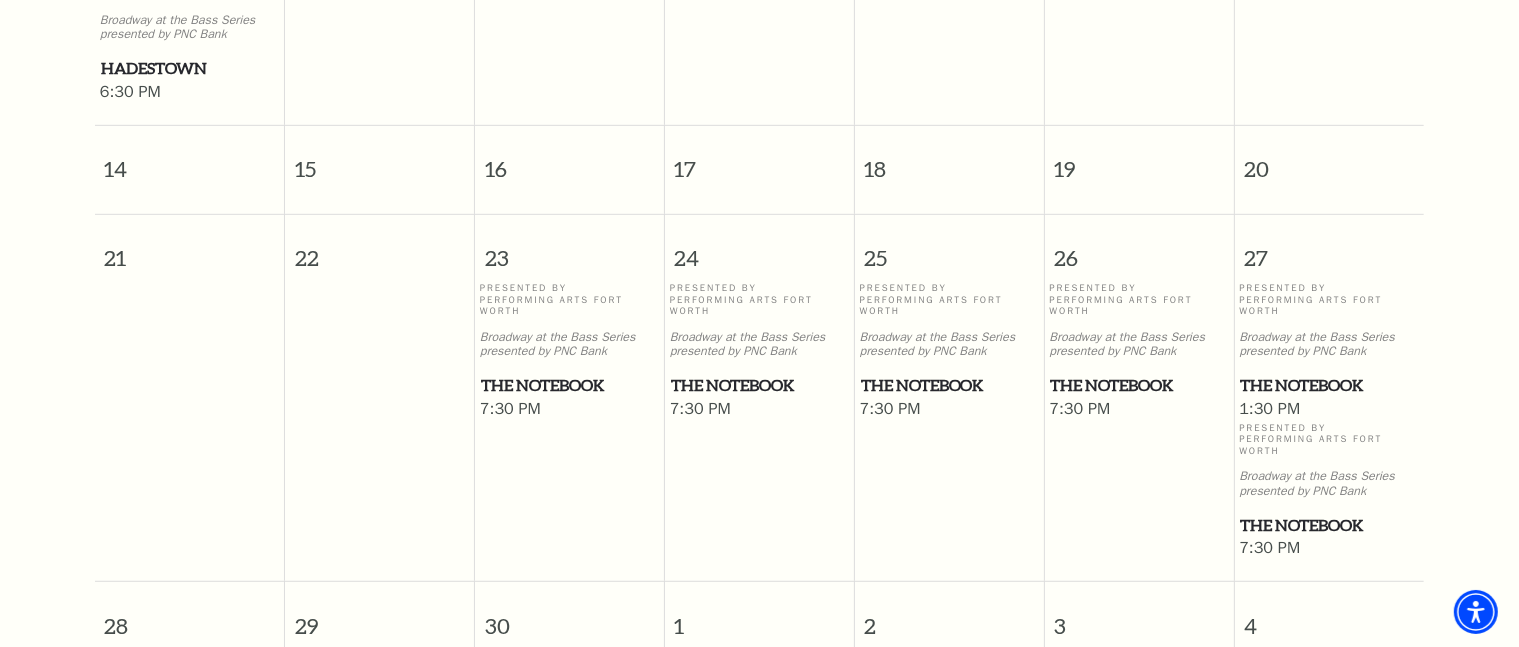 click on "Broadway at the Bass Series presented by PNC Bank" at bounding box center (569, 345) 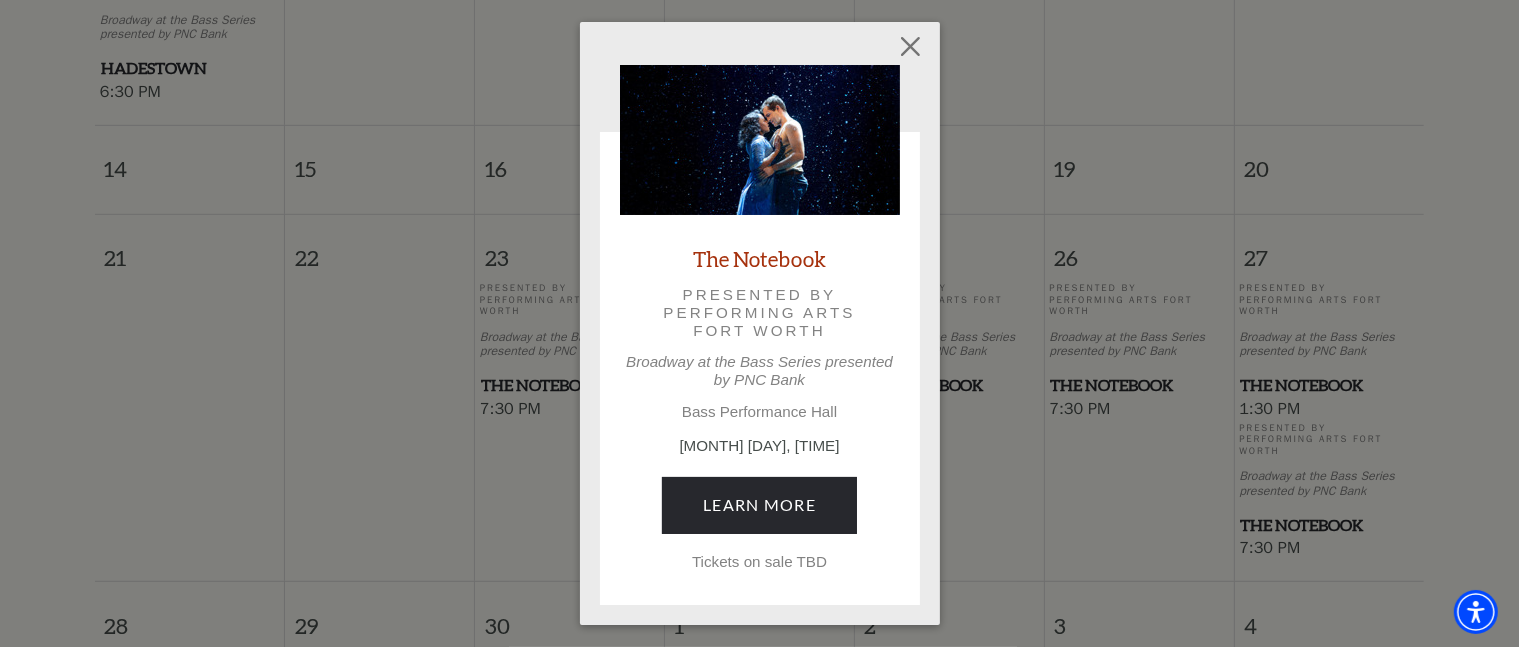 click on "Empty heading       The Notebook   Presented by Performing Arts Fort Worth   Broadway at the Bass Series presented by PNC Bank   Bass Performance Hall
[MONTH] [DAY], [TIME]
Learn More     Tickets on sale TBD" at bounding box center (759, 323) 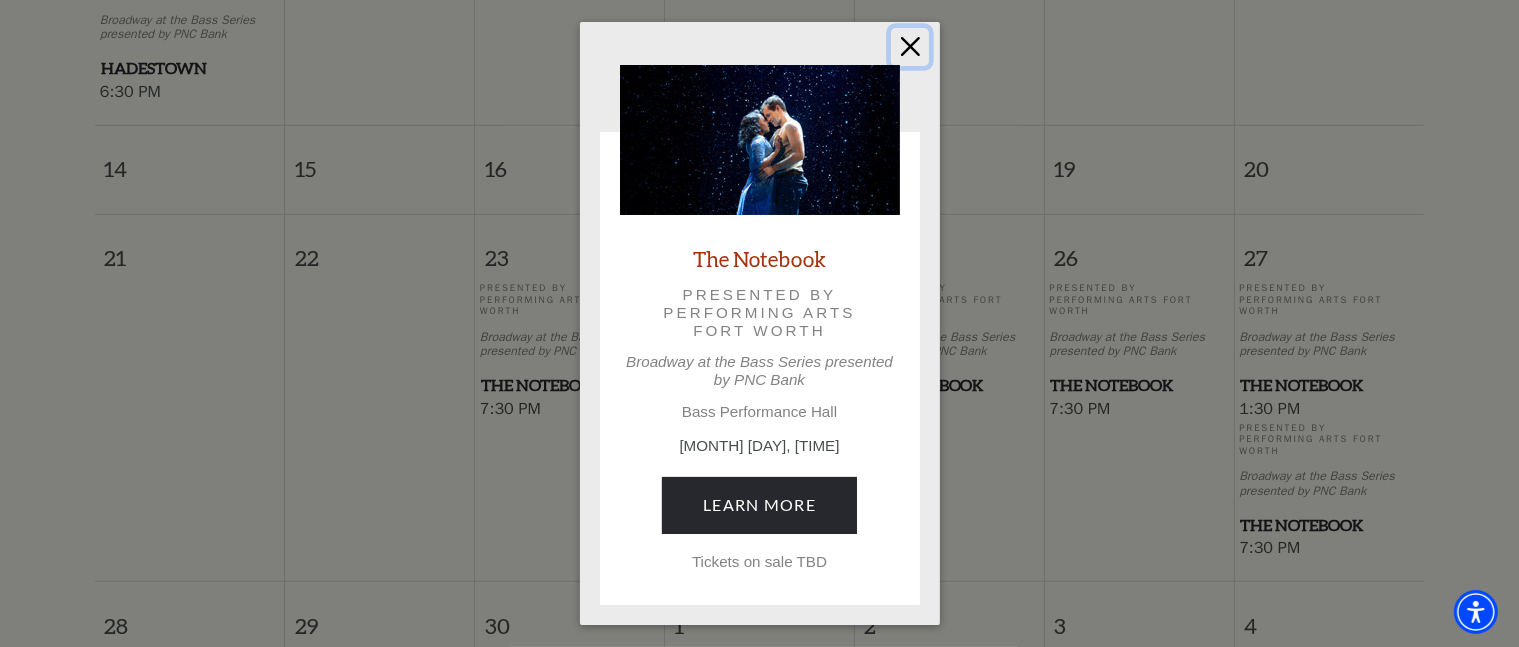 click at bounding box center [910, 47] 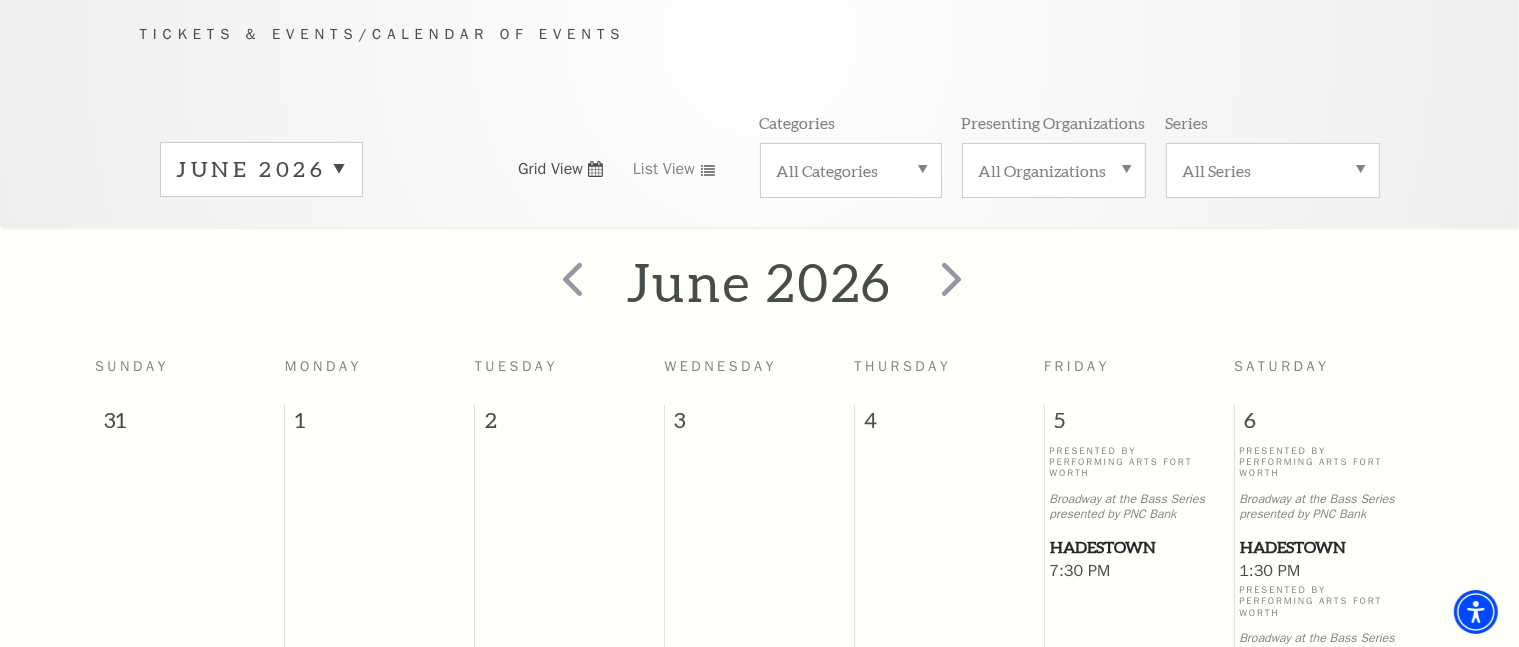 scroll, scrollTop: 0, scrollLeft: 0, axis: both 